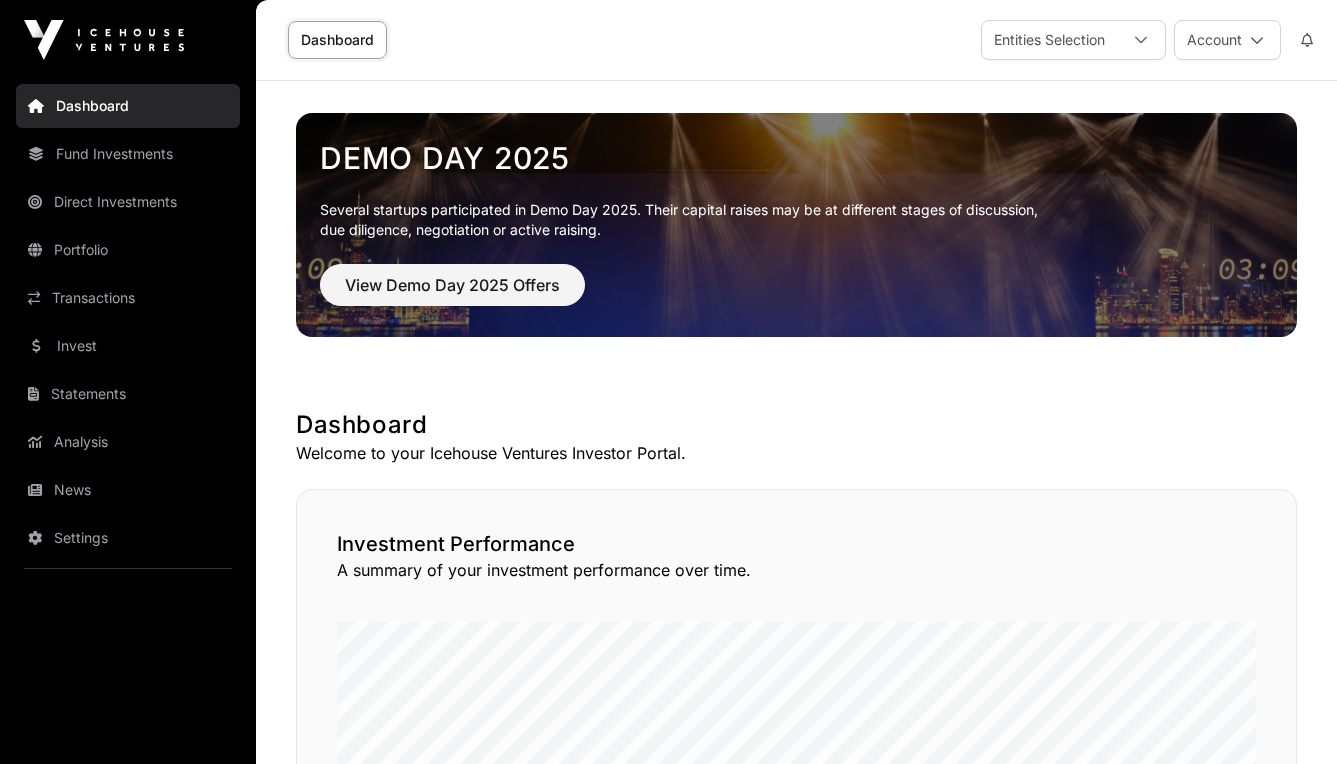 scroll, scrollTop: 0, scrollLeft: 0, axis: both 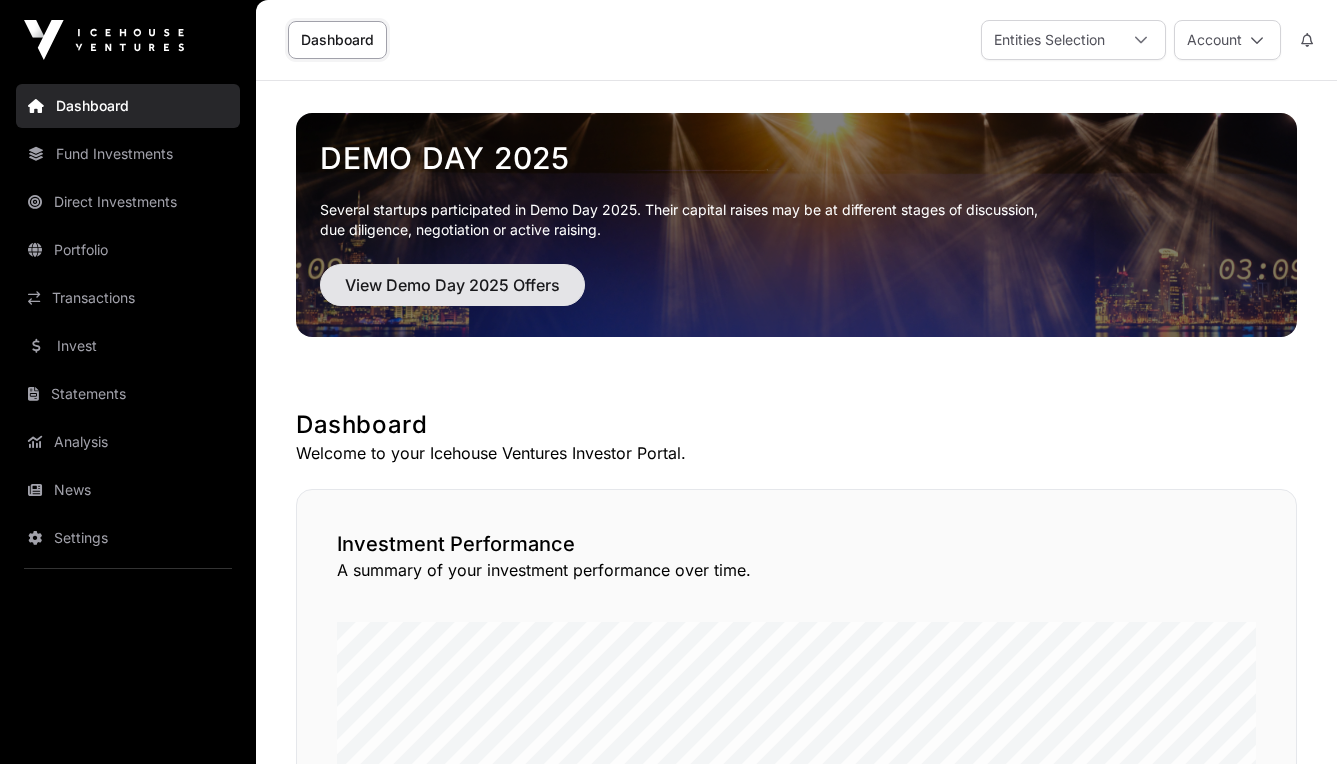 click on "View Demo Day 2025 Offers" 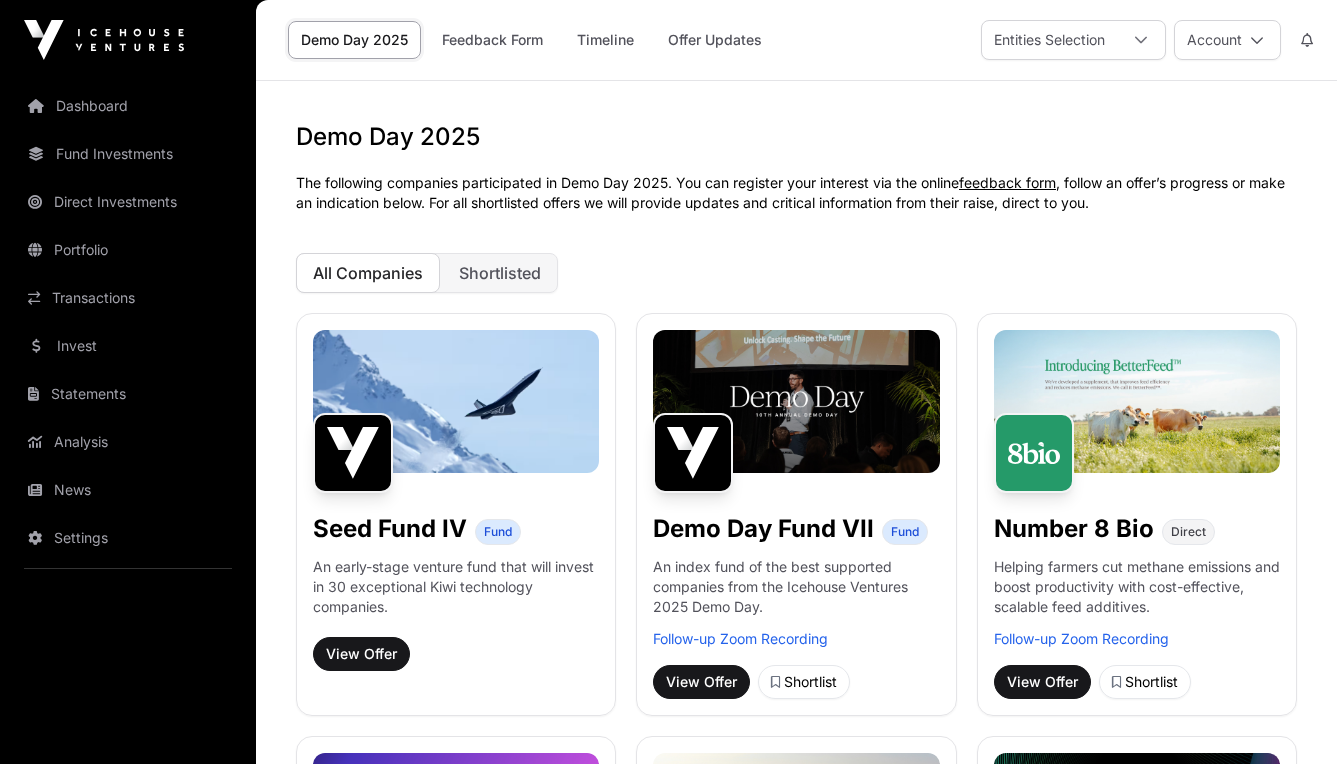 scroll, scrollTop: 0, scrollLeft: 0, axis: both 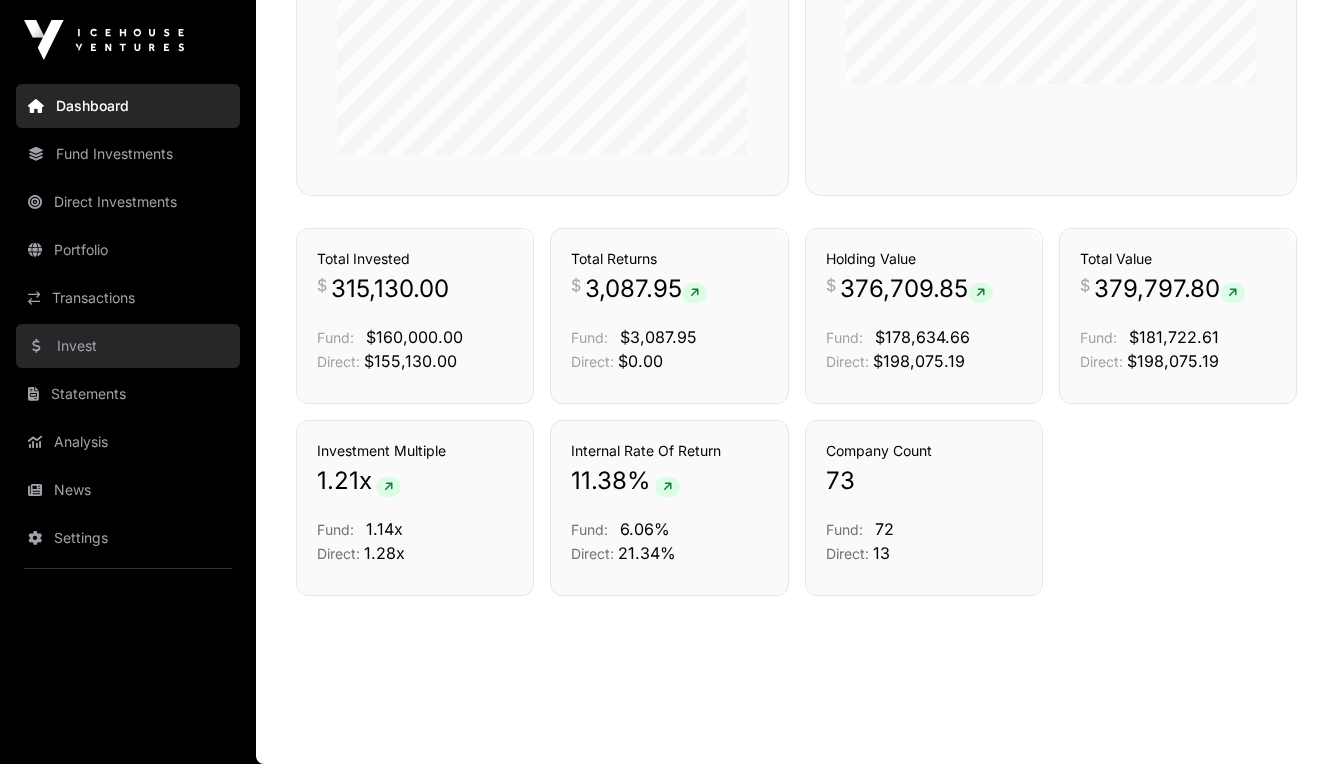 click on "Invest" 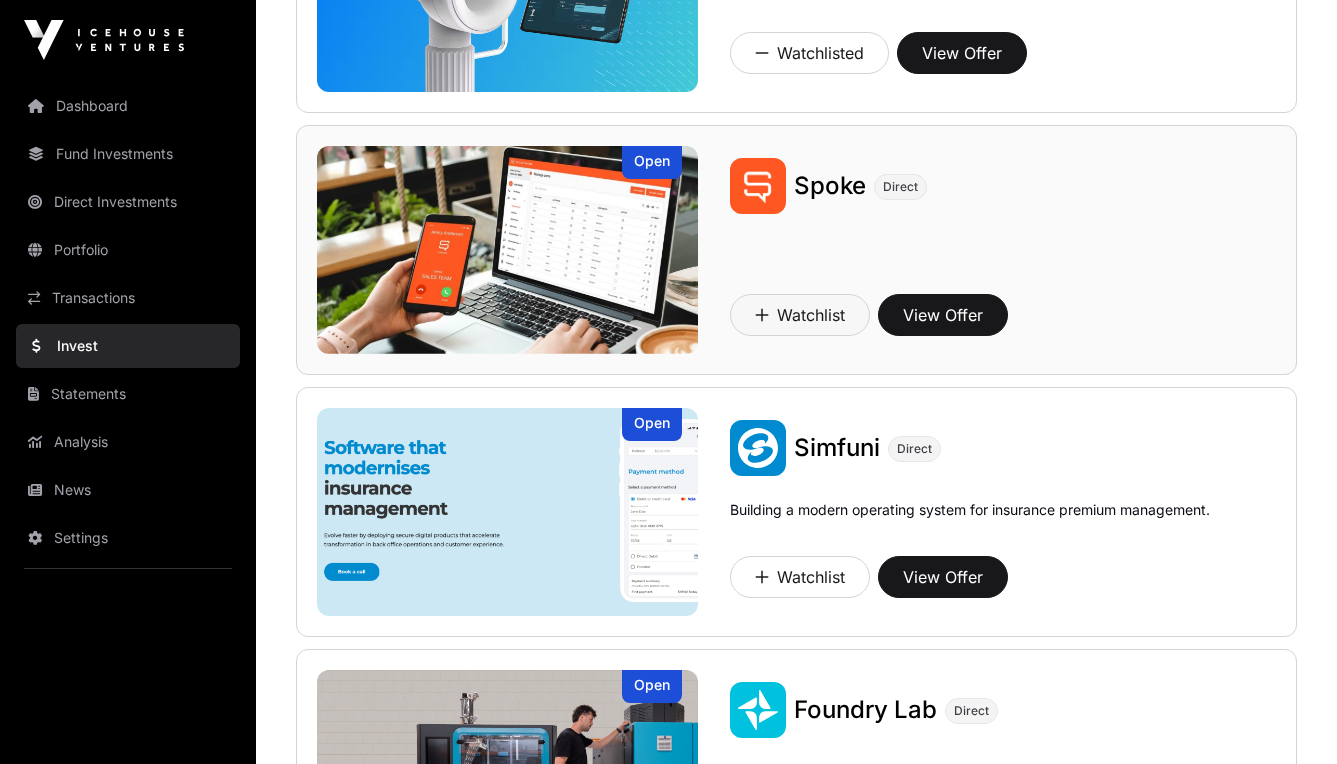 scroll, scrollTop: 2751, scrollLeft: 0, axis: vertical 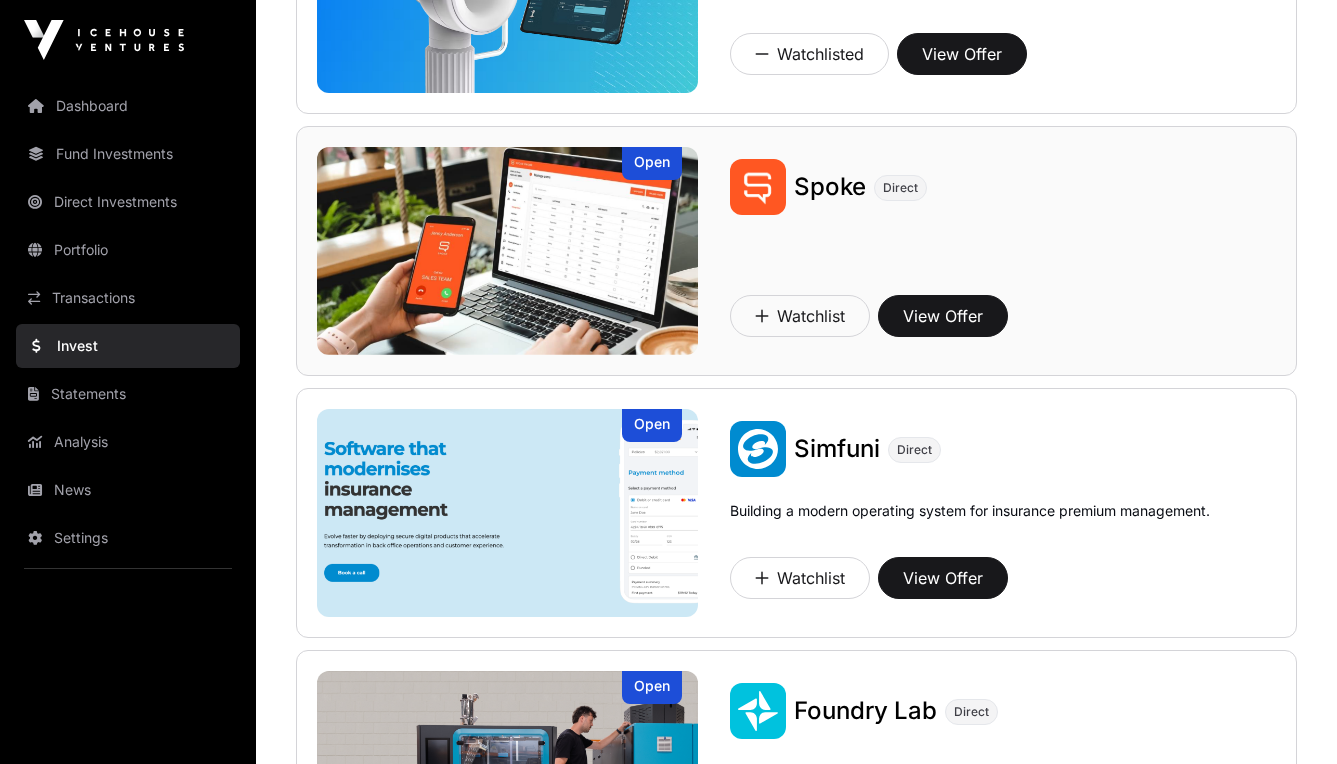 click 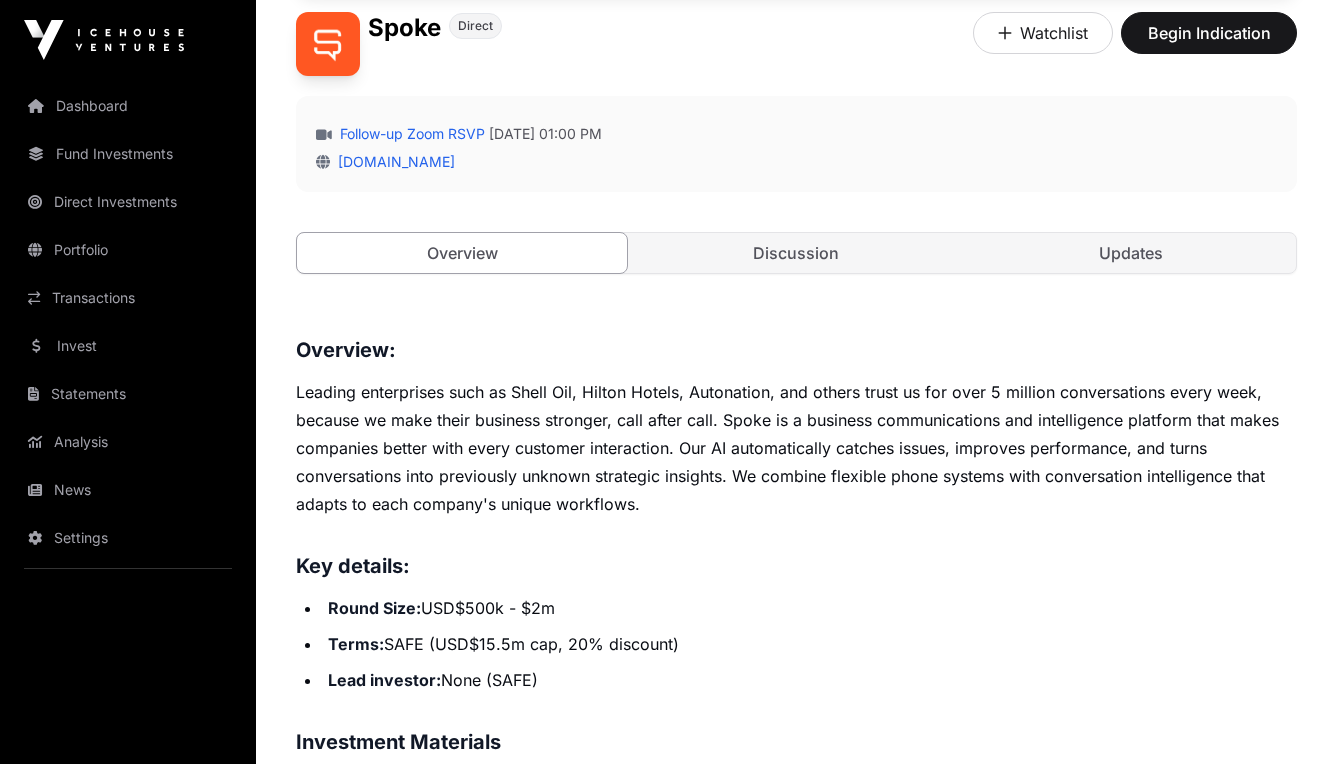 scroll, scrollTop: 495, scrollLeft: 0, axis: vertical 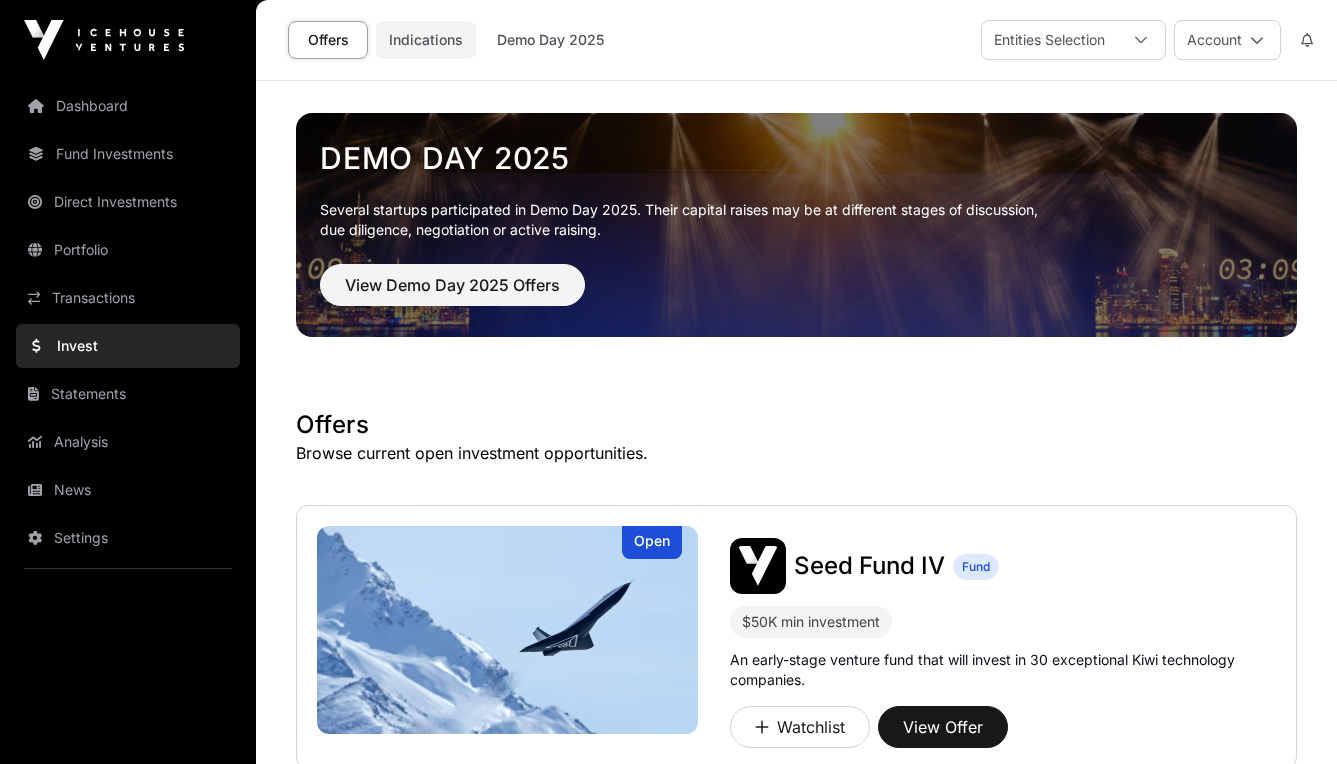 click on "Indications" 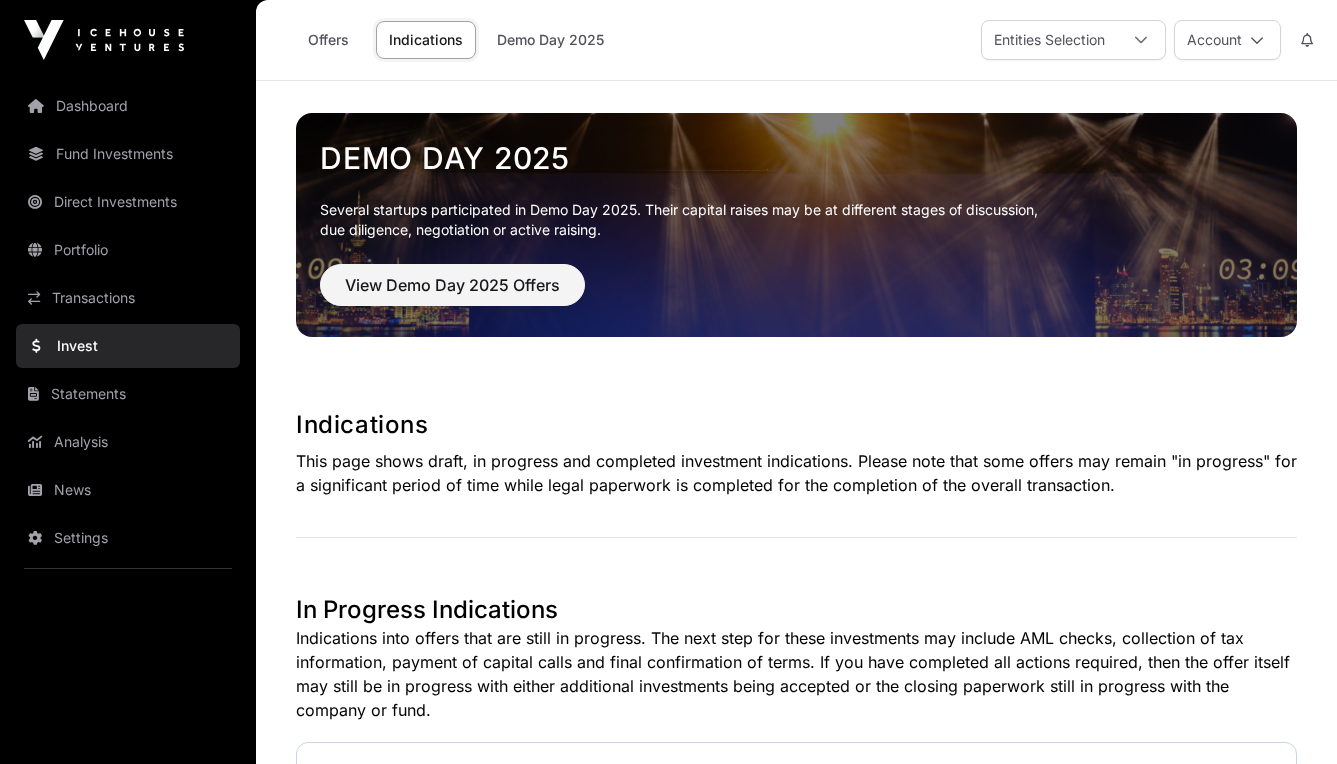 scroll, scrollTop: 0, scrollLeft: 0, axis: both 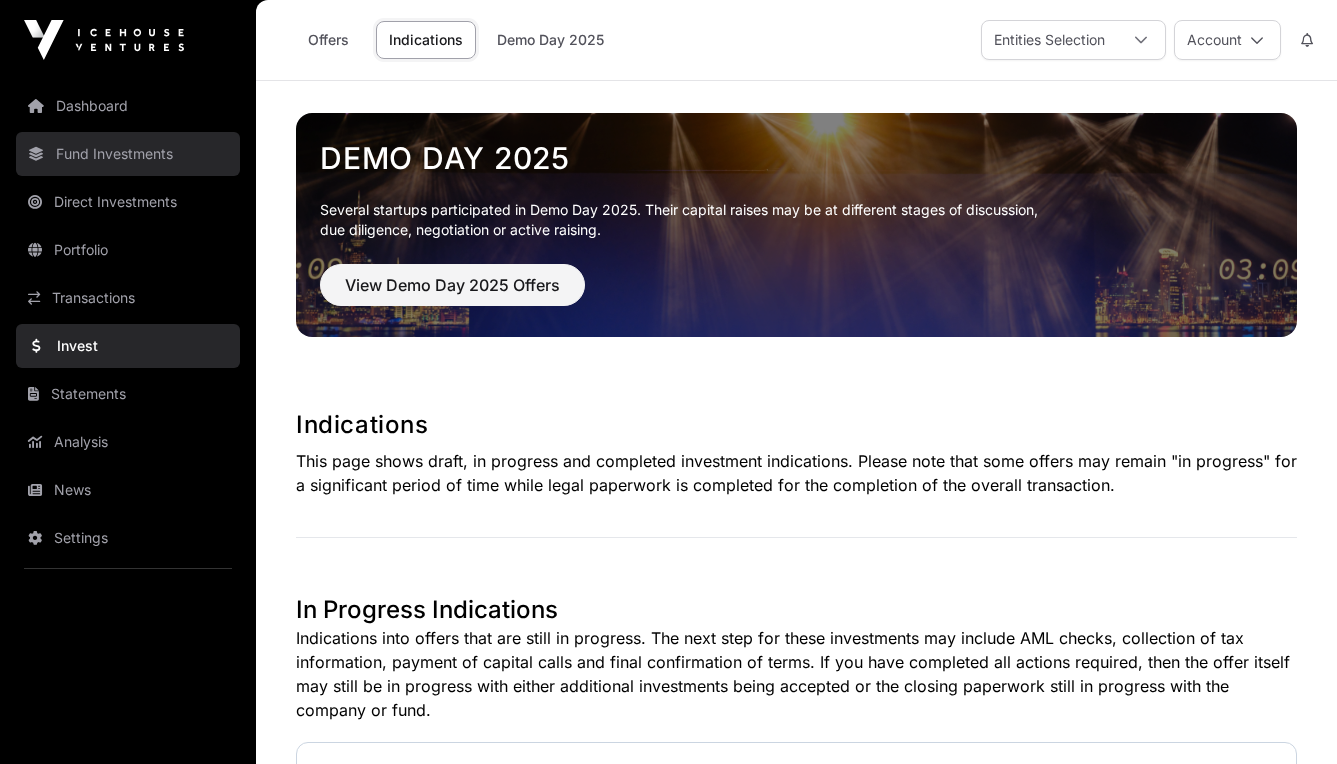 click on "Fund Investments" 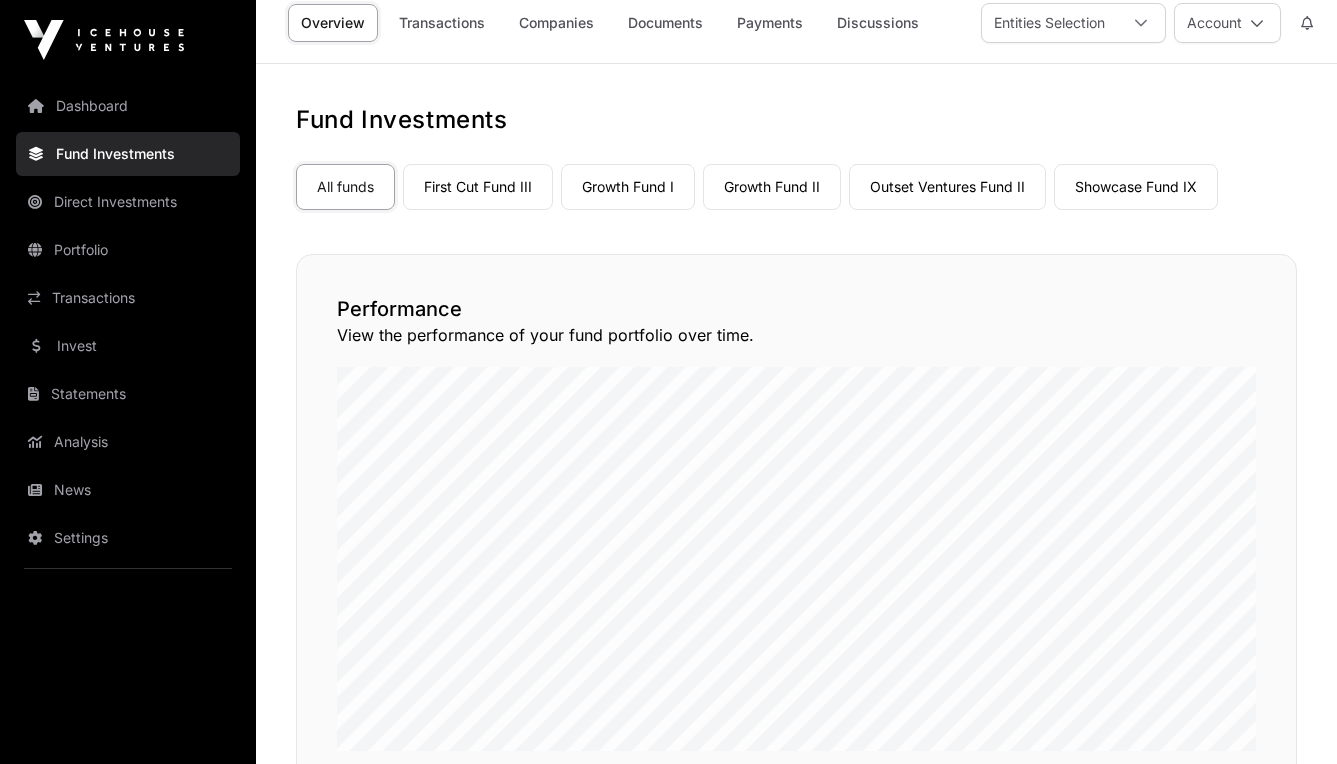scroll, scrollTop: 21, scrollLeft: 0, axis: vertical 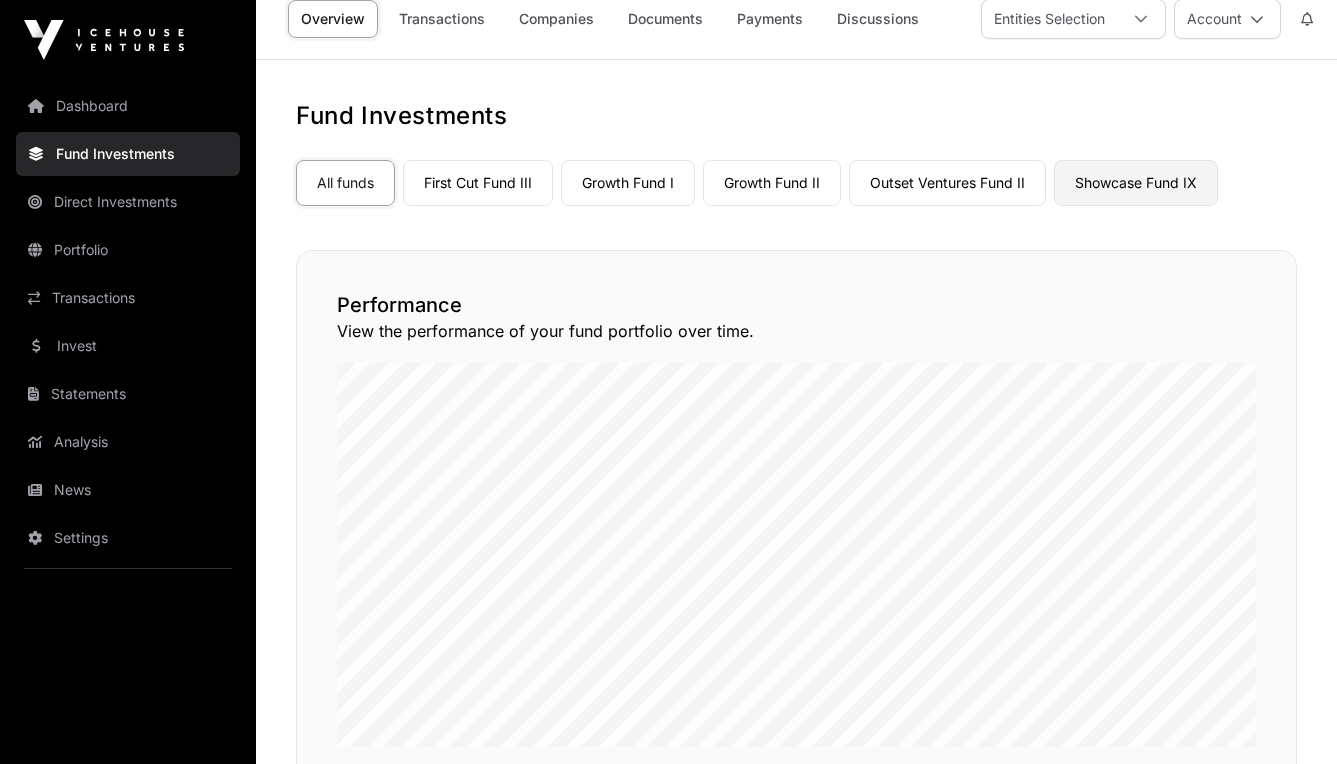 click on "Showcase Fund IX" 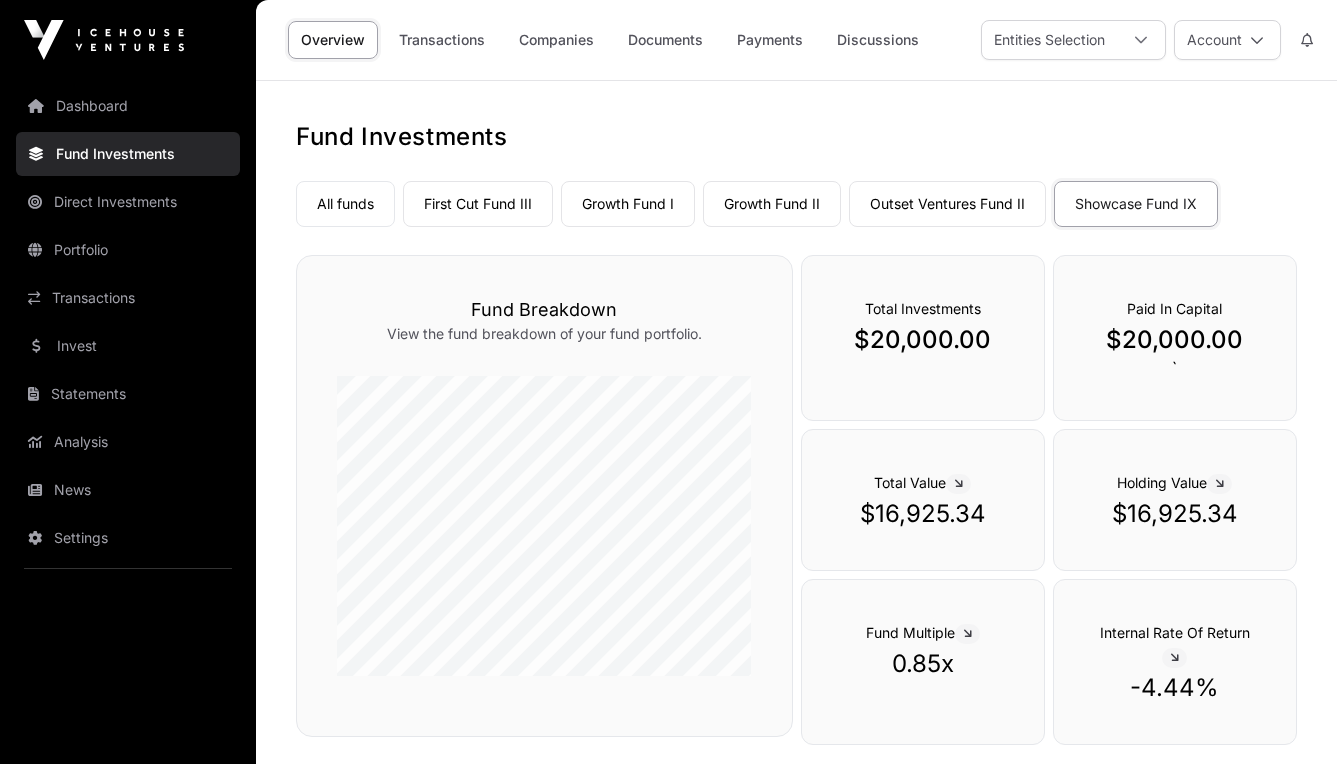 scroll, scrollTop: 0, scrollLeft: 0, axis: both 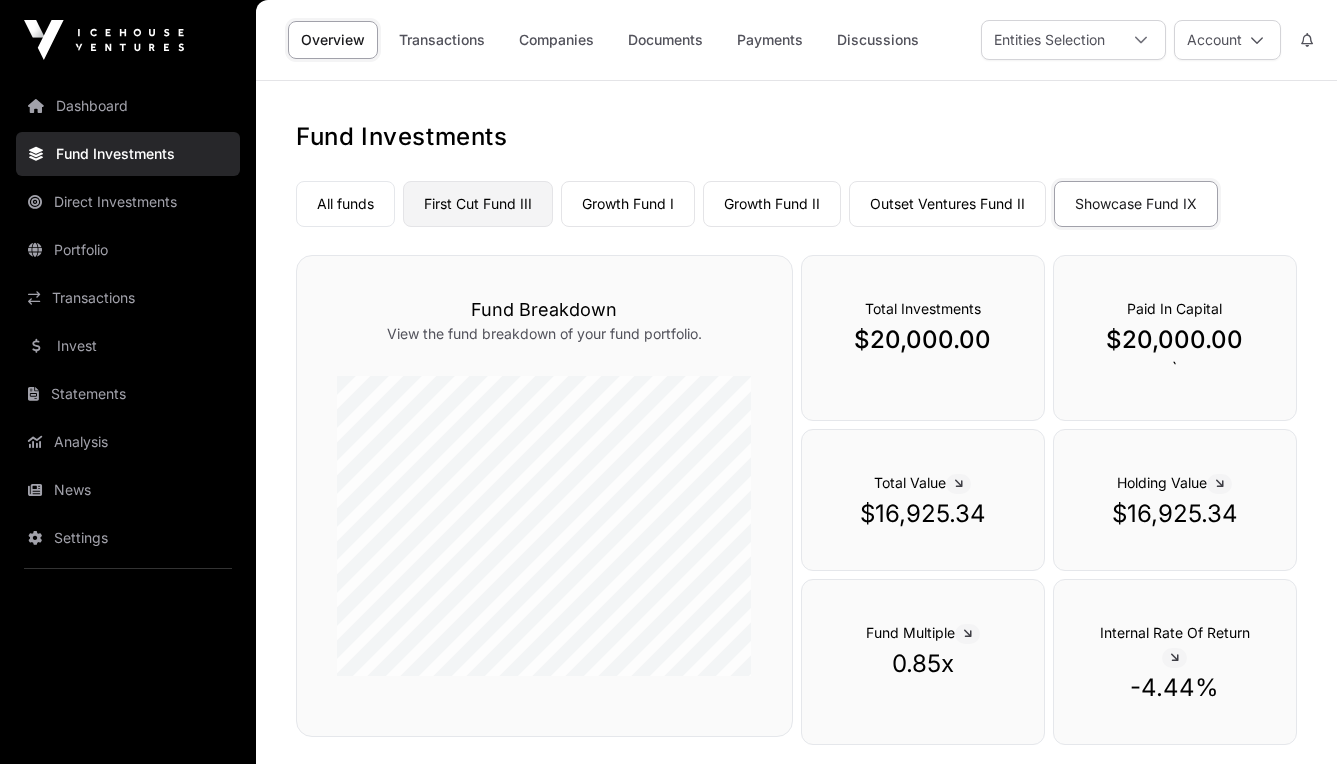 click on "First Cut Fund III" 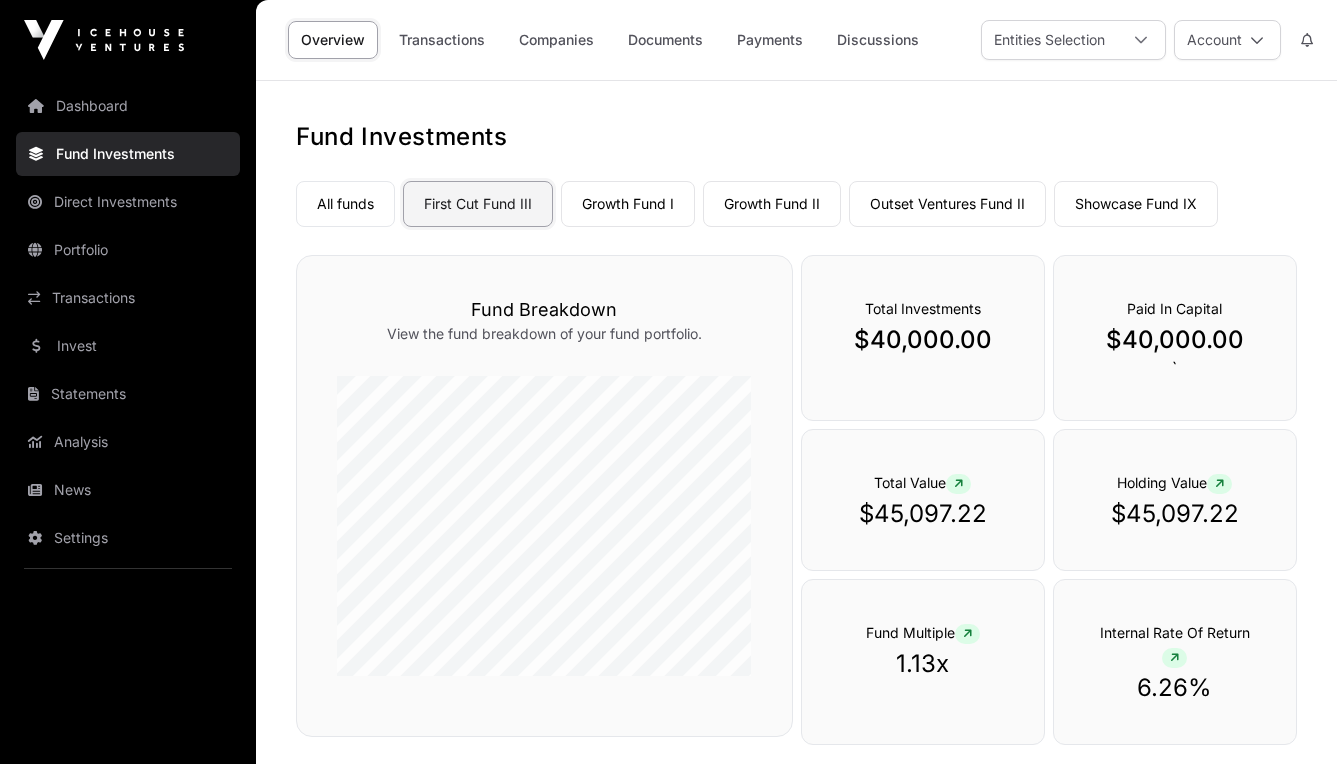 click on "First Cut Fund III" 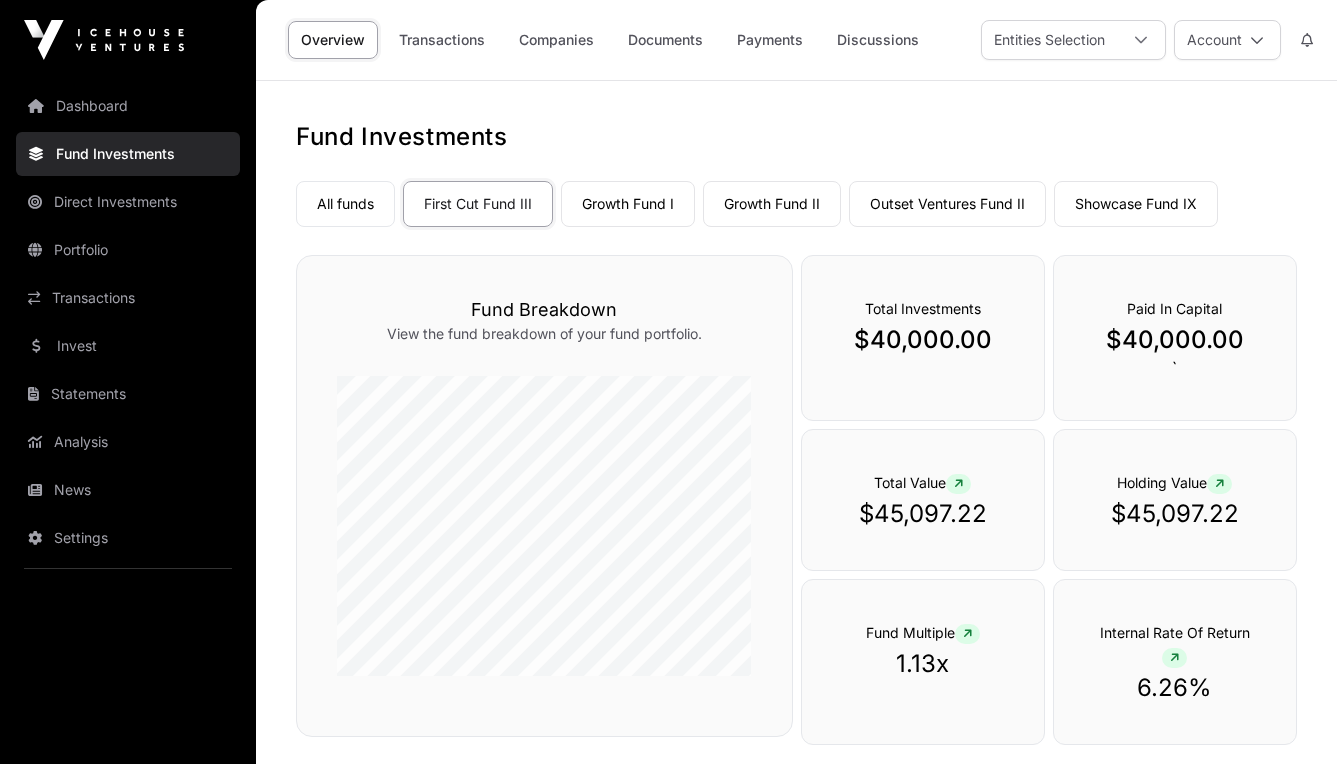 scroll, scrollTop: 0, scrollLeft: 0, axis: both 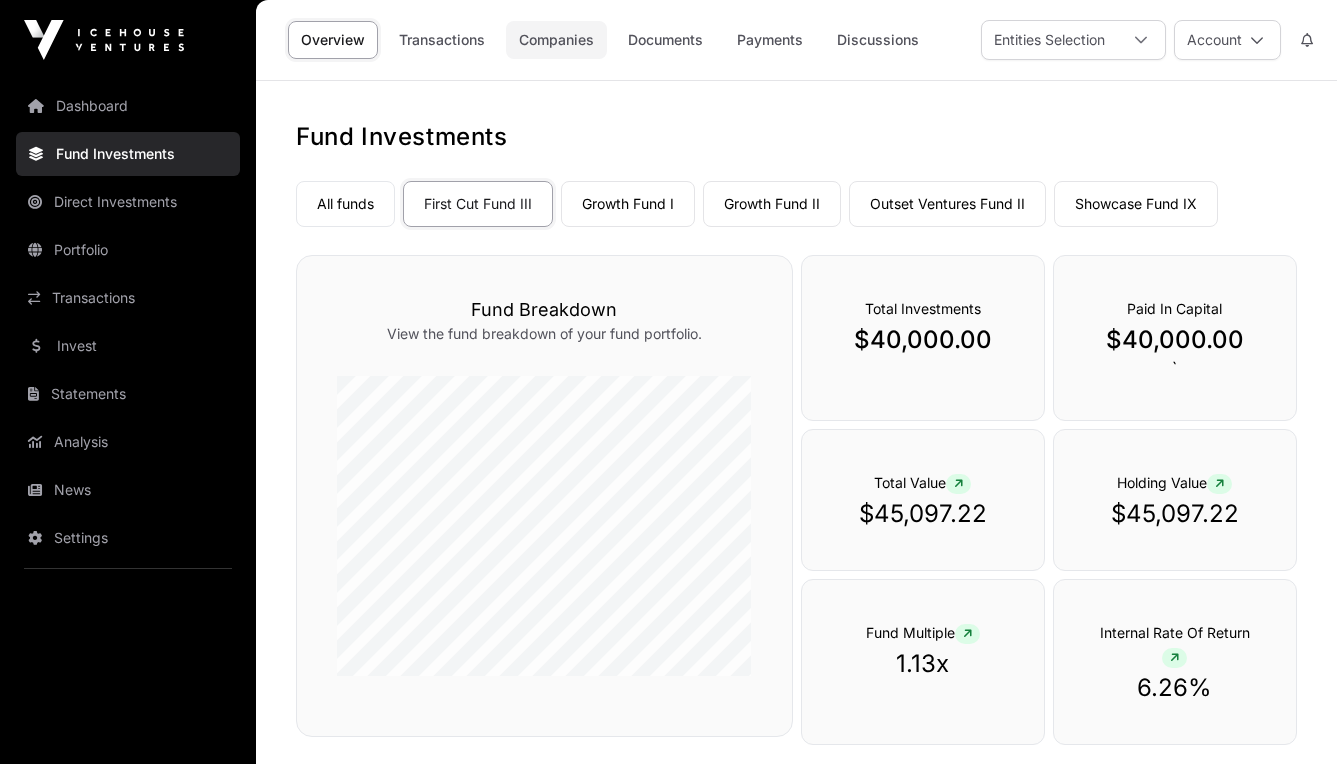 click on "Companies" 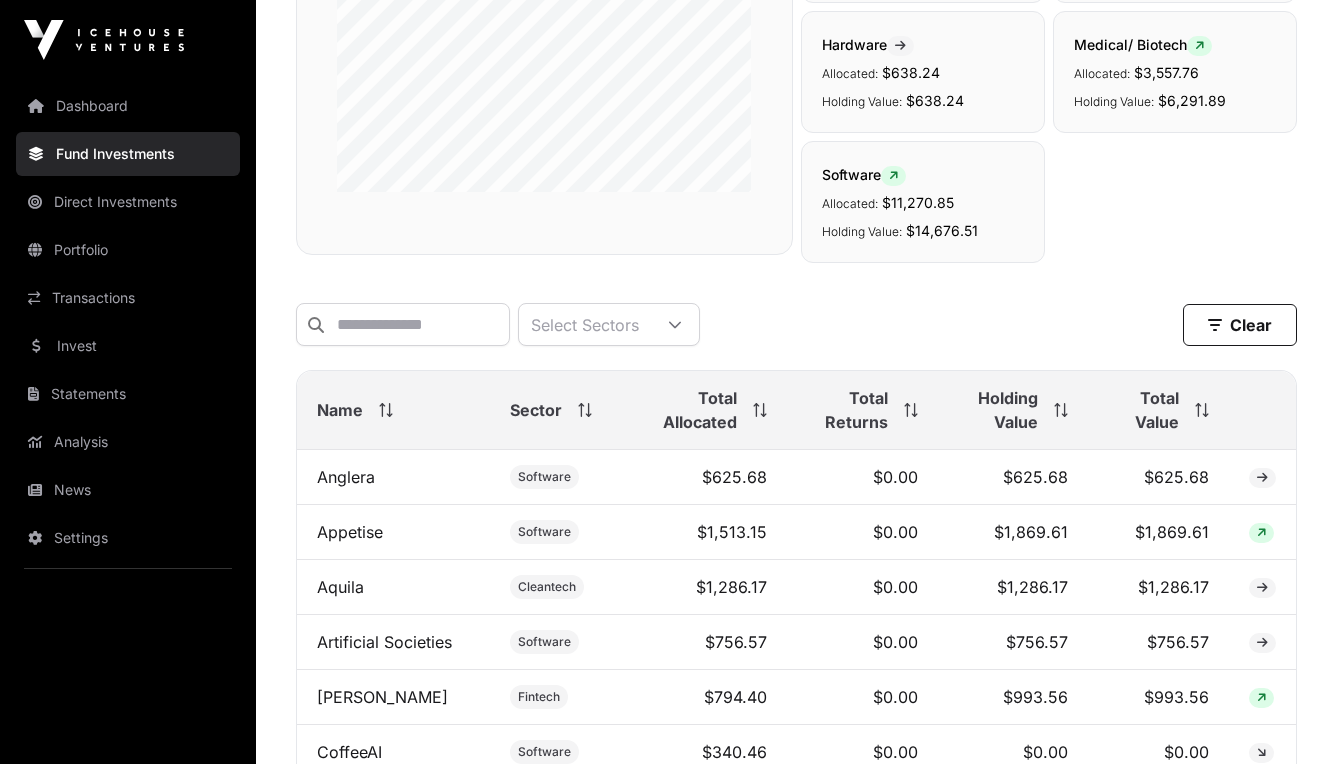 scroll, scrollTop: 526, scrollLeft: 0, axis: vertical 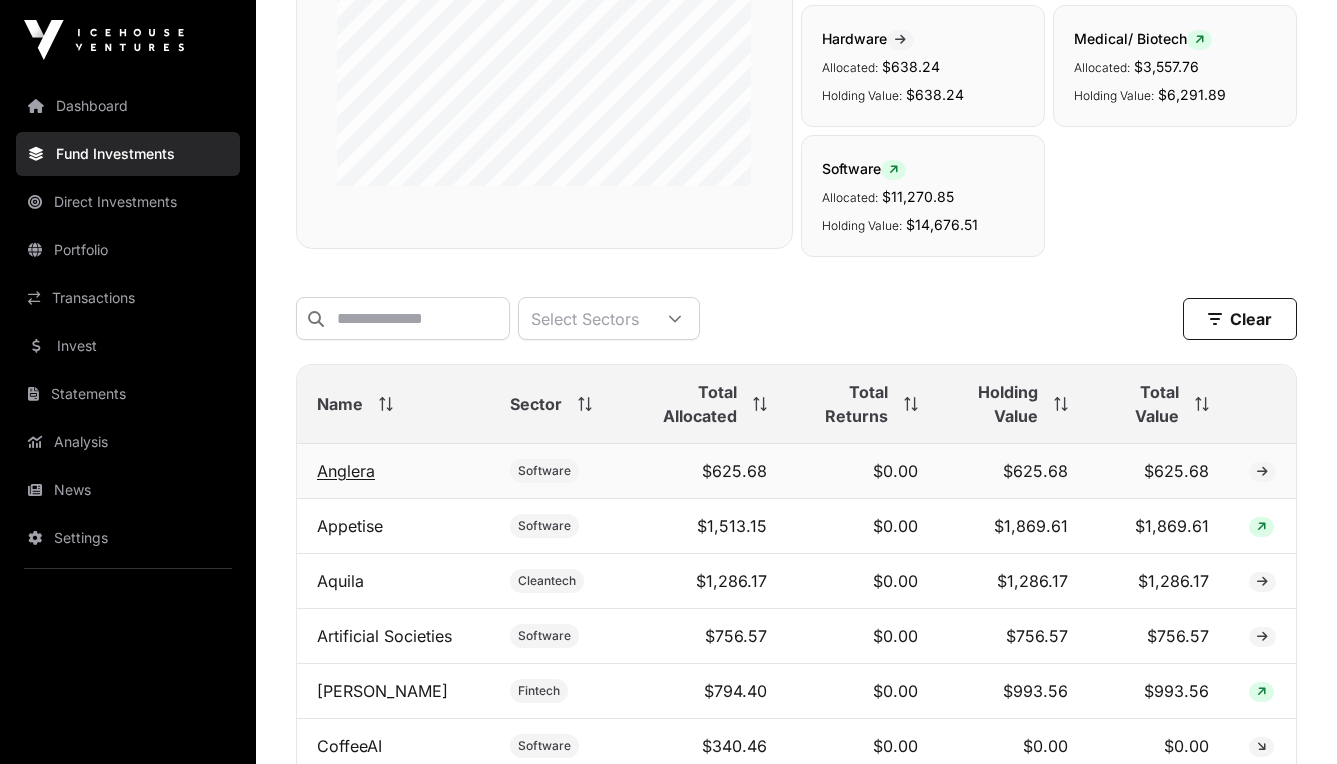 click on "Anglera" 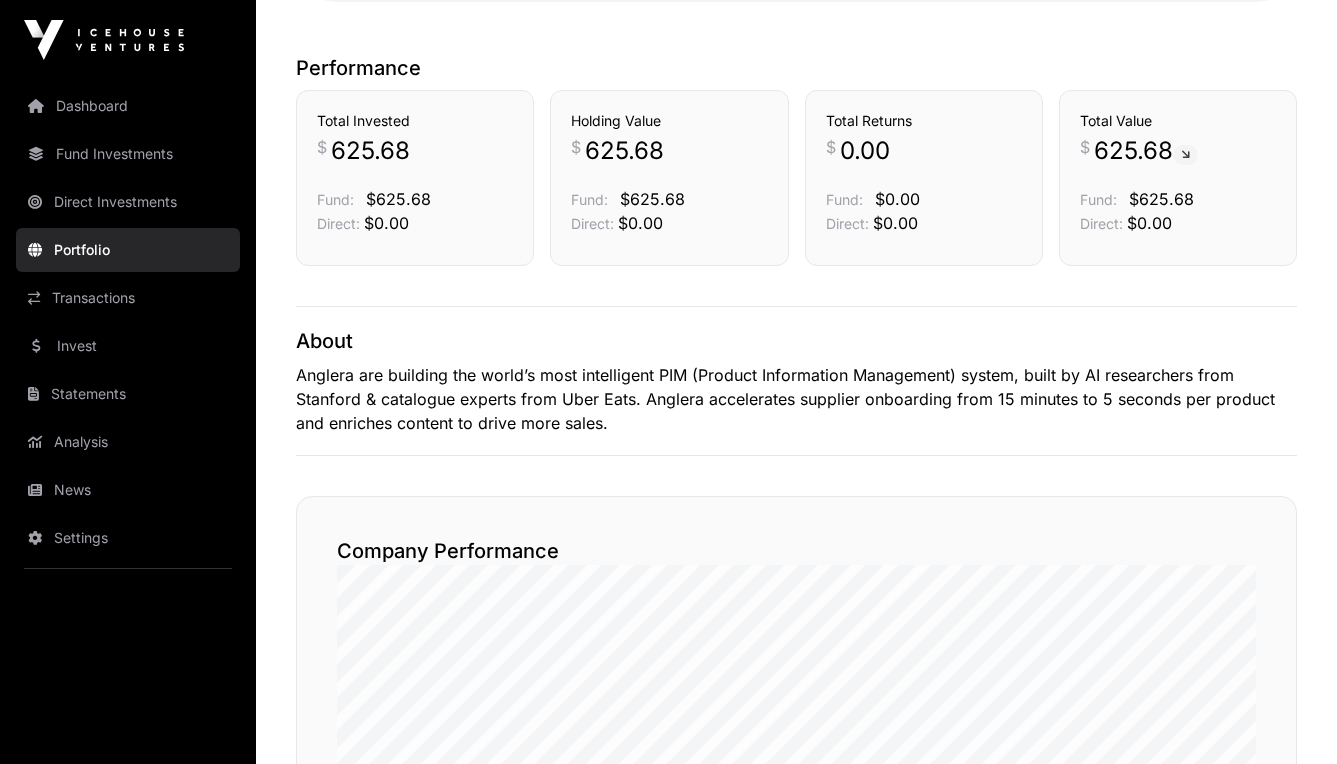 scroll, scrollTop: 501, scrollLeft: 0, axis: vertical 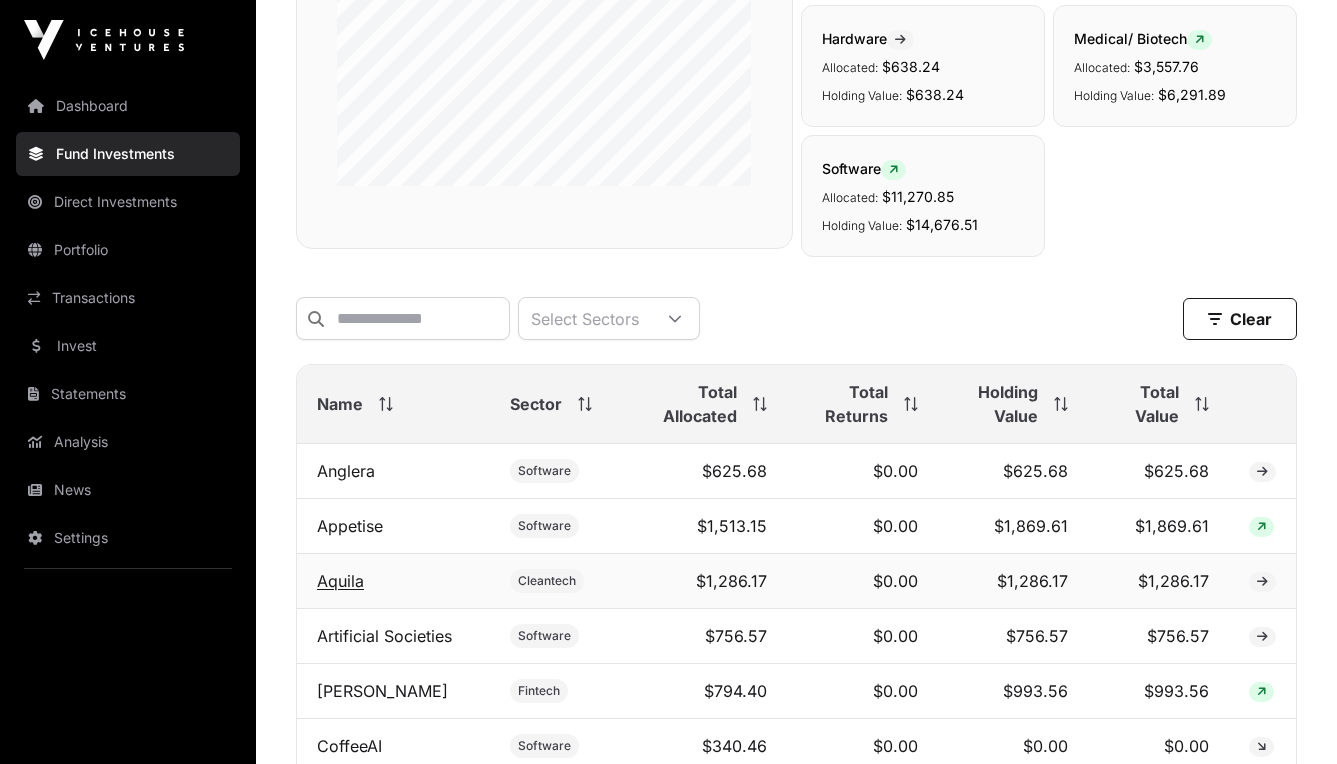 click on "Aquila" 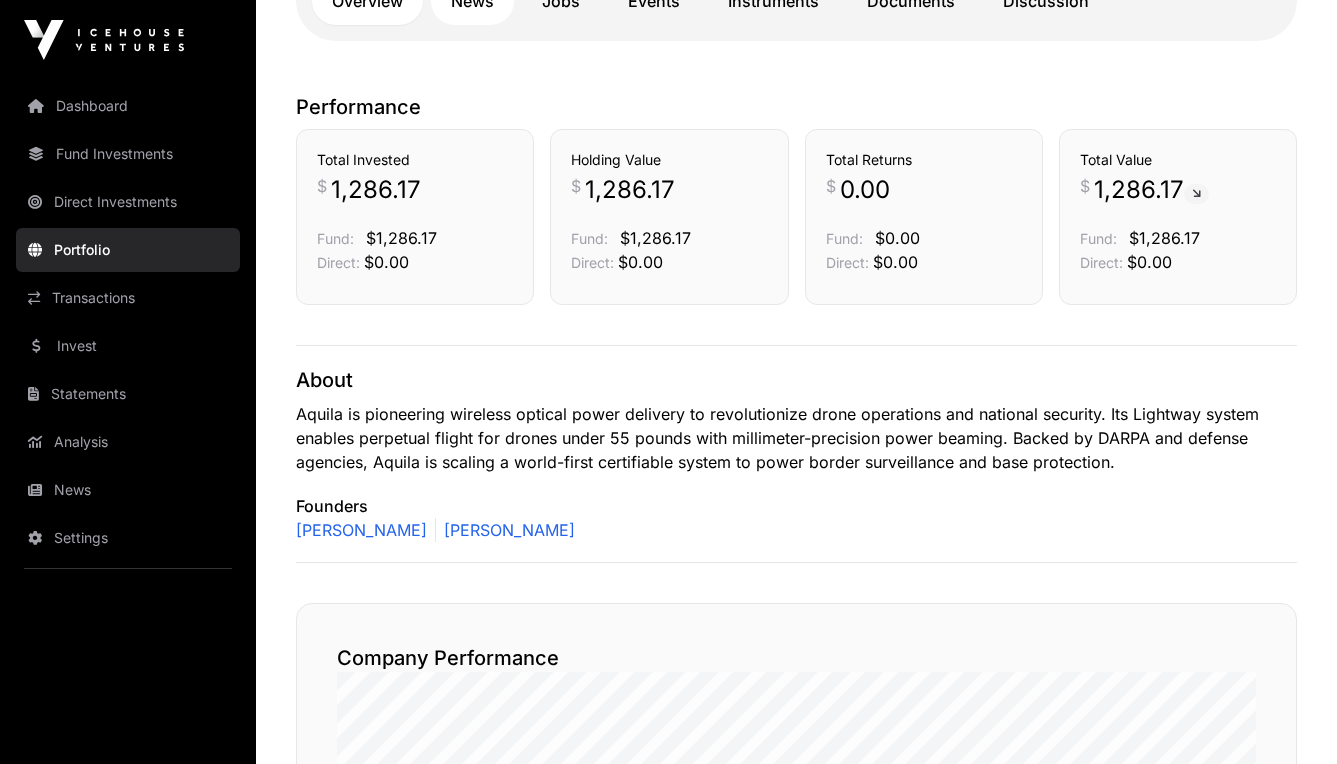 scroll, scrollTop: 0, scrollLeft: 0, axis: both 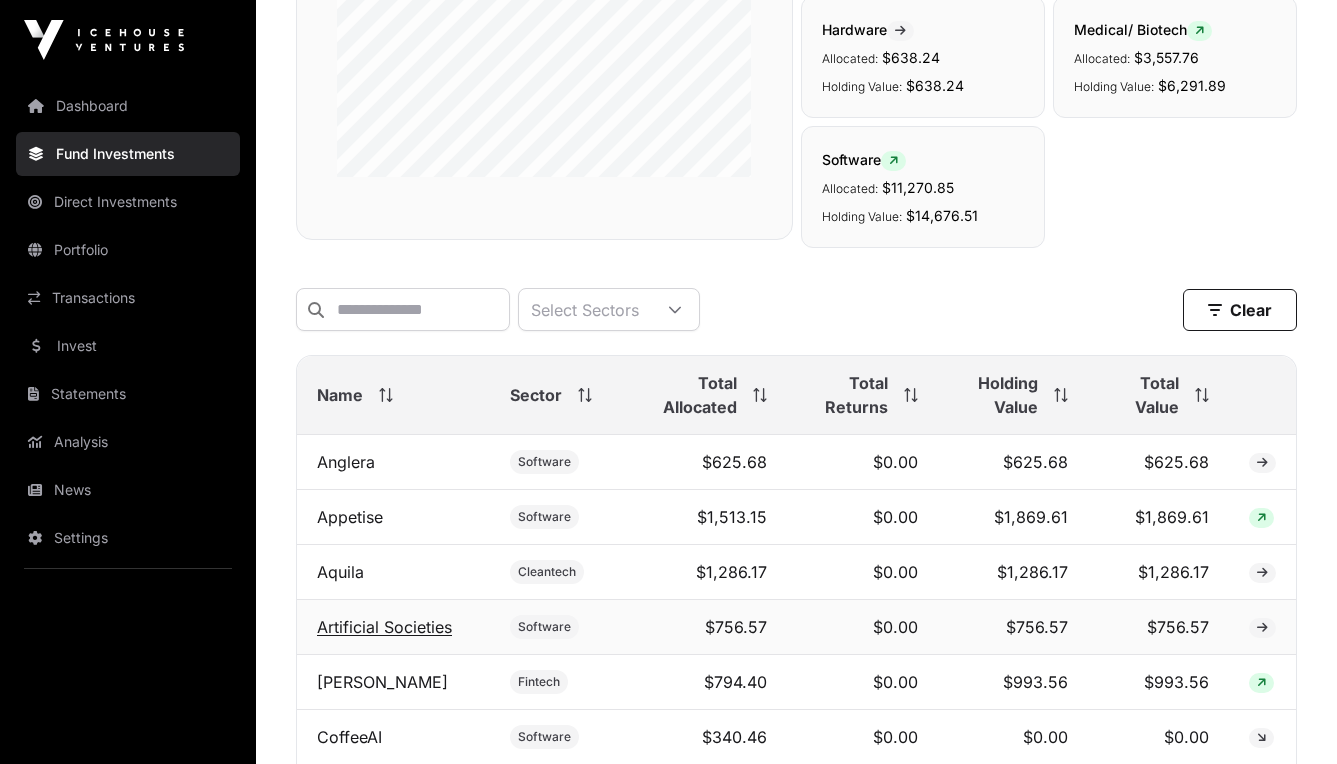 click on "Artificial Societies" 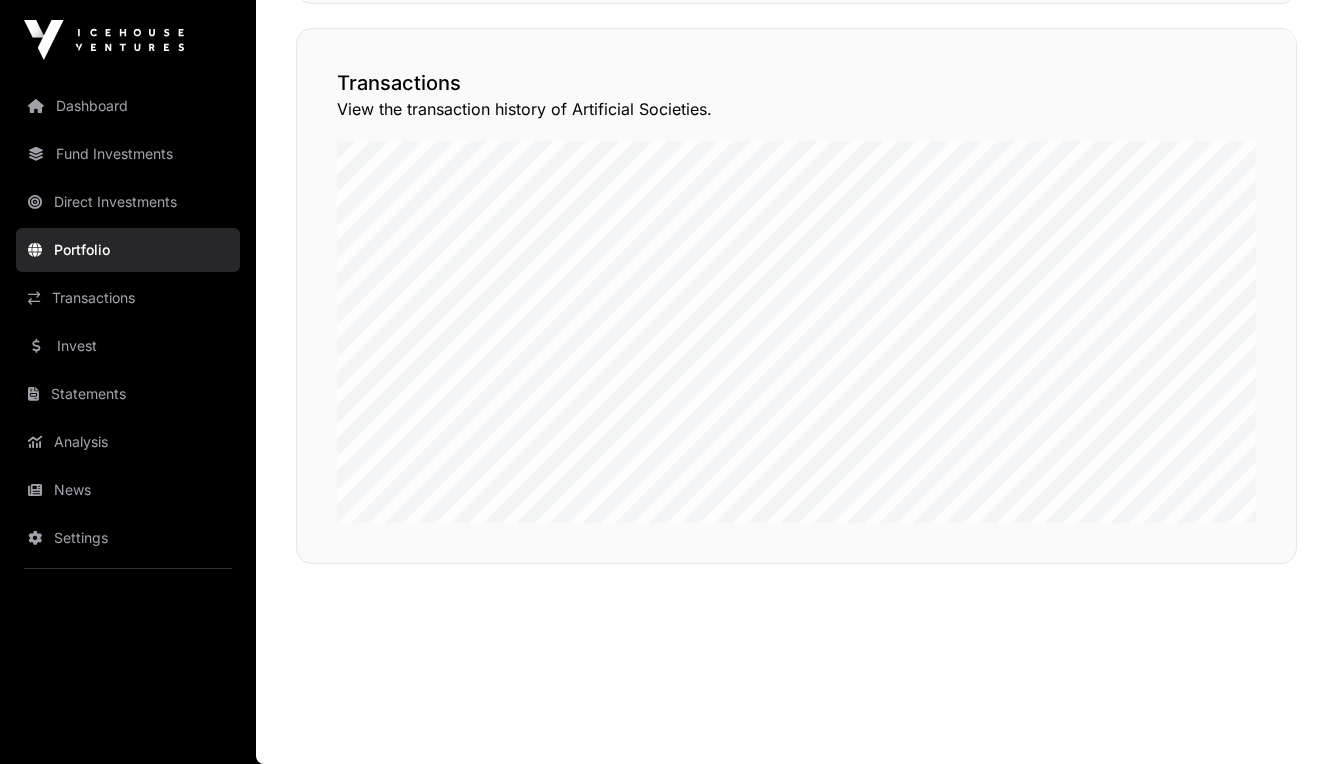 scroll, scrollTop: 1485, scrollLeft: 0, axis: vertical 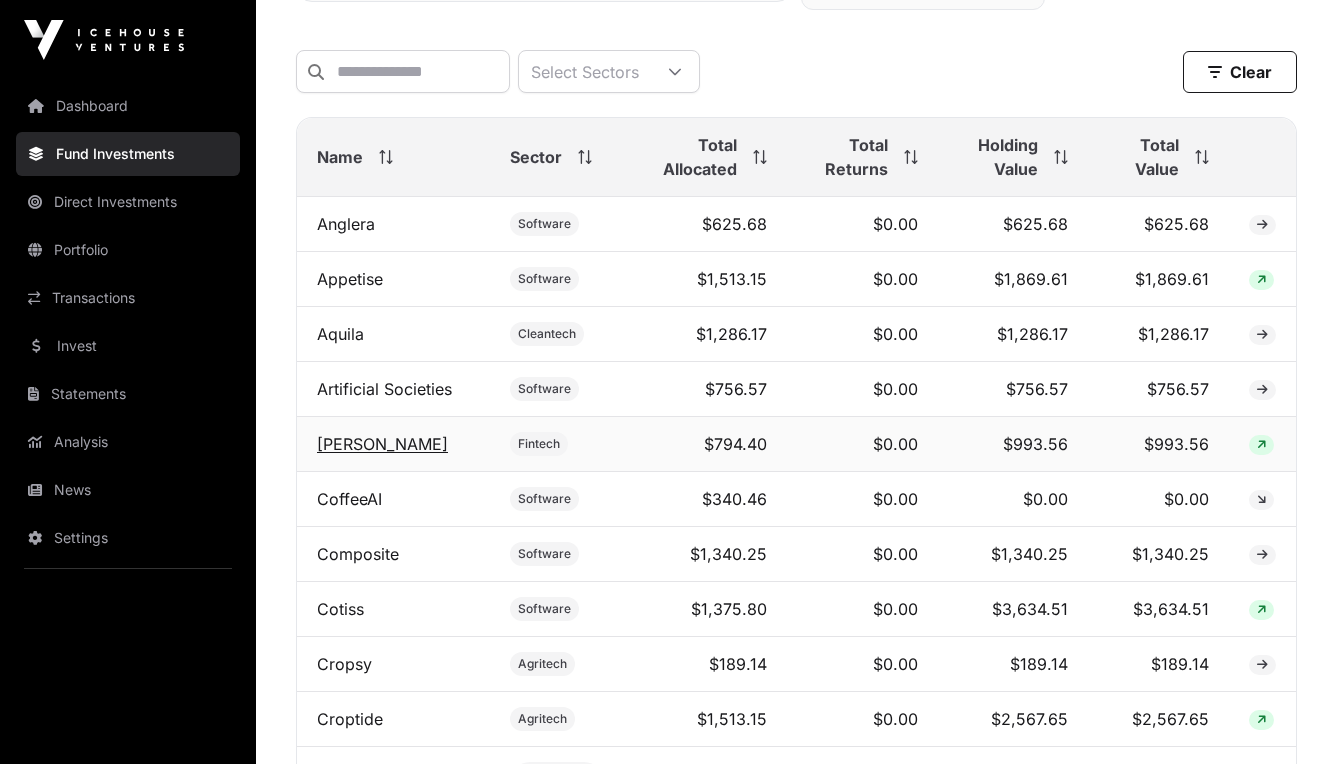 click on "Caruso" 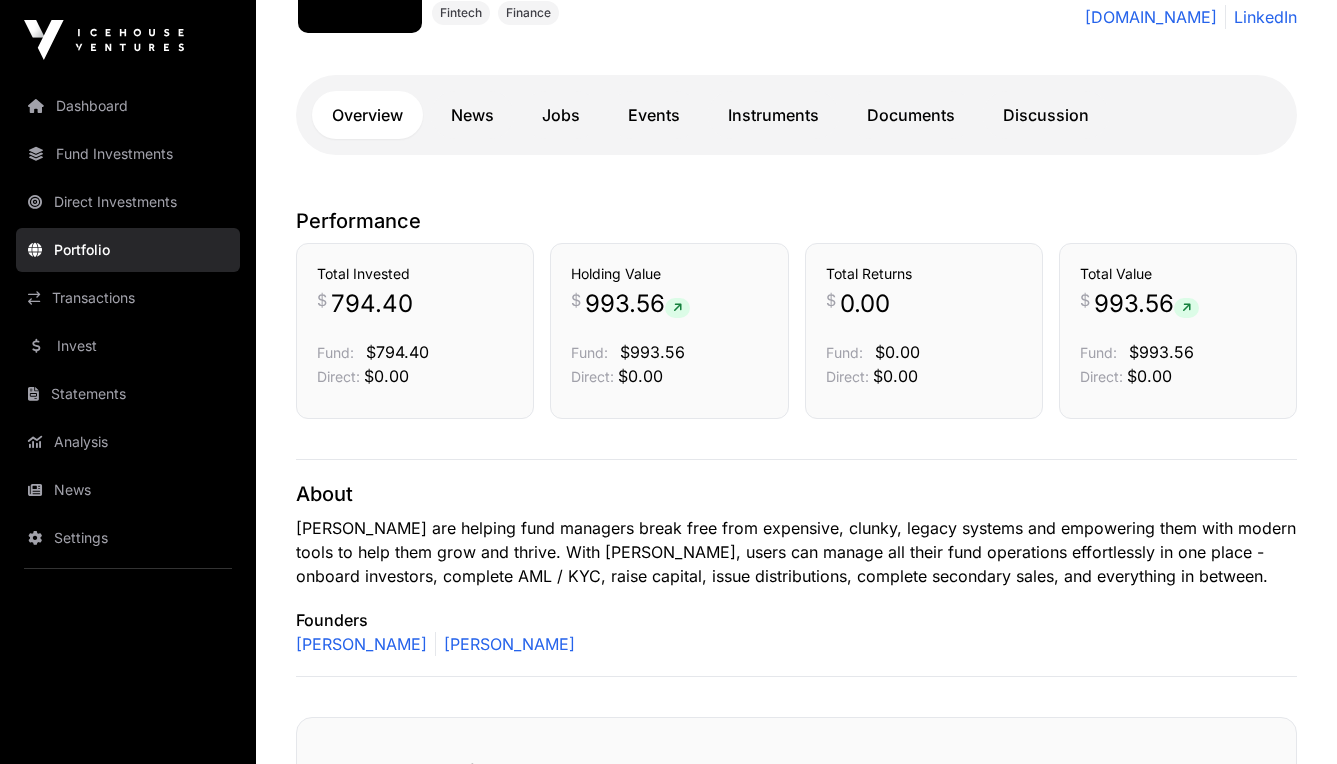 scroll, scrollTop: 334, scrollLeft: 0, axis: vertical 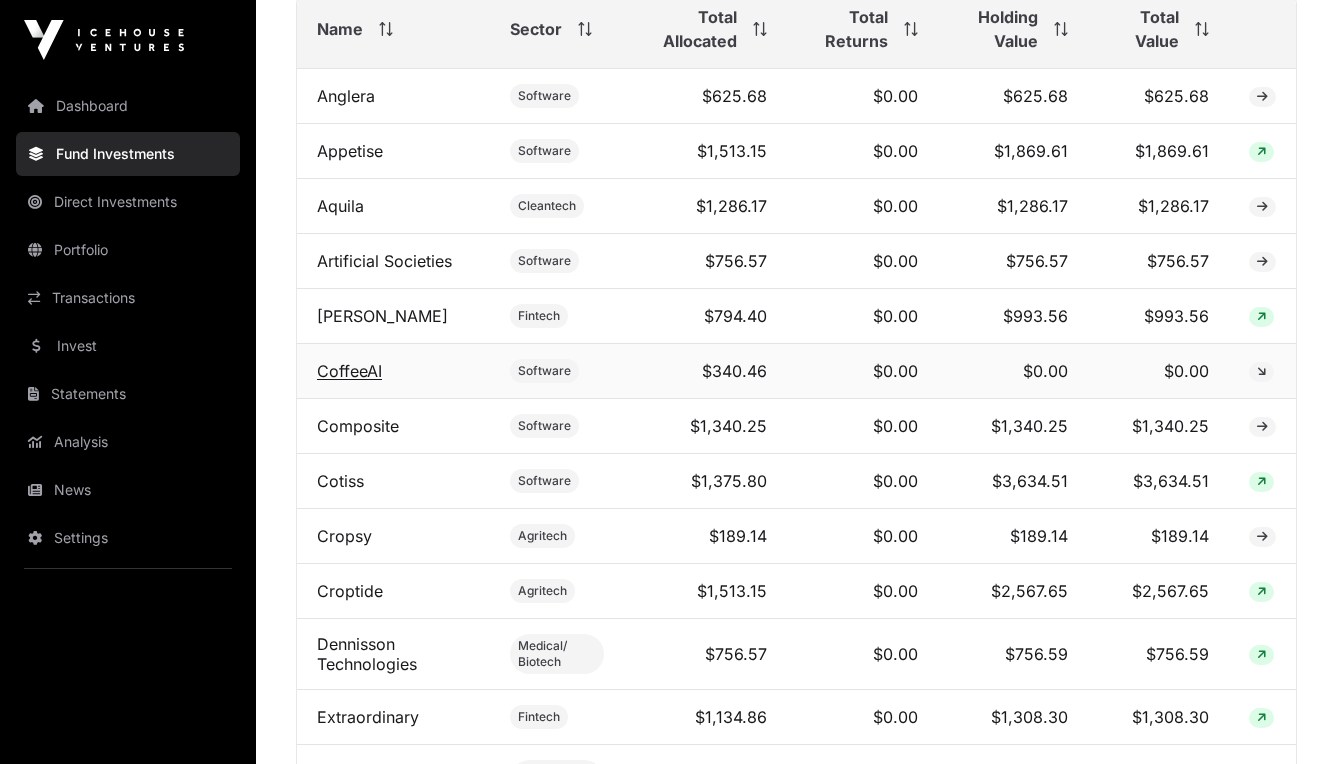 click on "CoffeeAI" 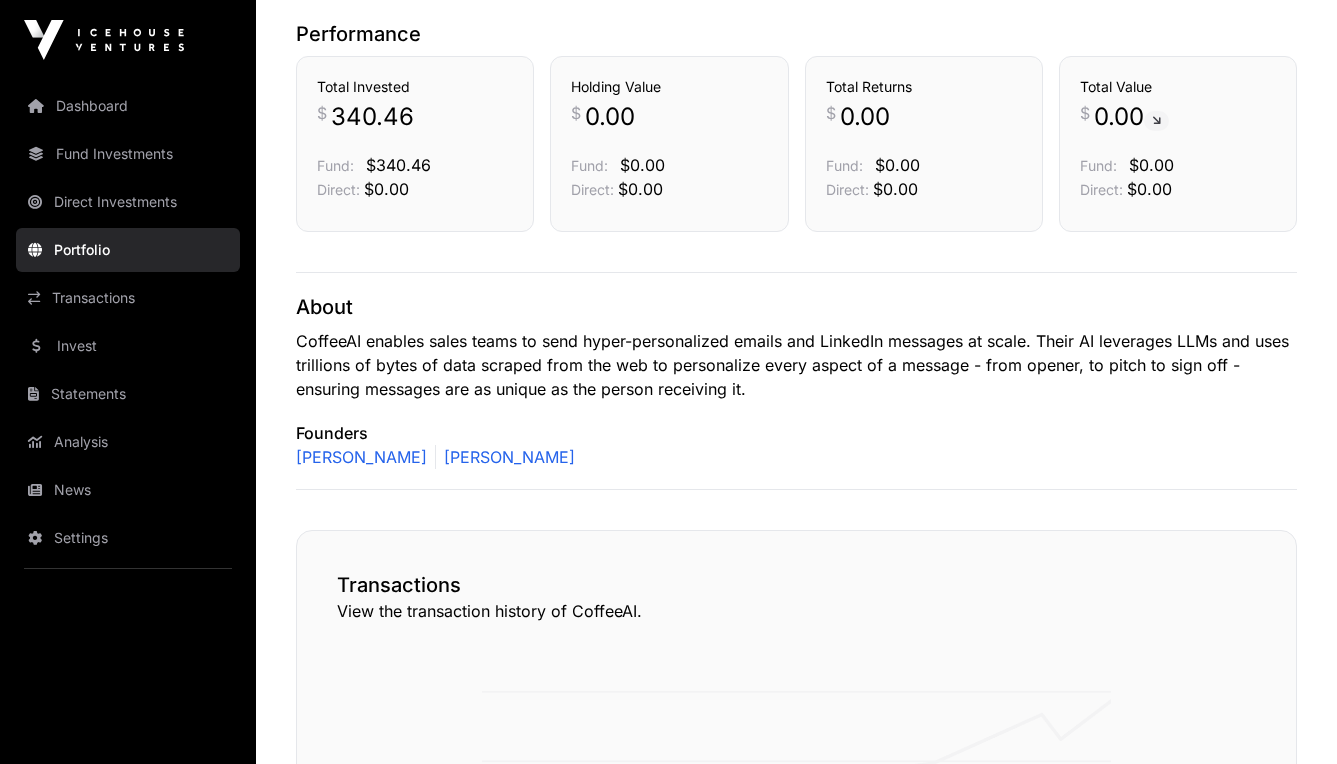 scroll, scrollTop: 493, scrollLeft: 0, axis: vertical 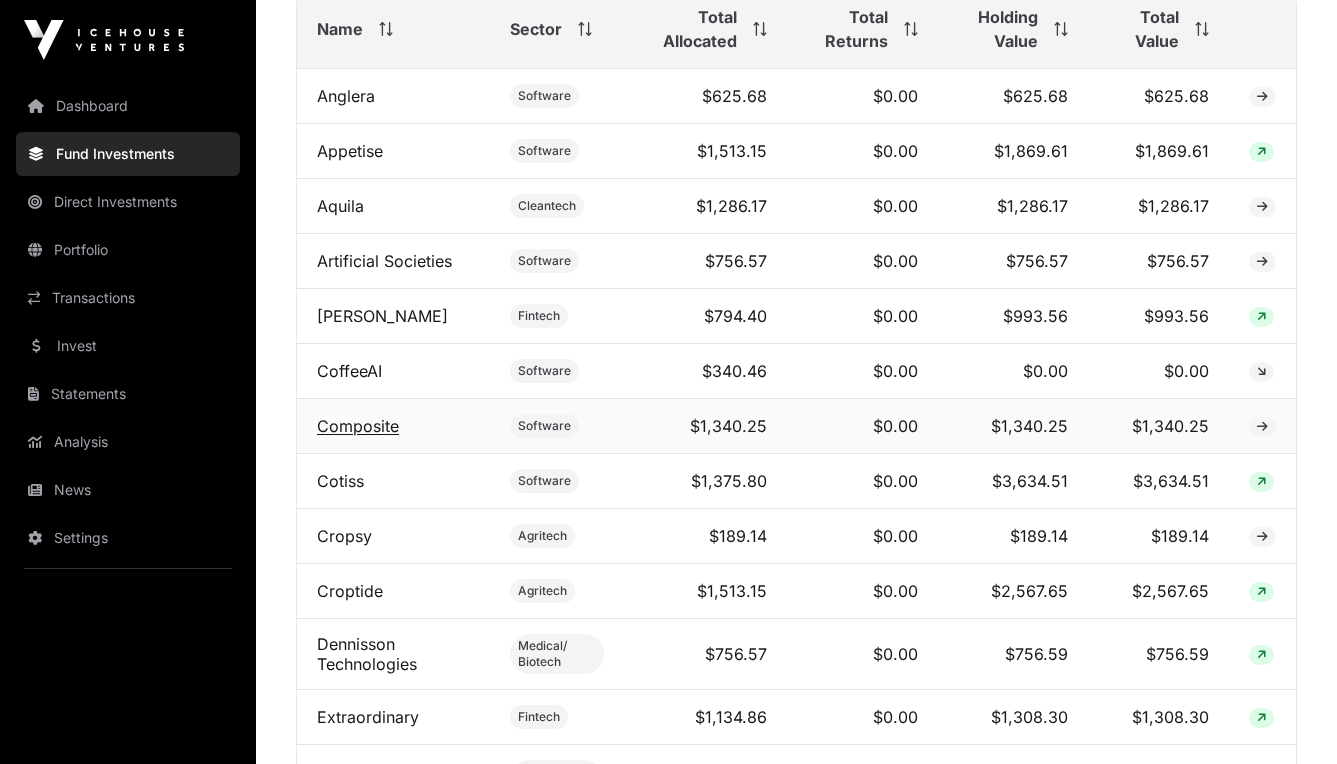 click on "Composite" 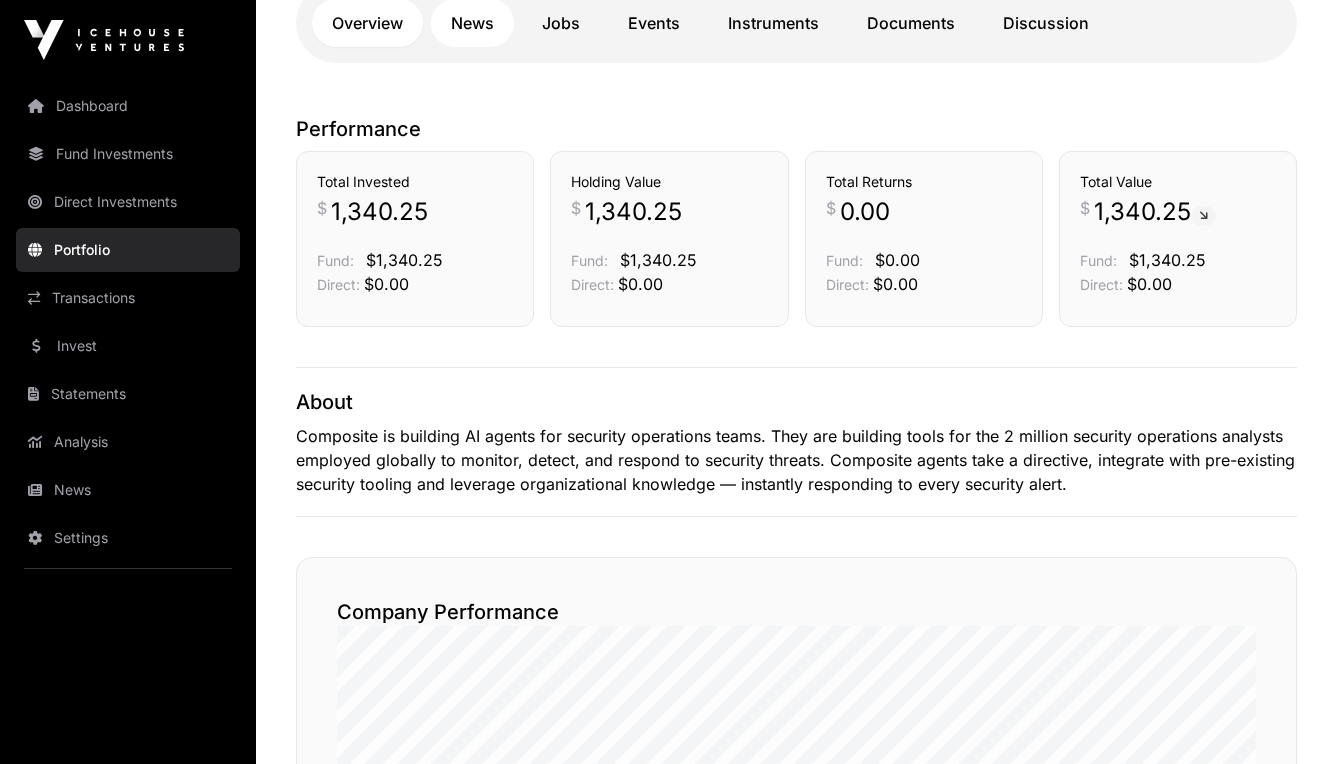 scroll, scrollTop: 451, scrollLeft: 0, axis: vertical 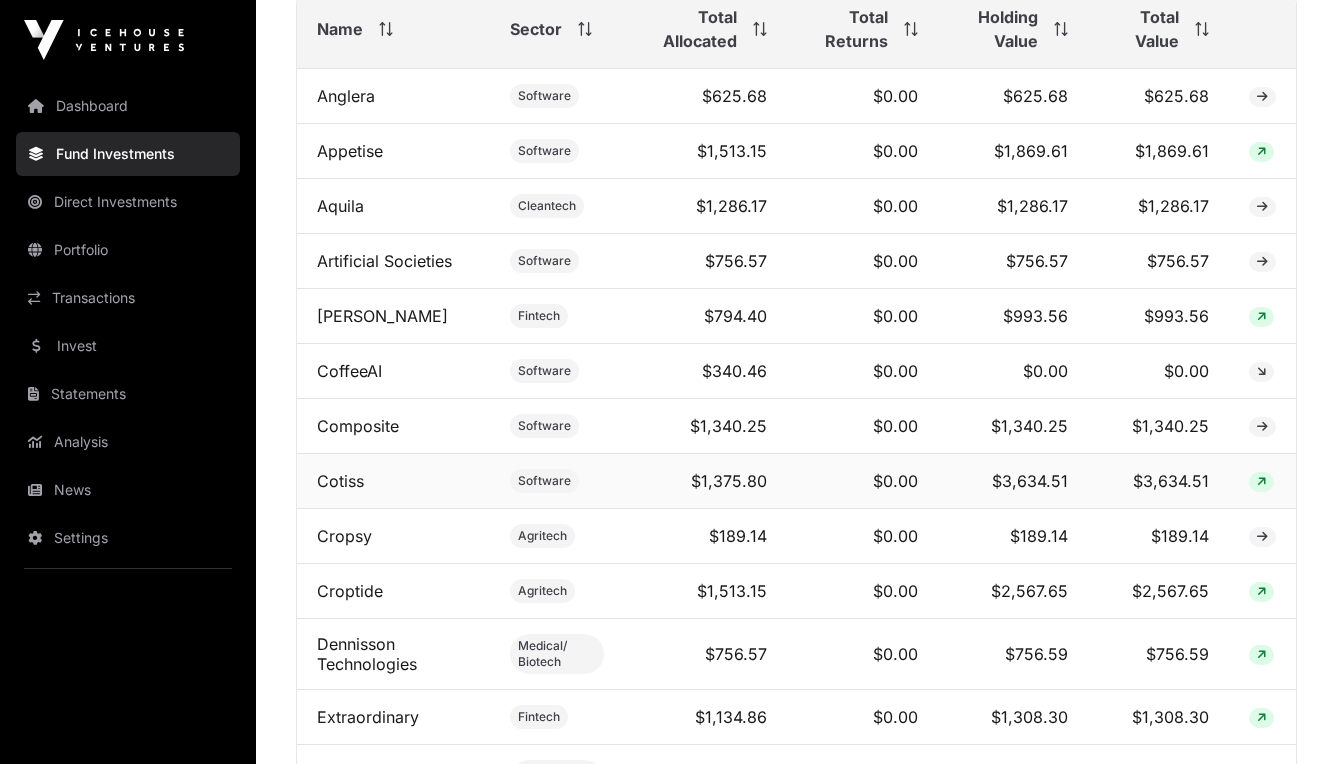 click on "Cotiss" 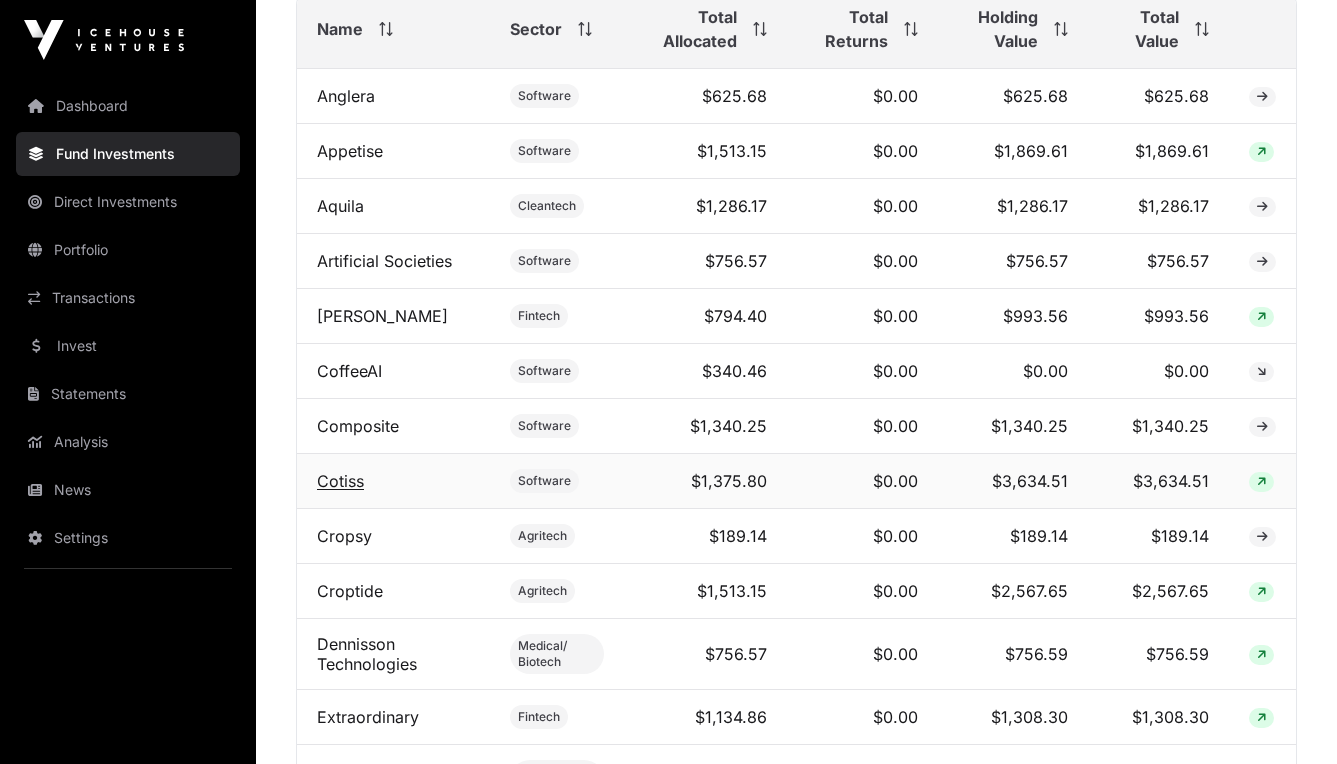 click on "Cotiss" 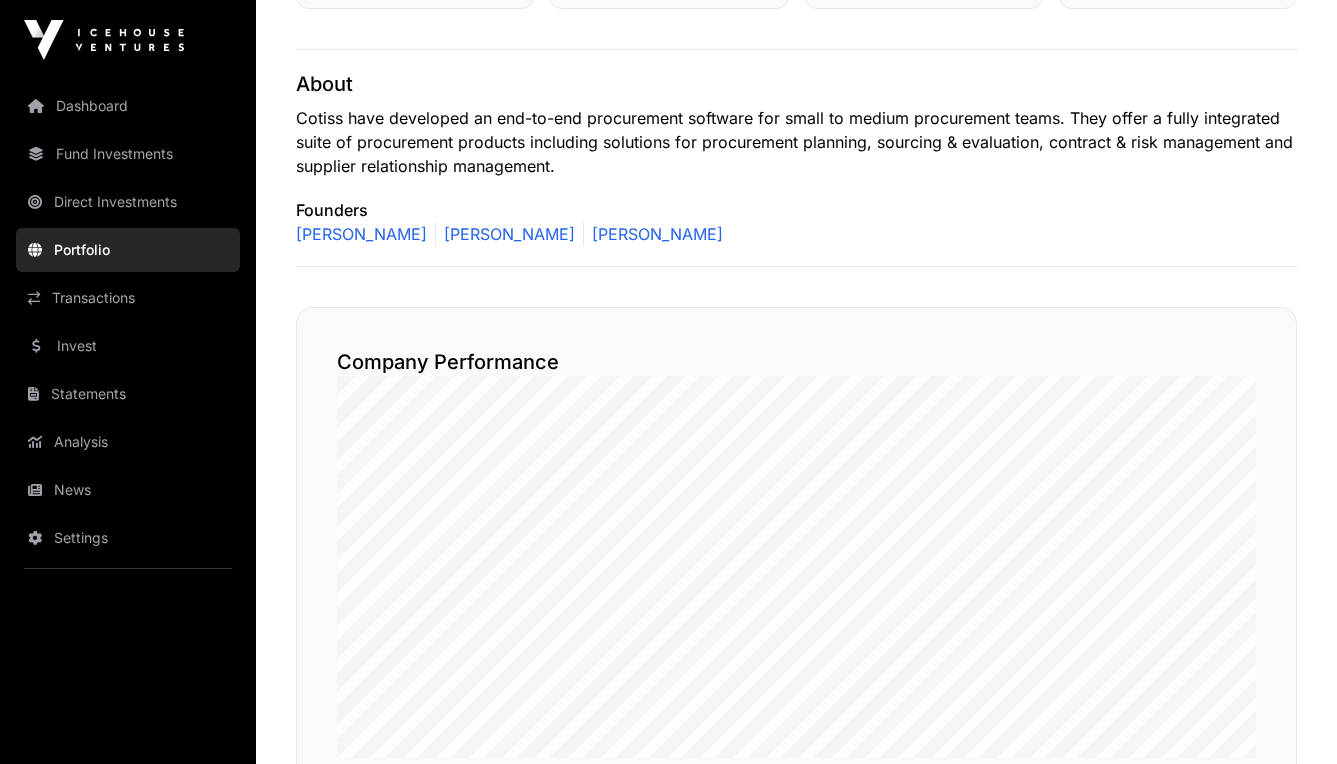 scroll, scrollTop: 694, scrollLeft: 0, axis: vertical 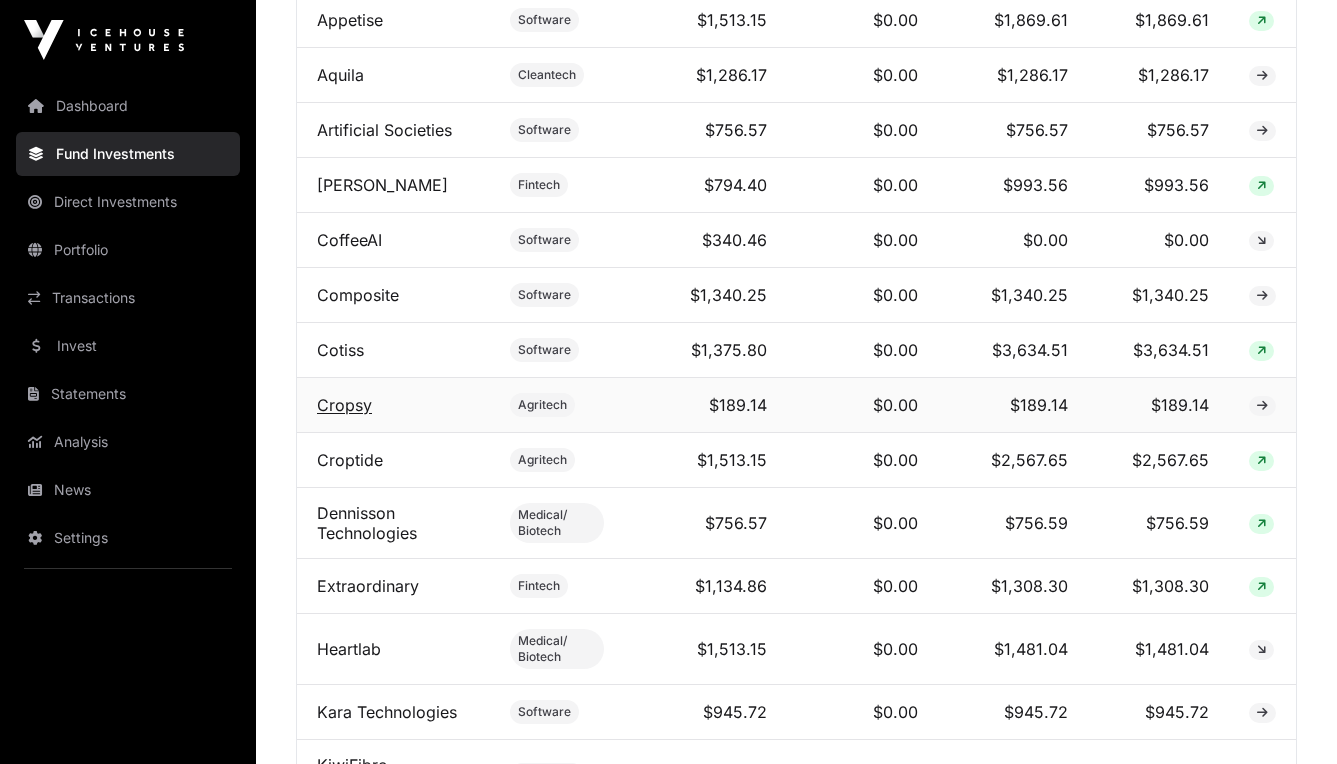 click on "Cropsy" 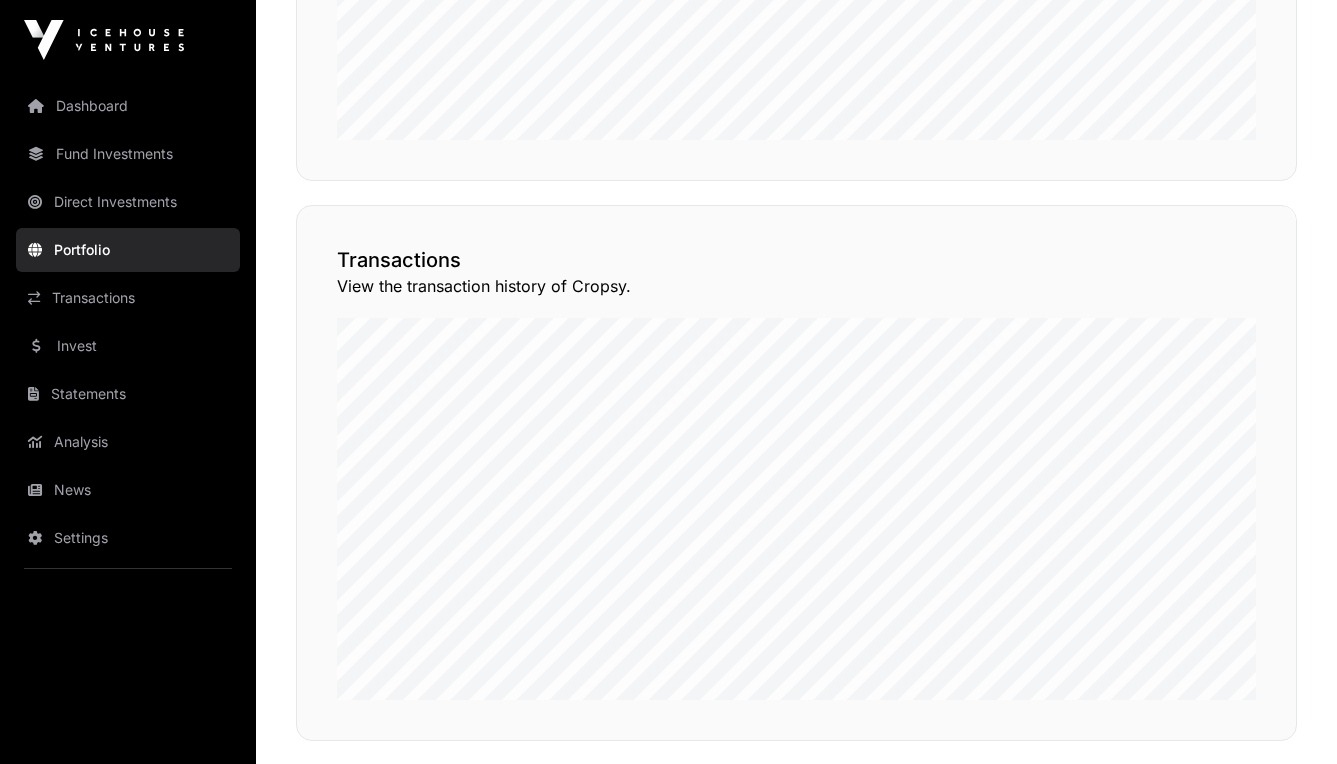 scroll, scrollTop: 1366, scrollLeft: 0, axis: vertical 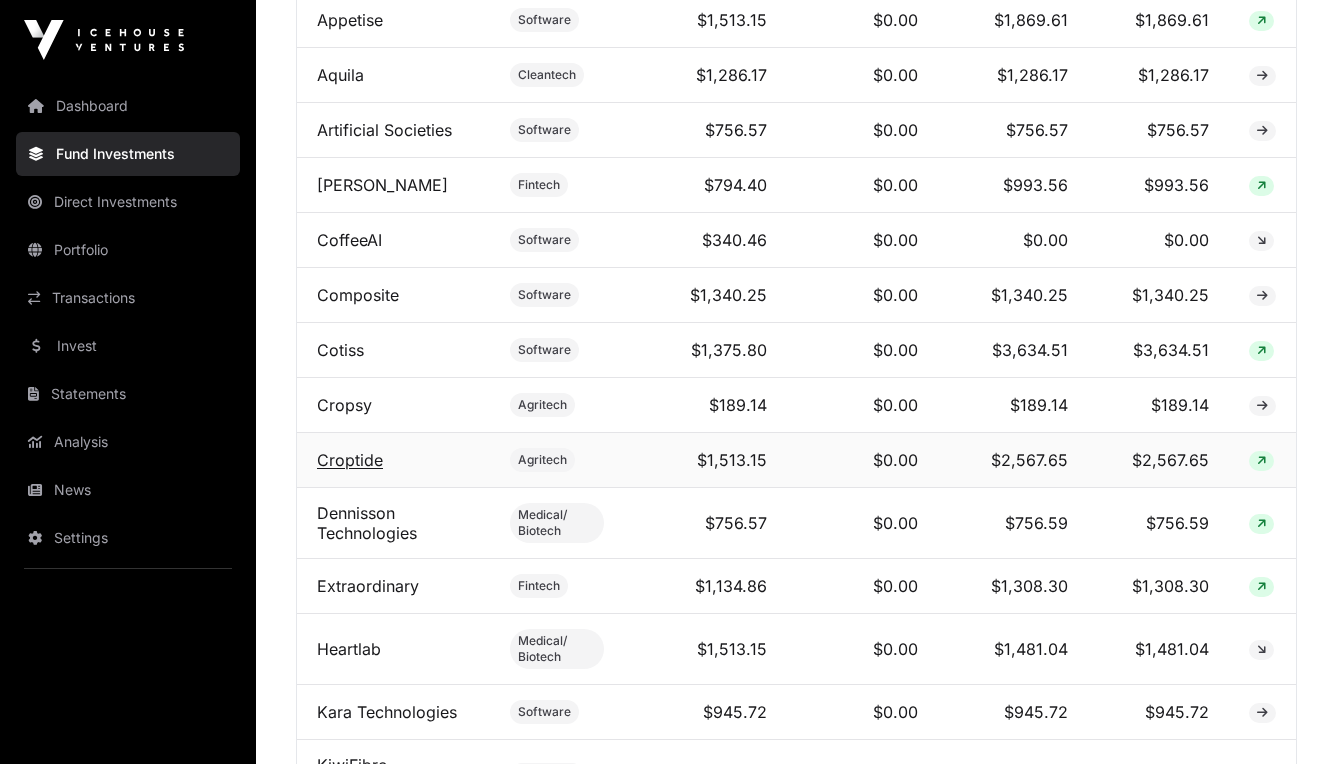 click on "Croptide" 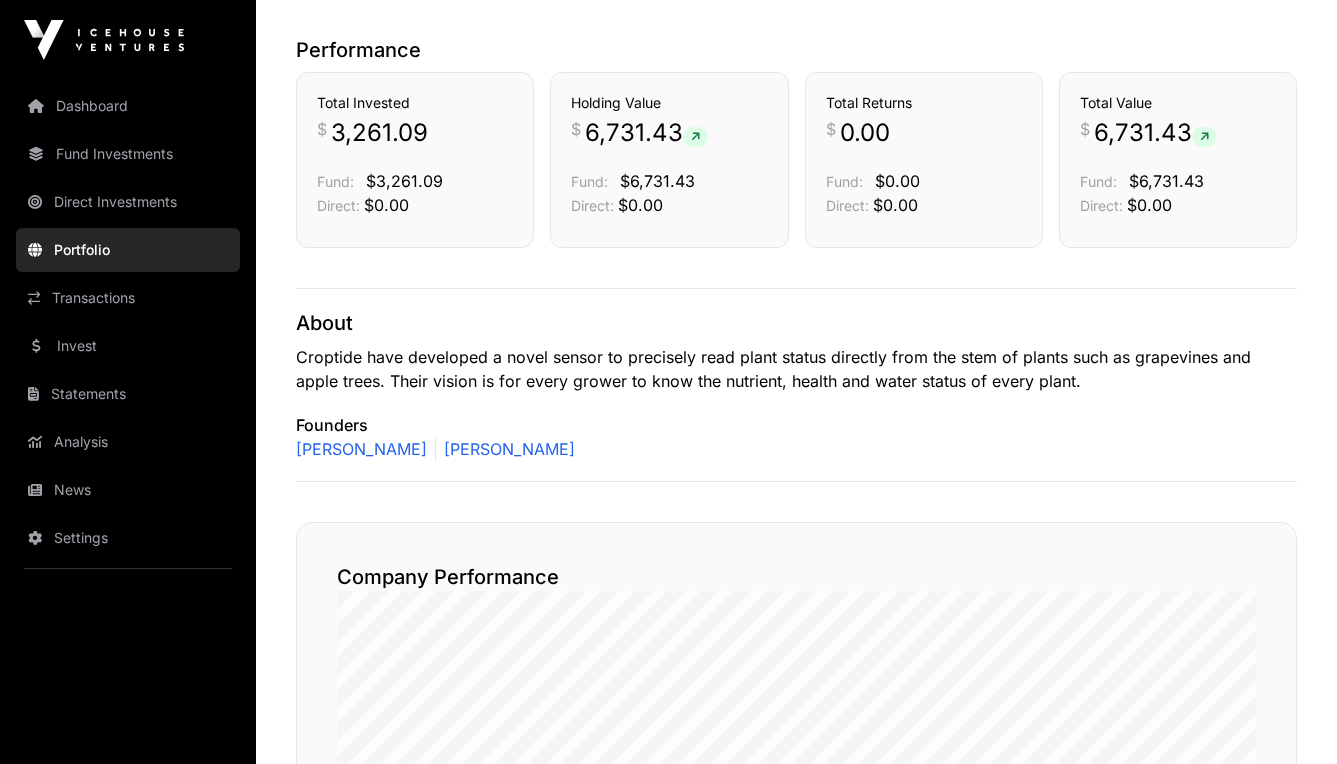 scroll, scrollTop: 511, scrollLeft: 0, axis: vertical 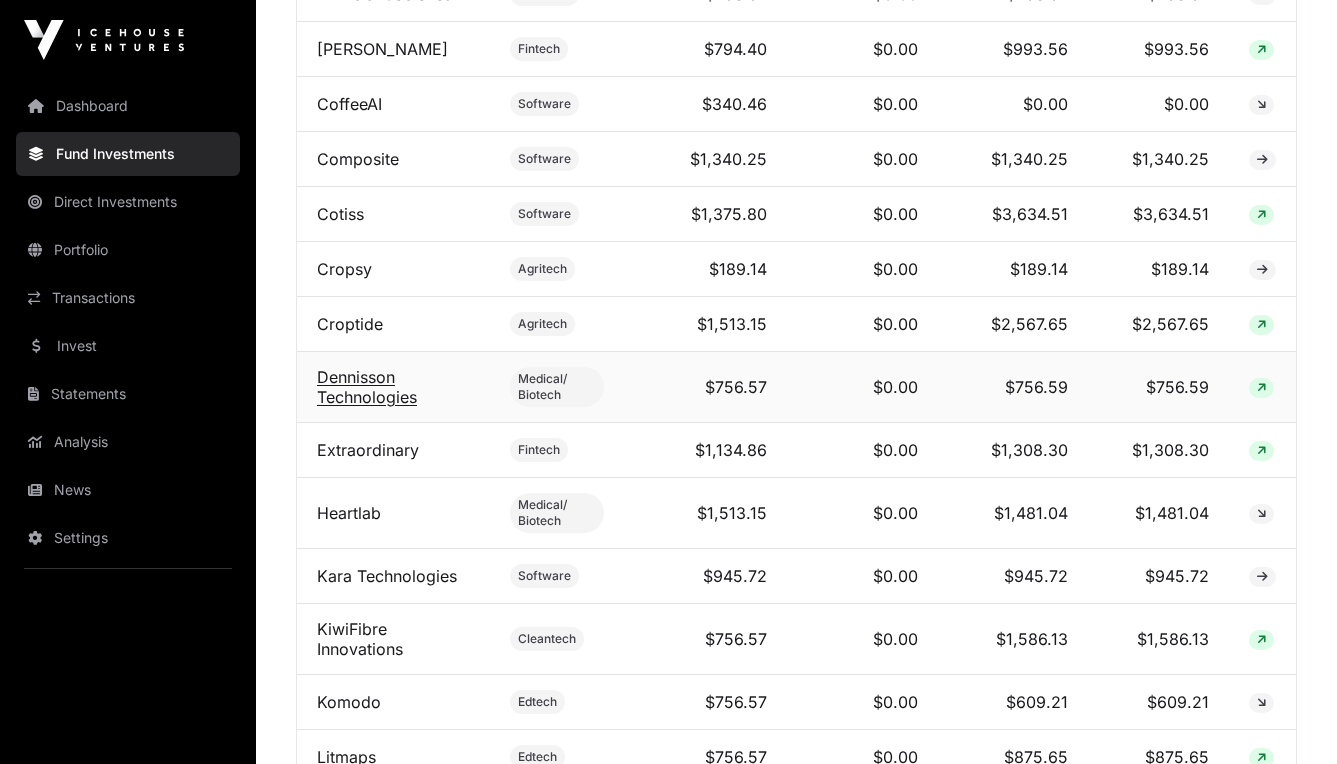 click on "Dennisson Technologies" 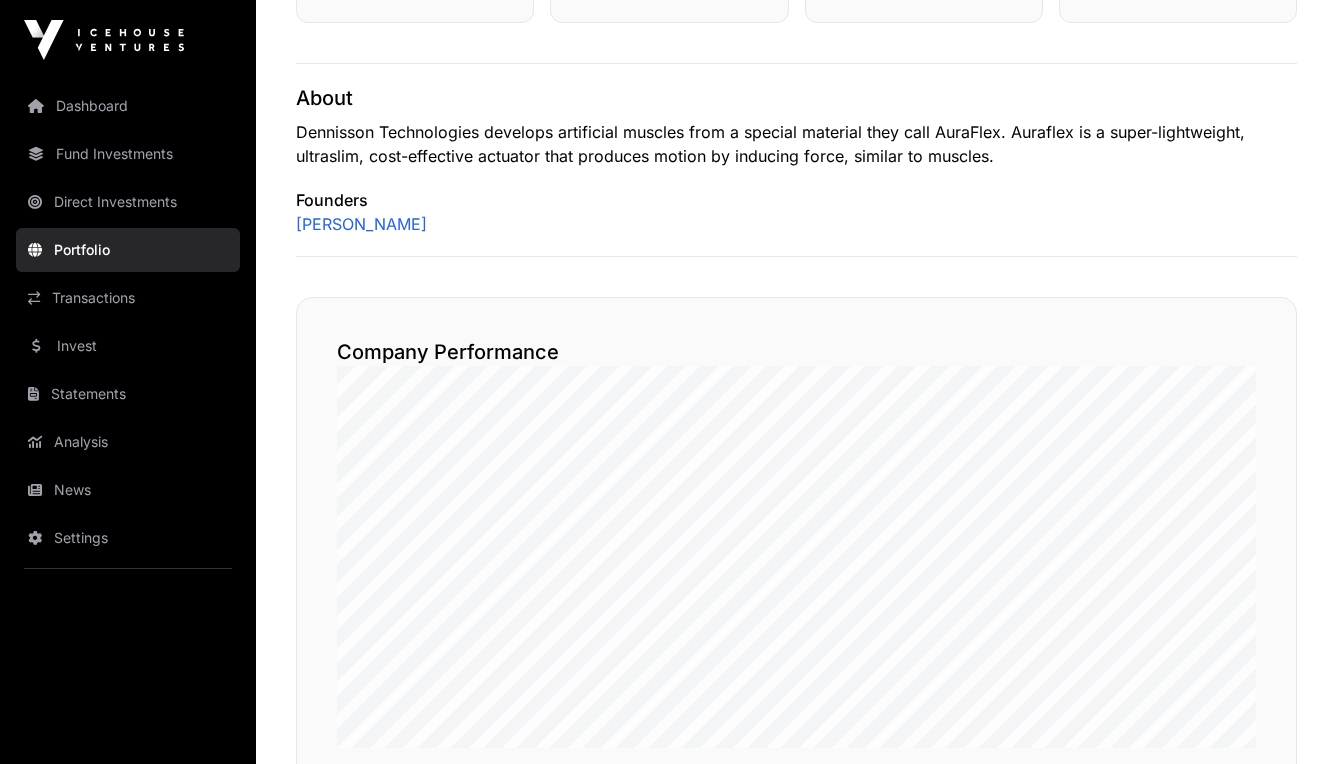 scroll, scrollTop: 811, scrollLeft: 0, axis: vertical 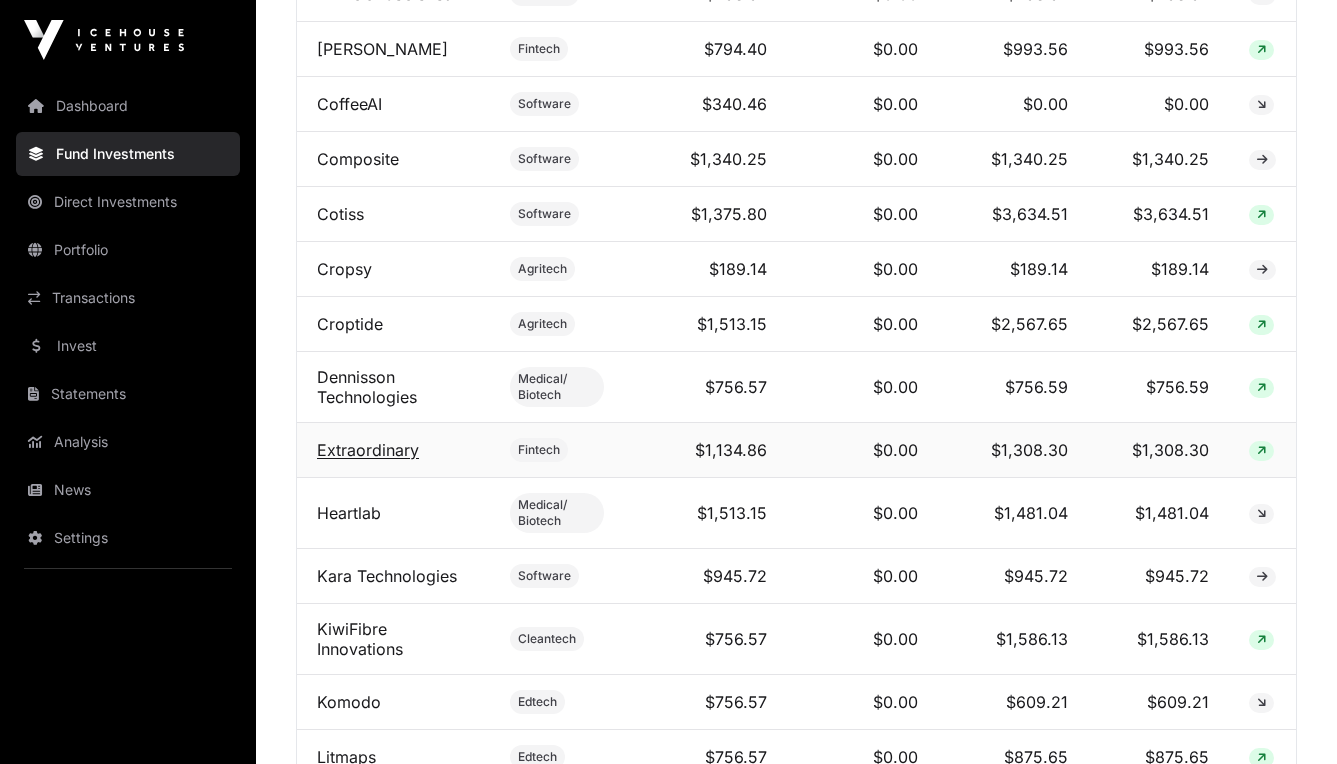 click on "Extraordinary" 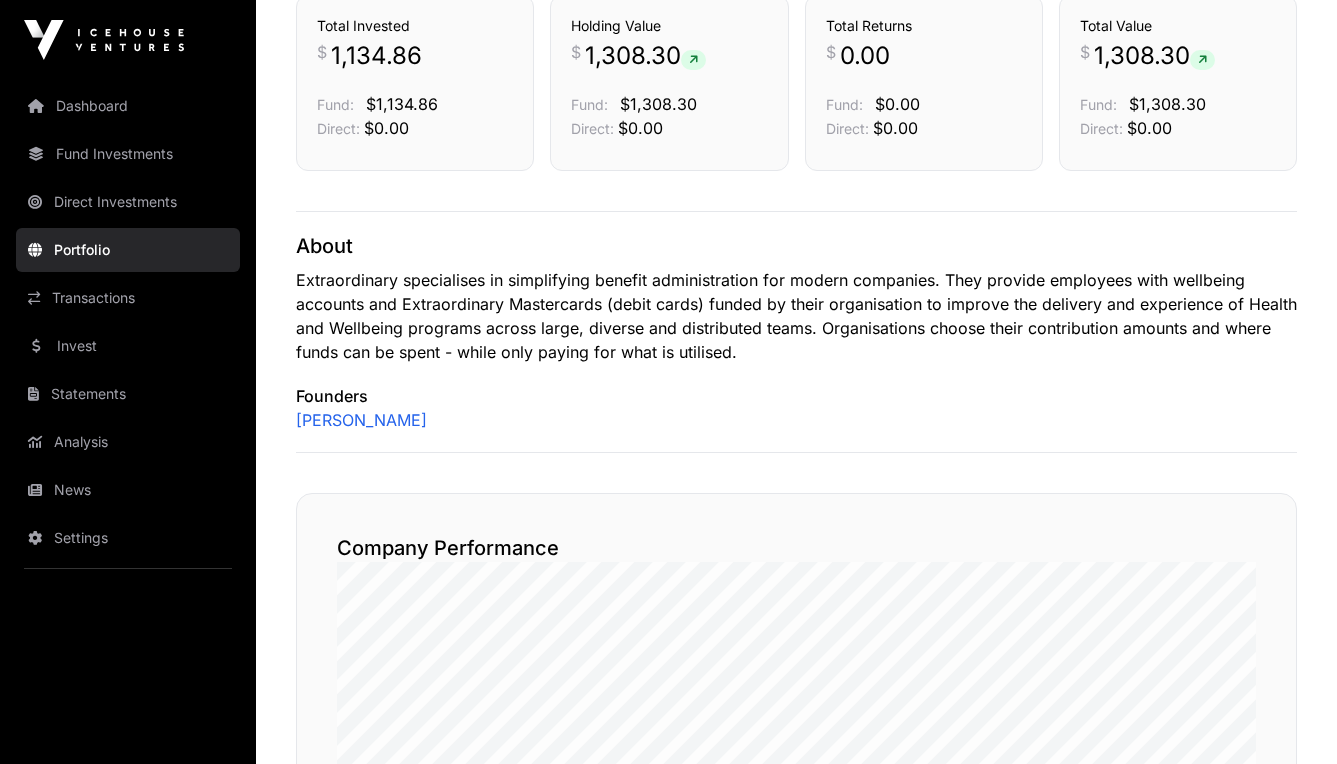 scroll, scrollTop: 660, scrollLeft: 0, axis: vertical 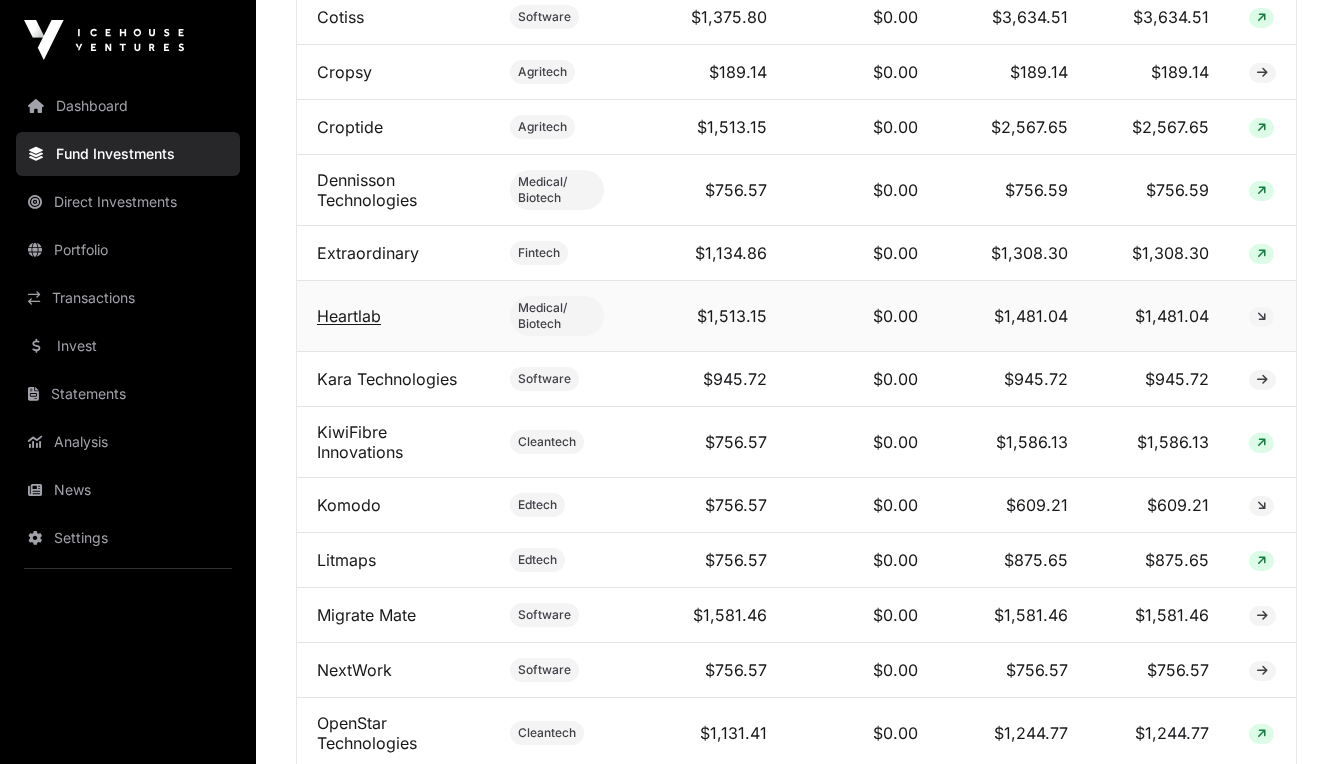 click on "Heartlab" 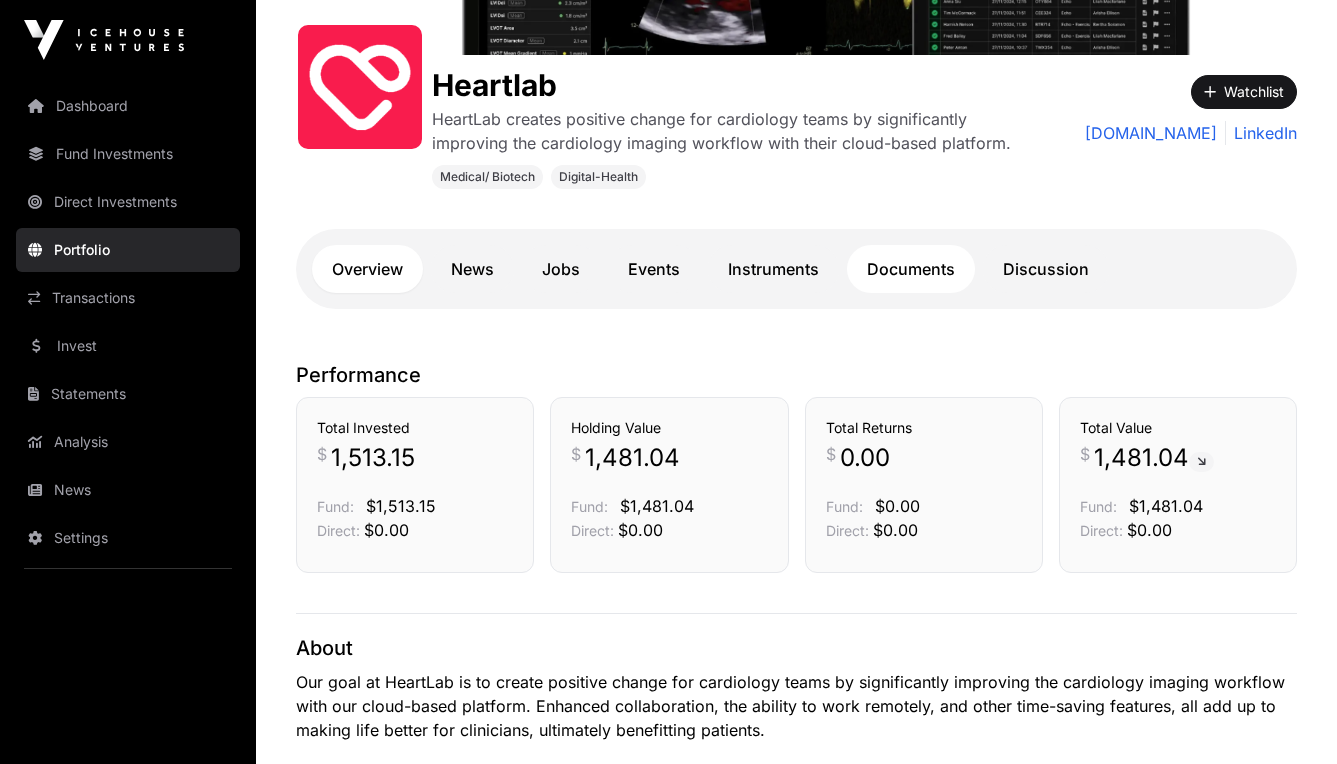 scroll, scrollTop: 295, scrollLeft: 0, axis: vertical 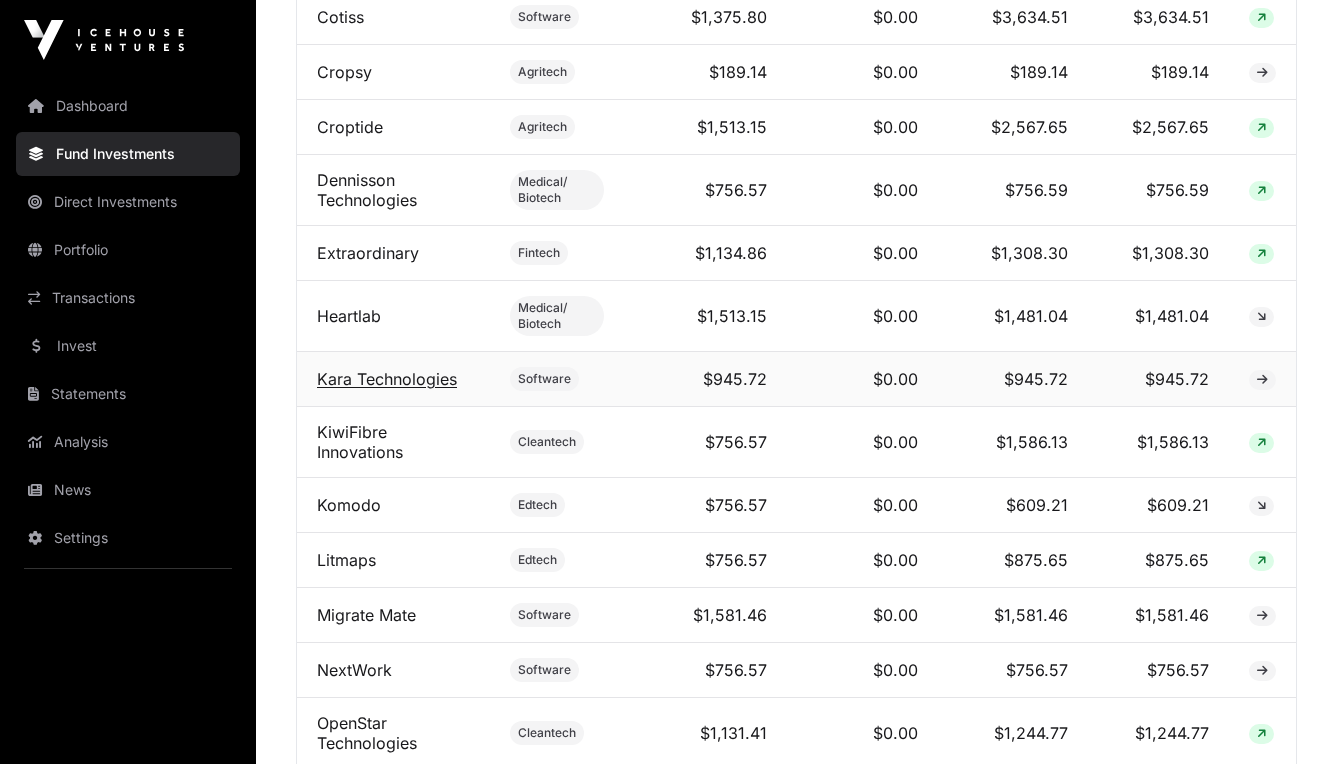 click on "Kara Technologies" 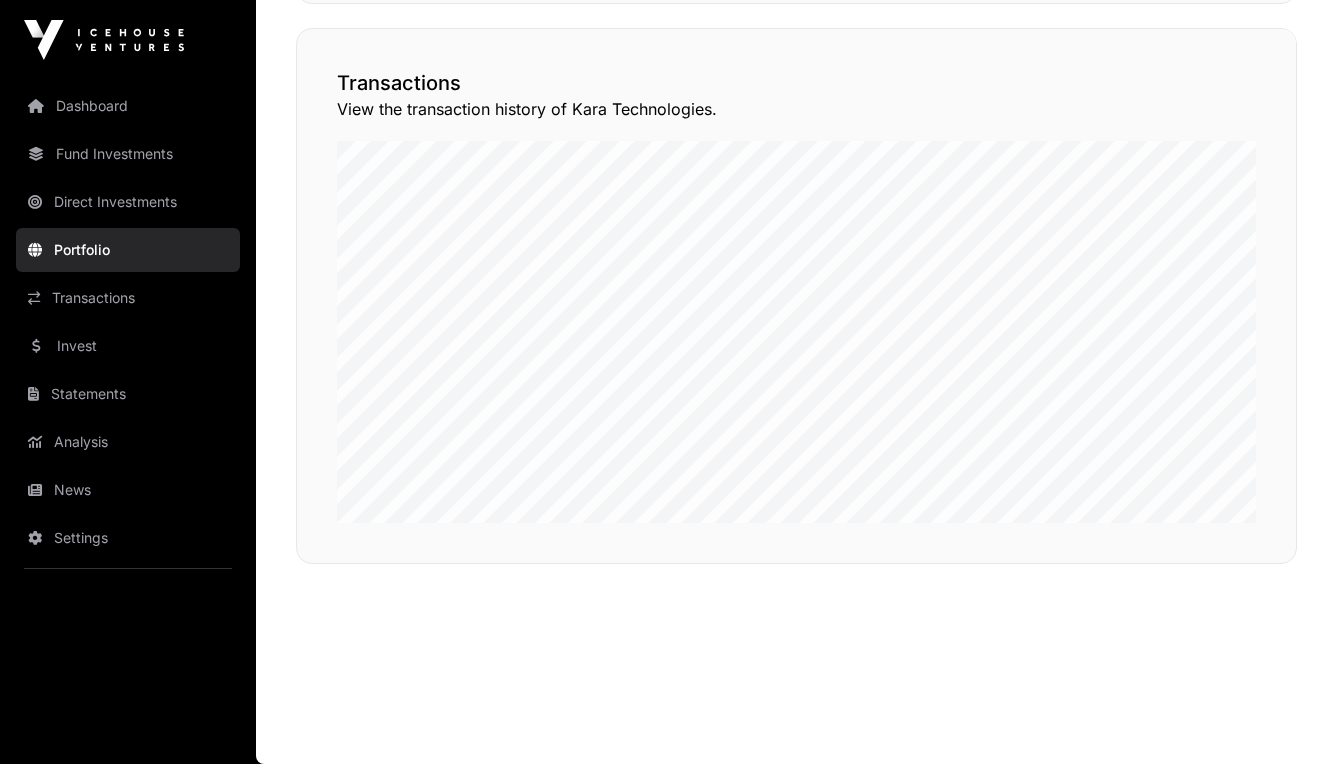 scroll, scrollTop: 1593, scrollLeft: 0, axis: vertical 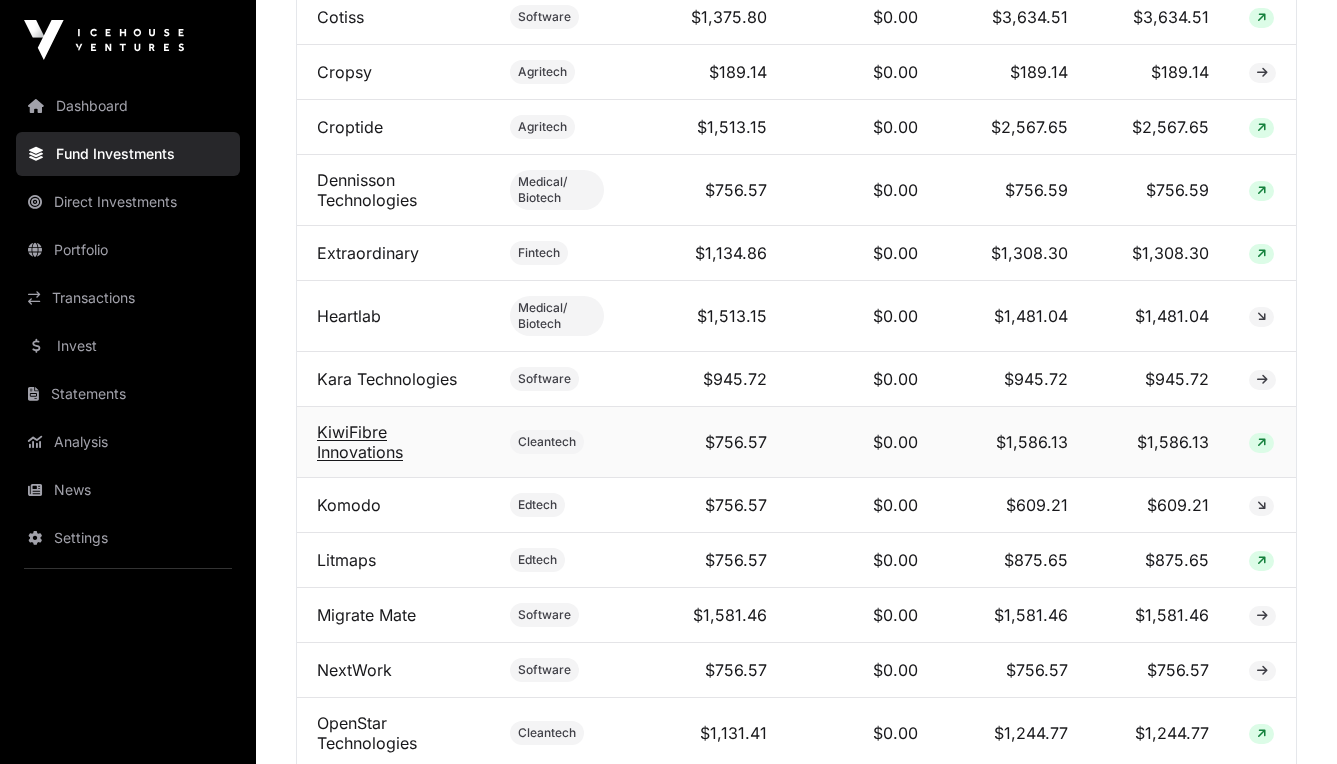 click on "KiwiFibre Innovations" 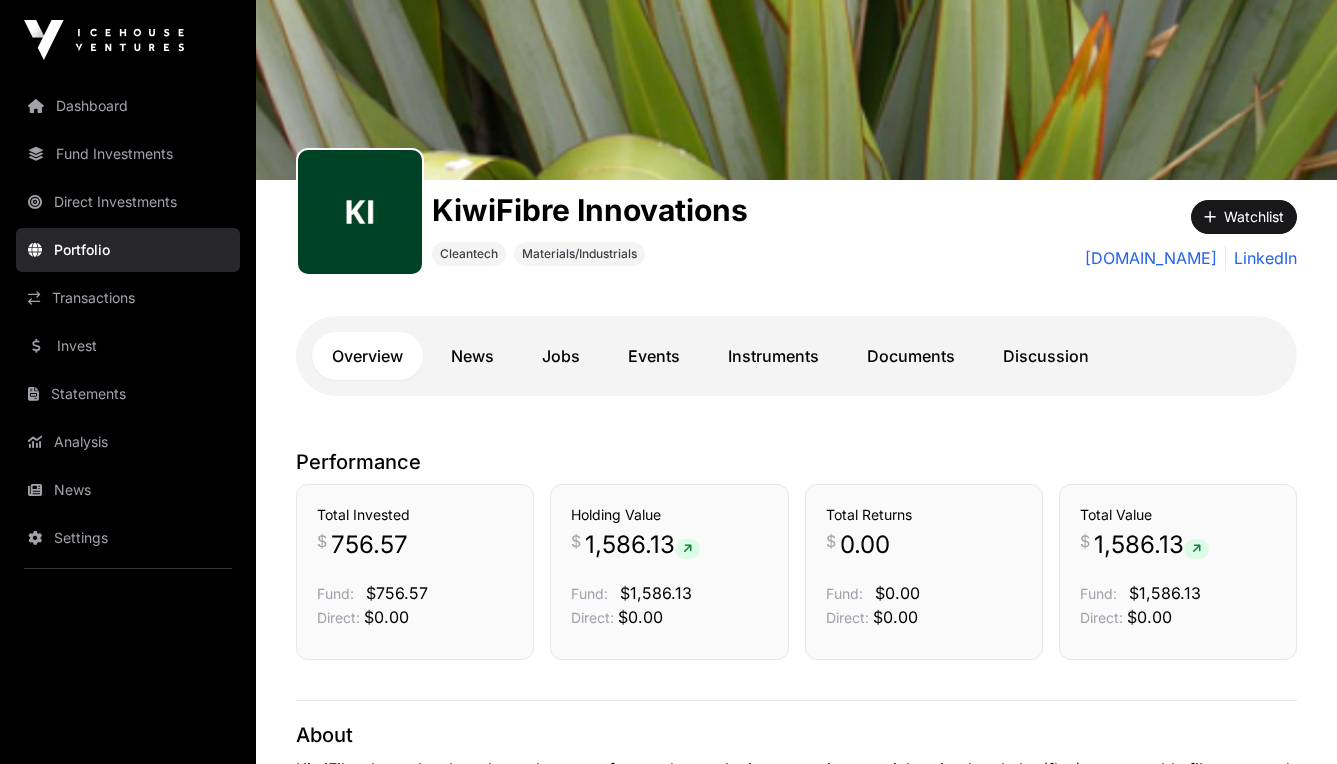 scroll, scrollTop: 158, scrollLeft: 0, axis: vertical 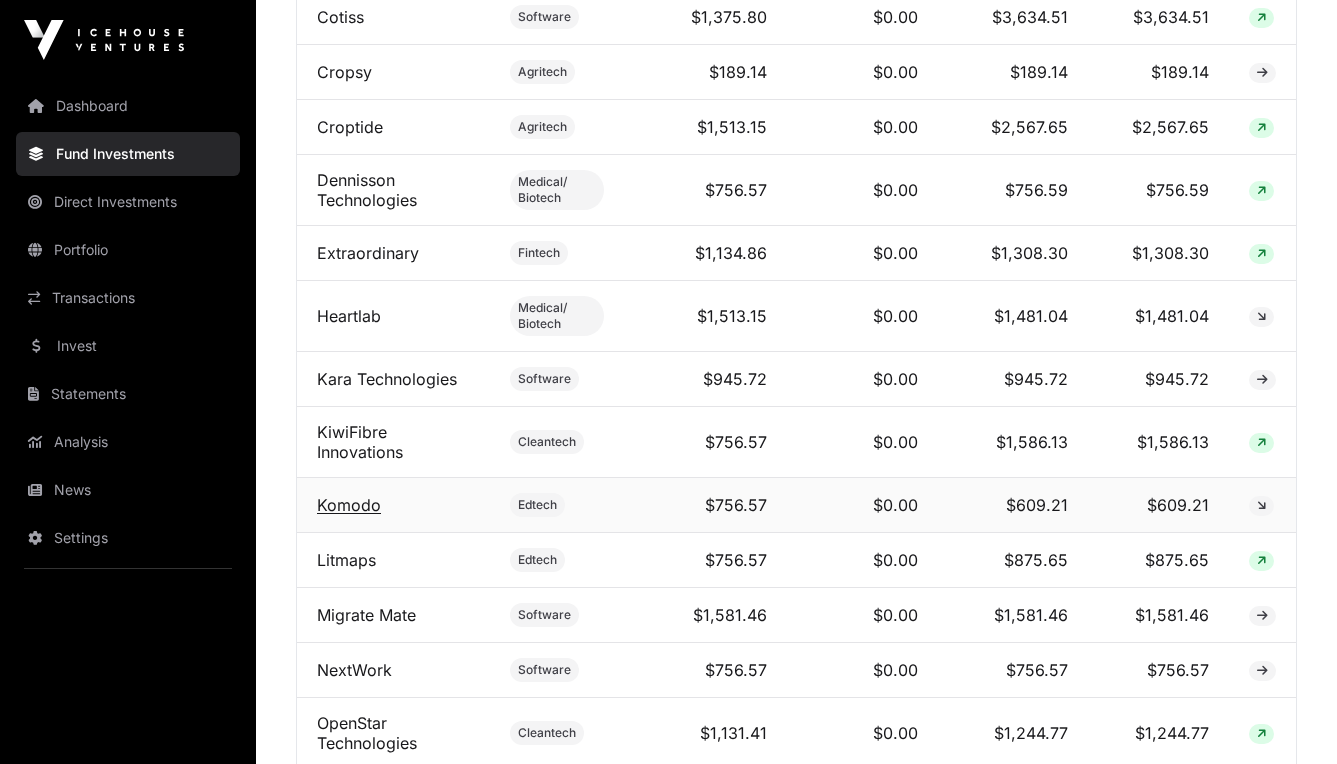 click on "Komodo" 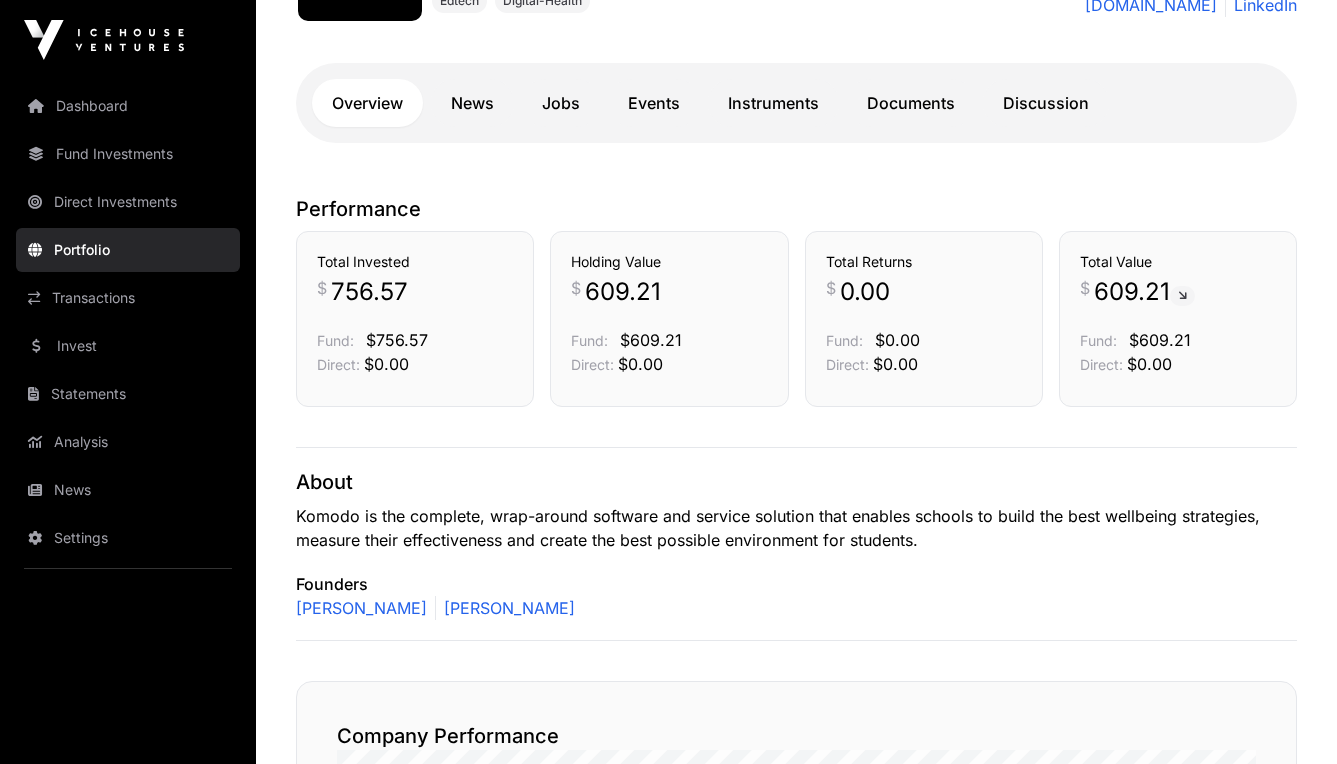 scroll, scrollTop: 349, scrollLeft: 0, axis: vertical 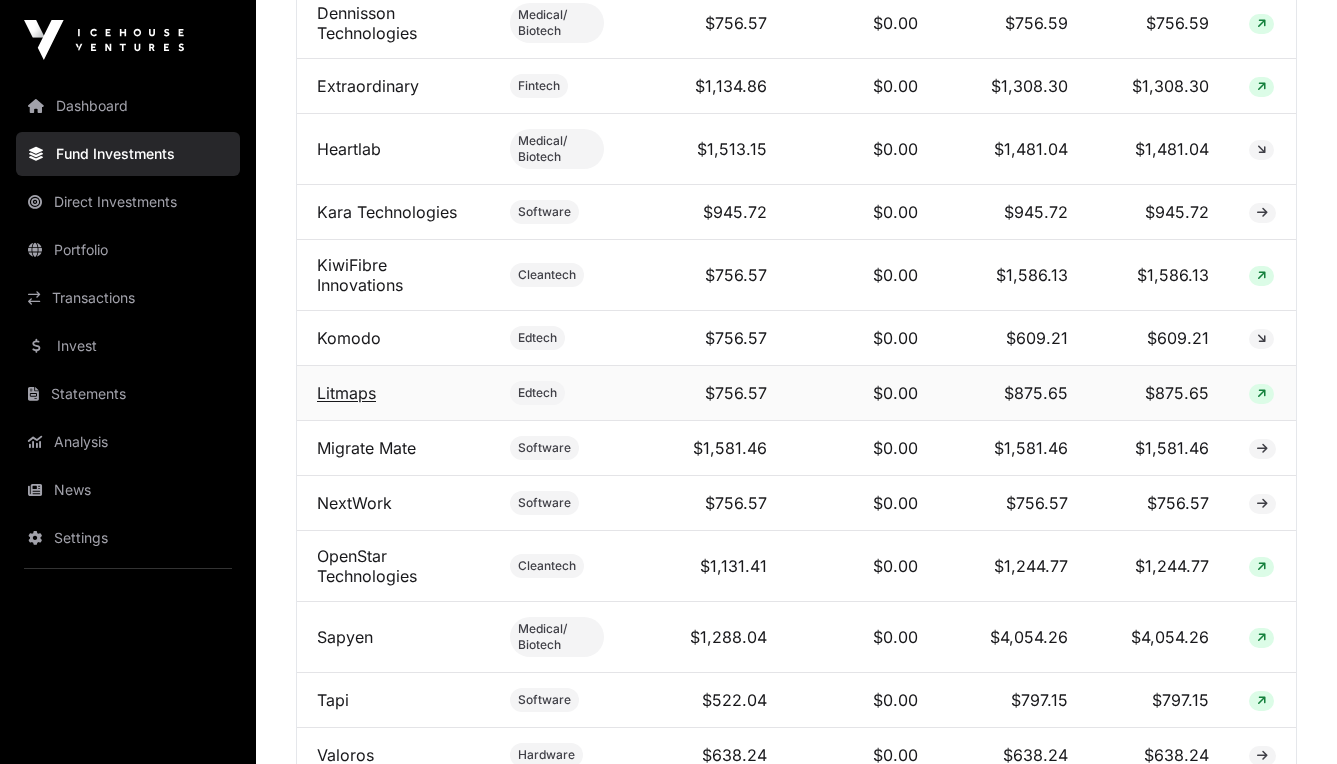 click on "Litmaps" 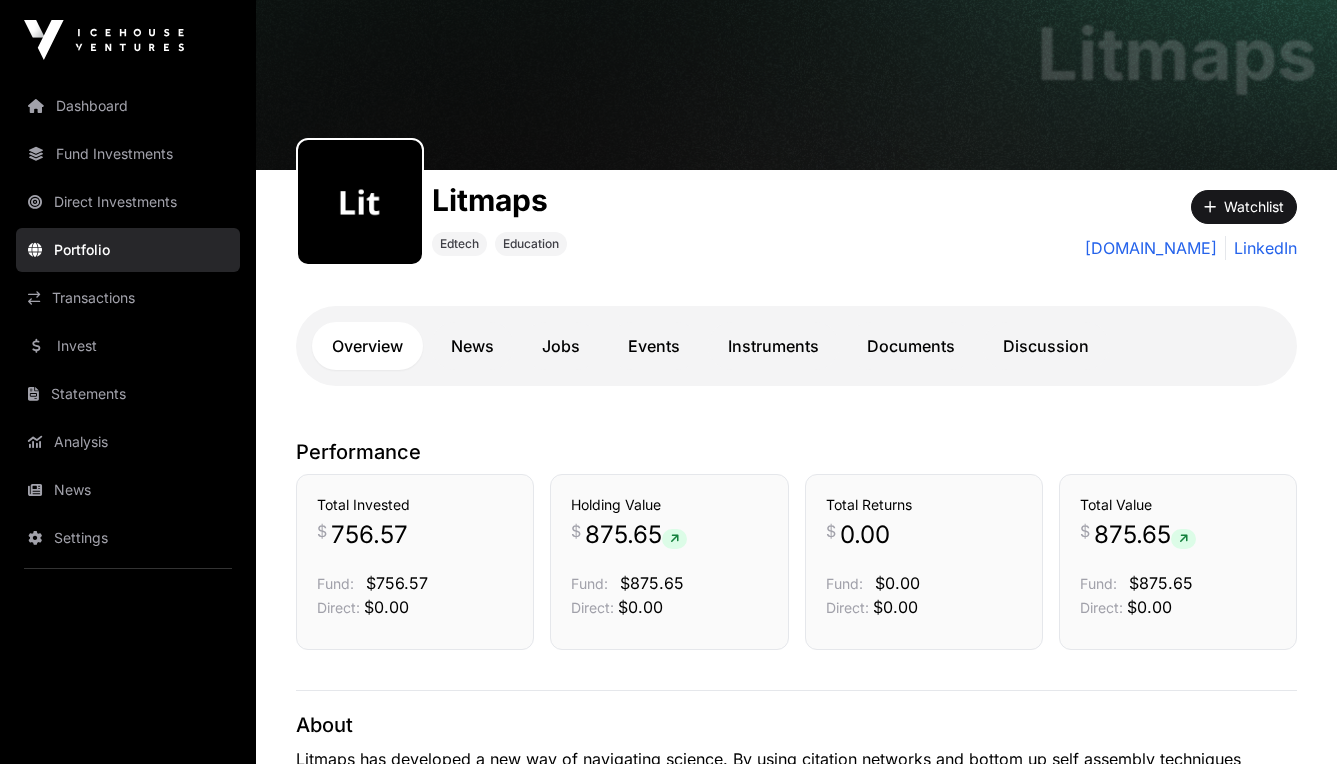 scroll, scrollTop: 93, scrollLeft: 0, axis: vertical 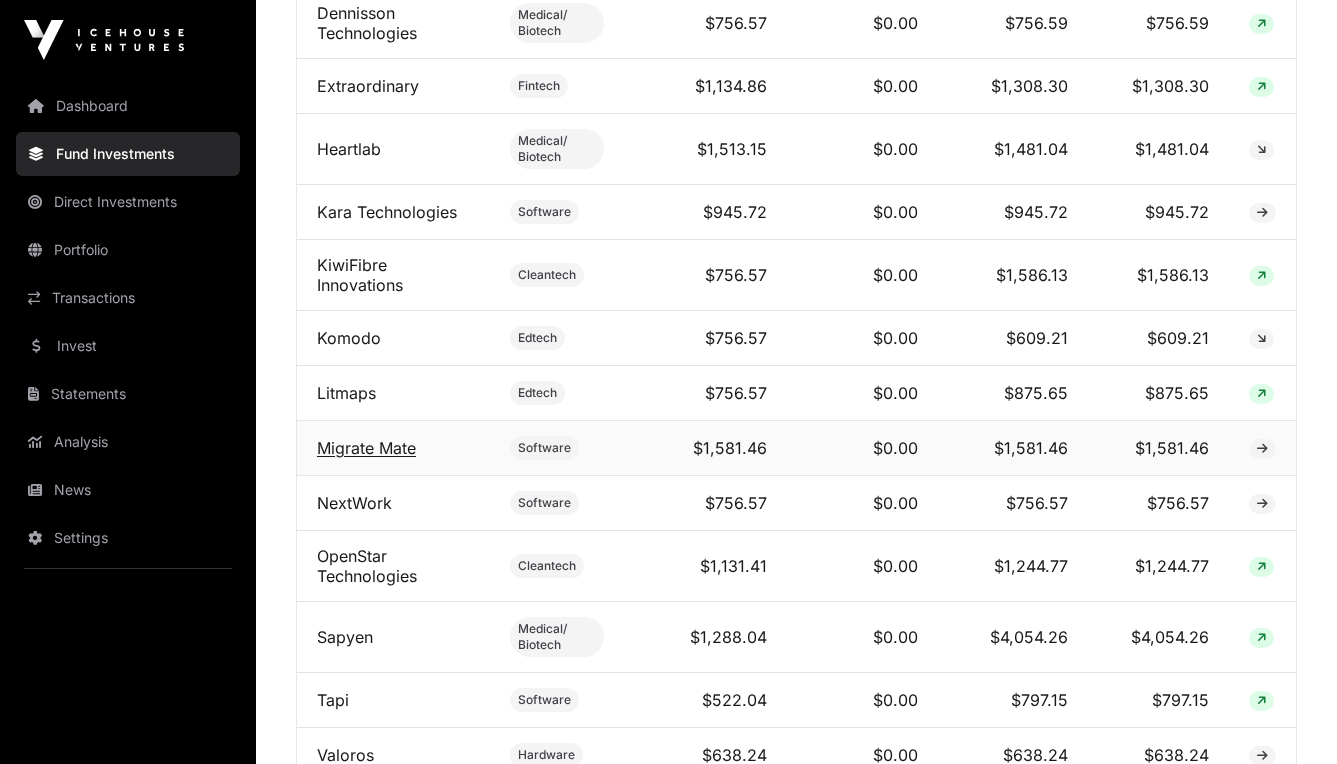 click on "Migrate Mate" 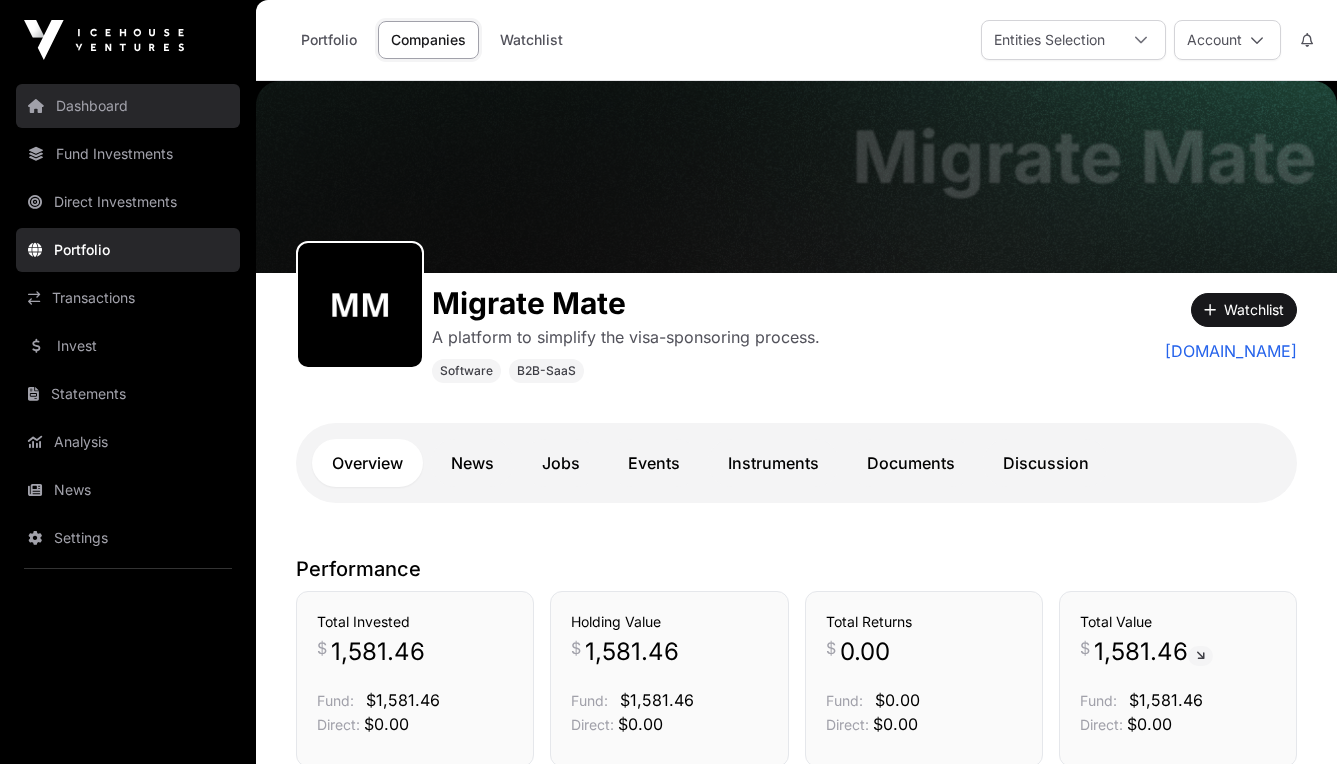 scroll, scrollTop: 0, scrollLeft: 0, axis: both 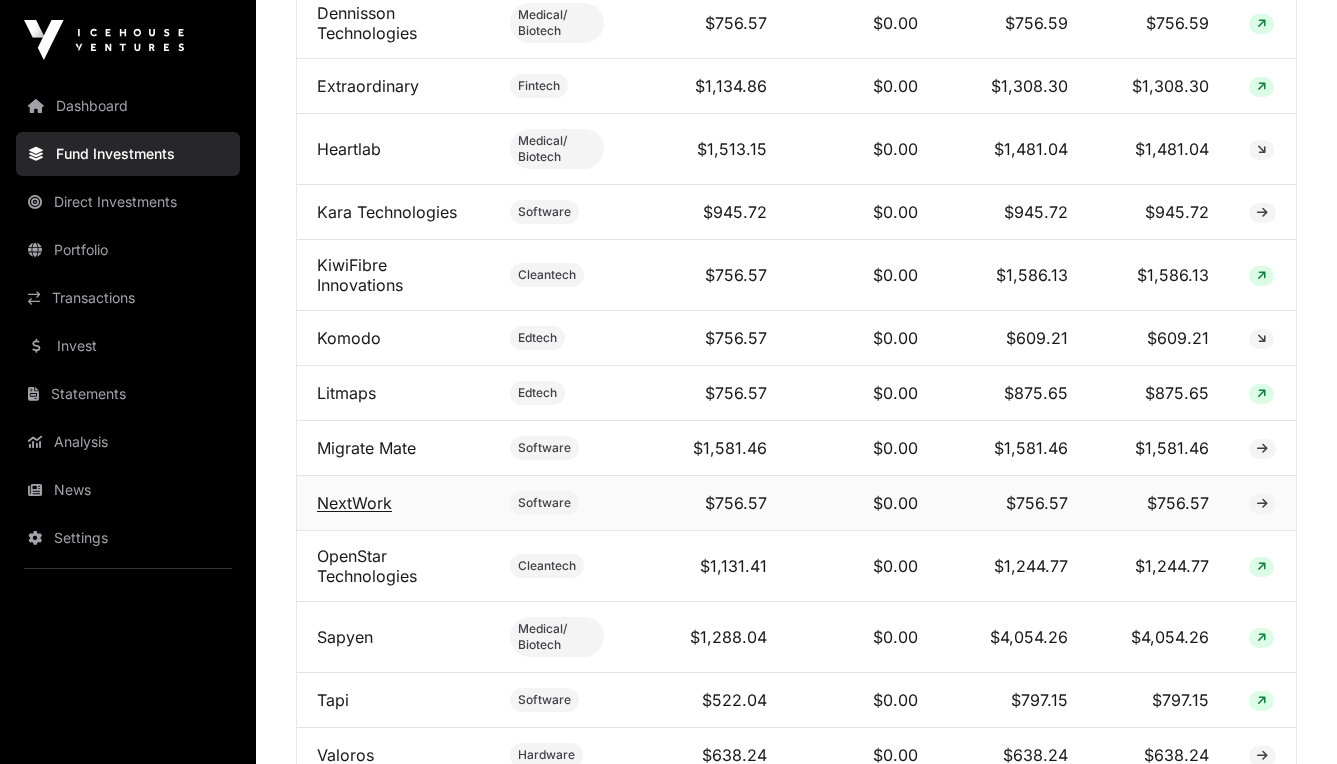 click on "NextWork" 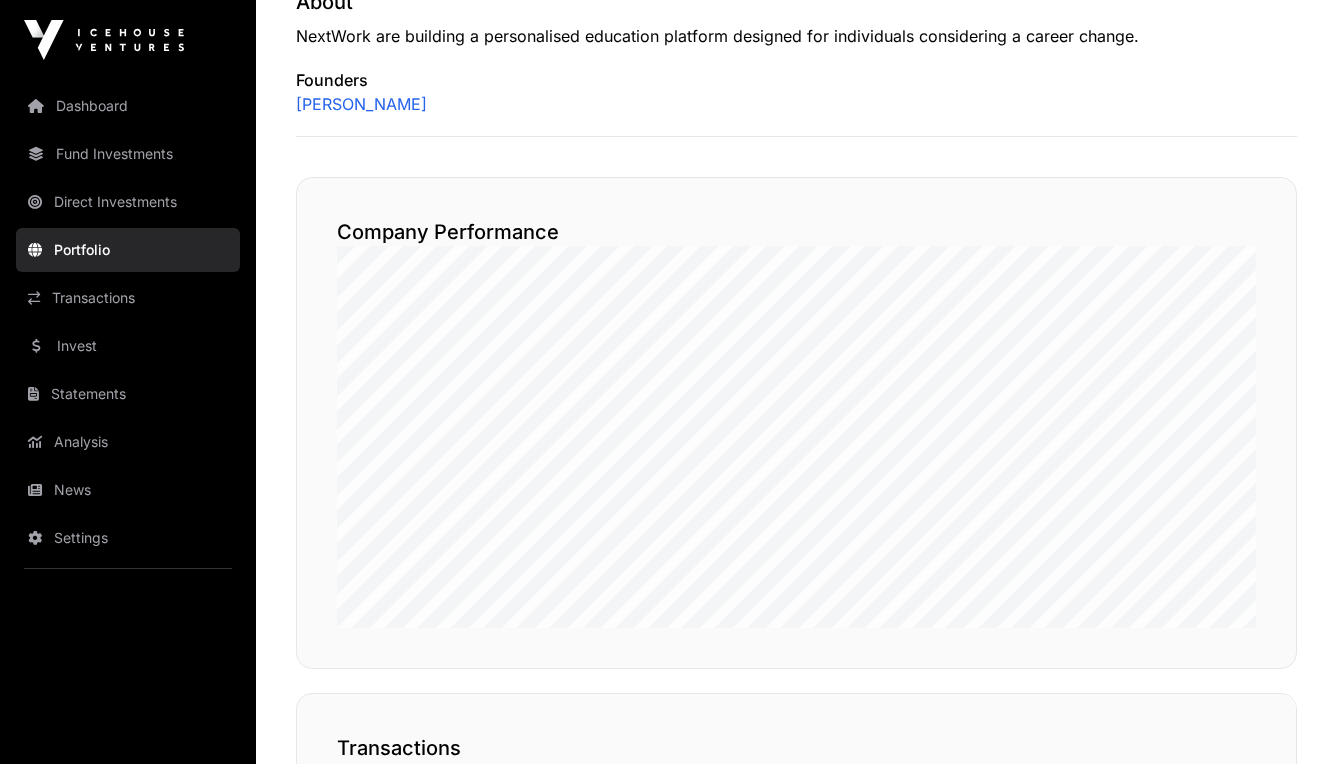 scroll, scrollTop: 769, scrollLeft: 0, axis: vertical 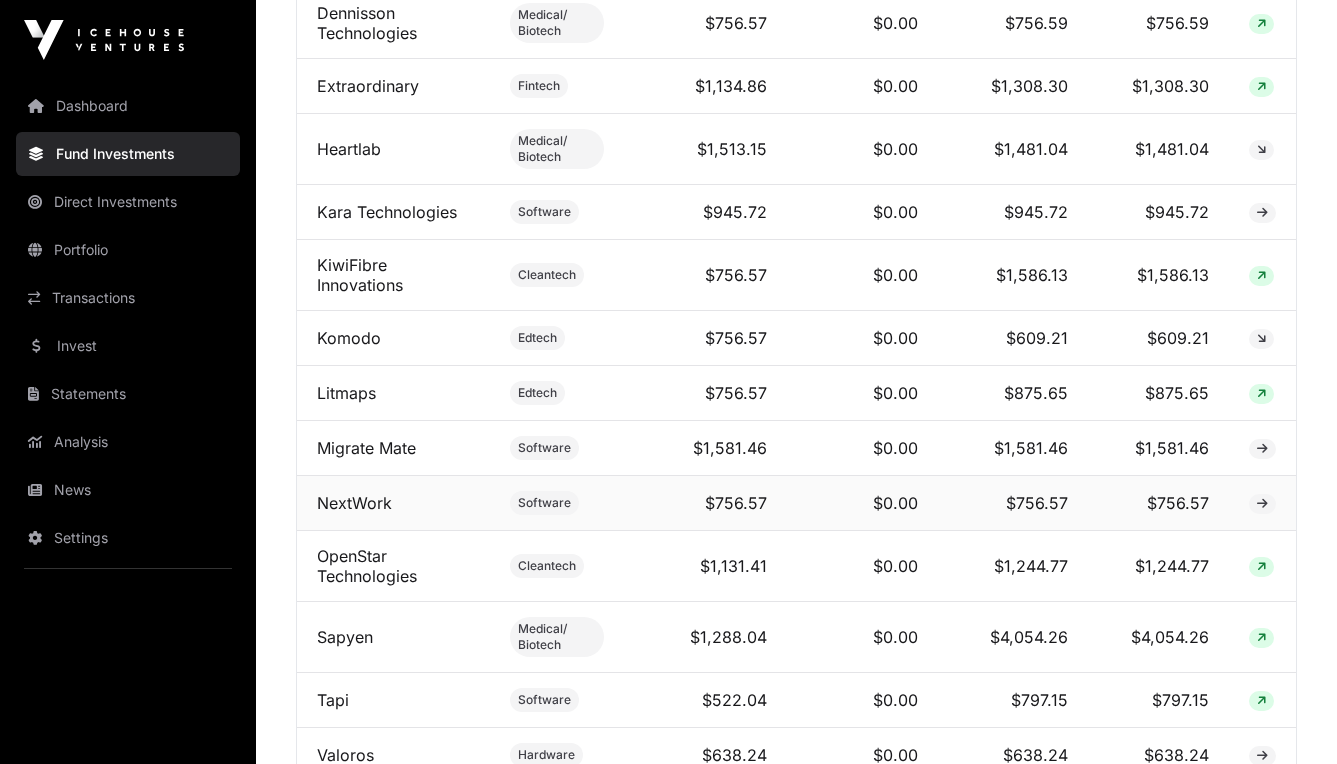 click on "NextWork" 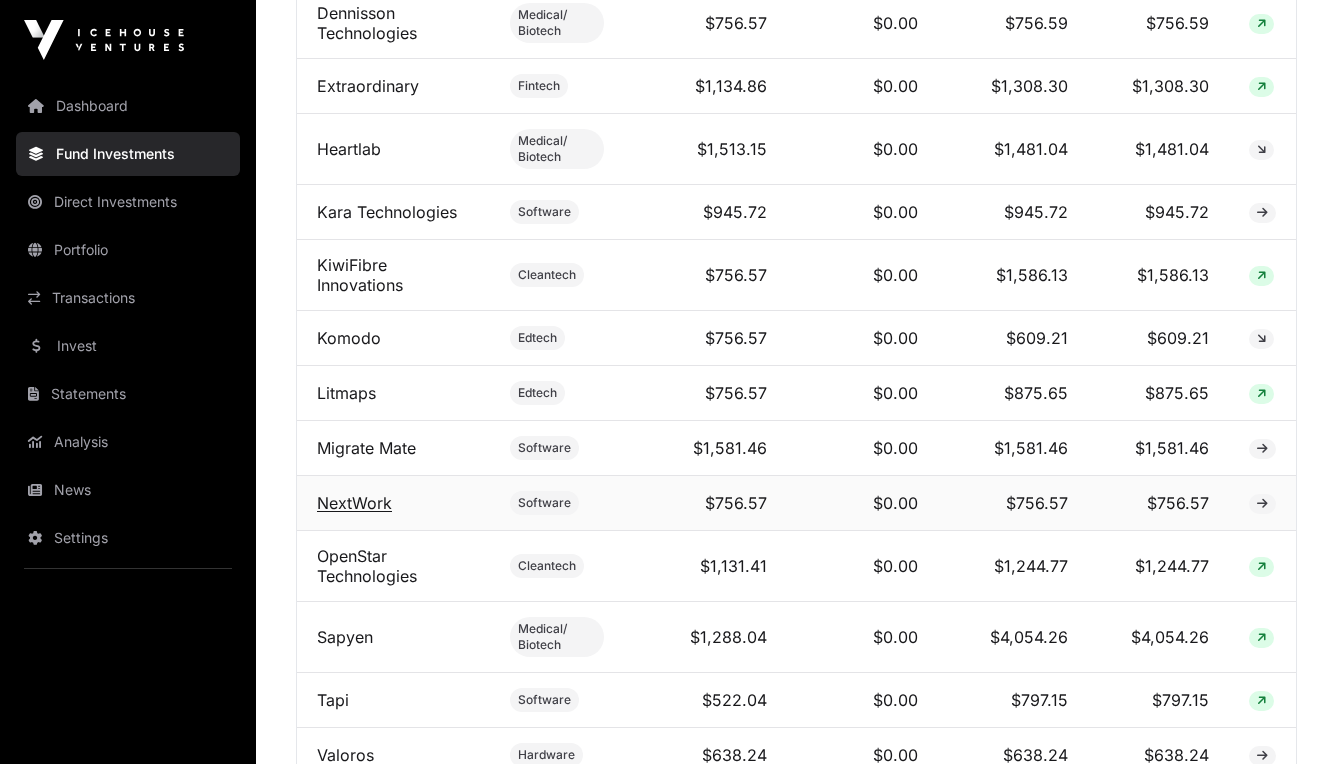 click on "NextWork" 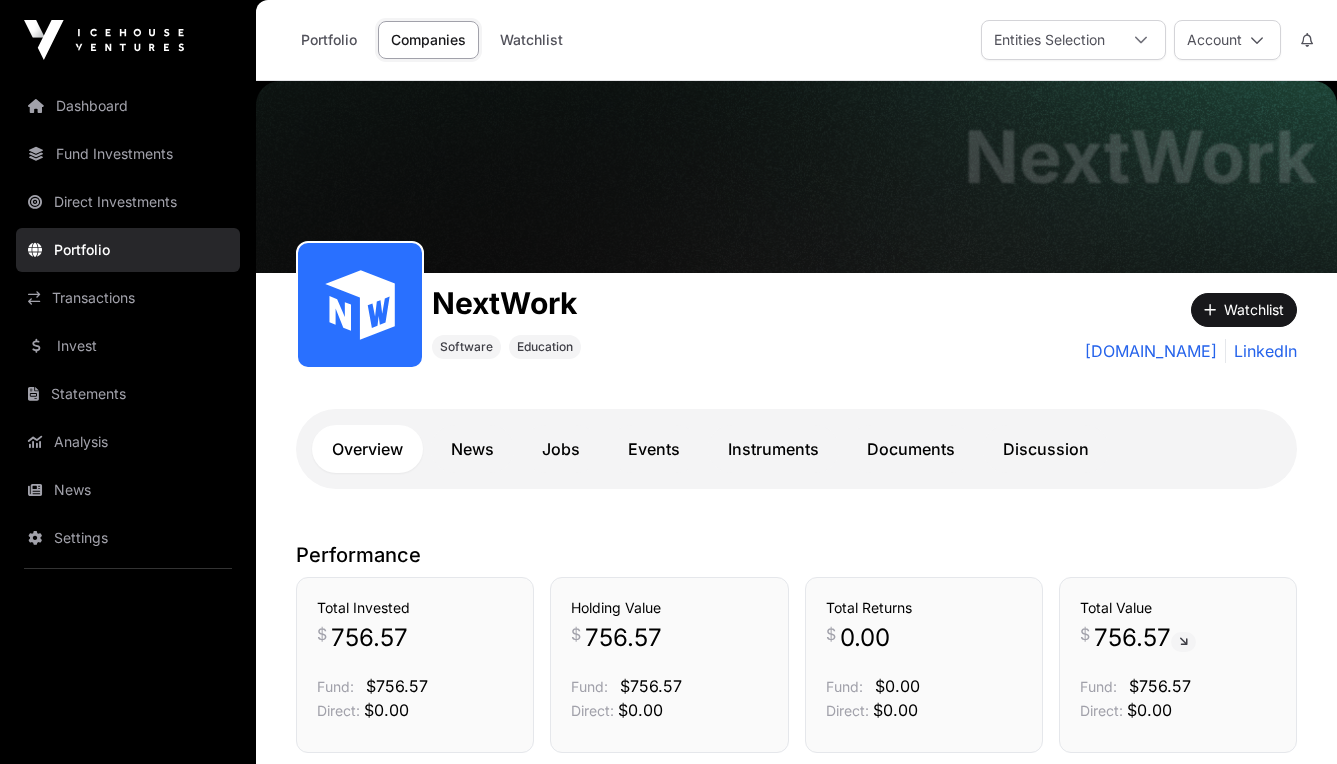 scroll, scrollTop: 0, scrollLeft: 0, axis: both 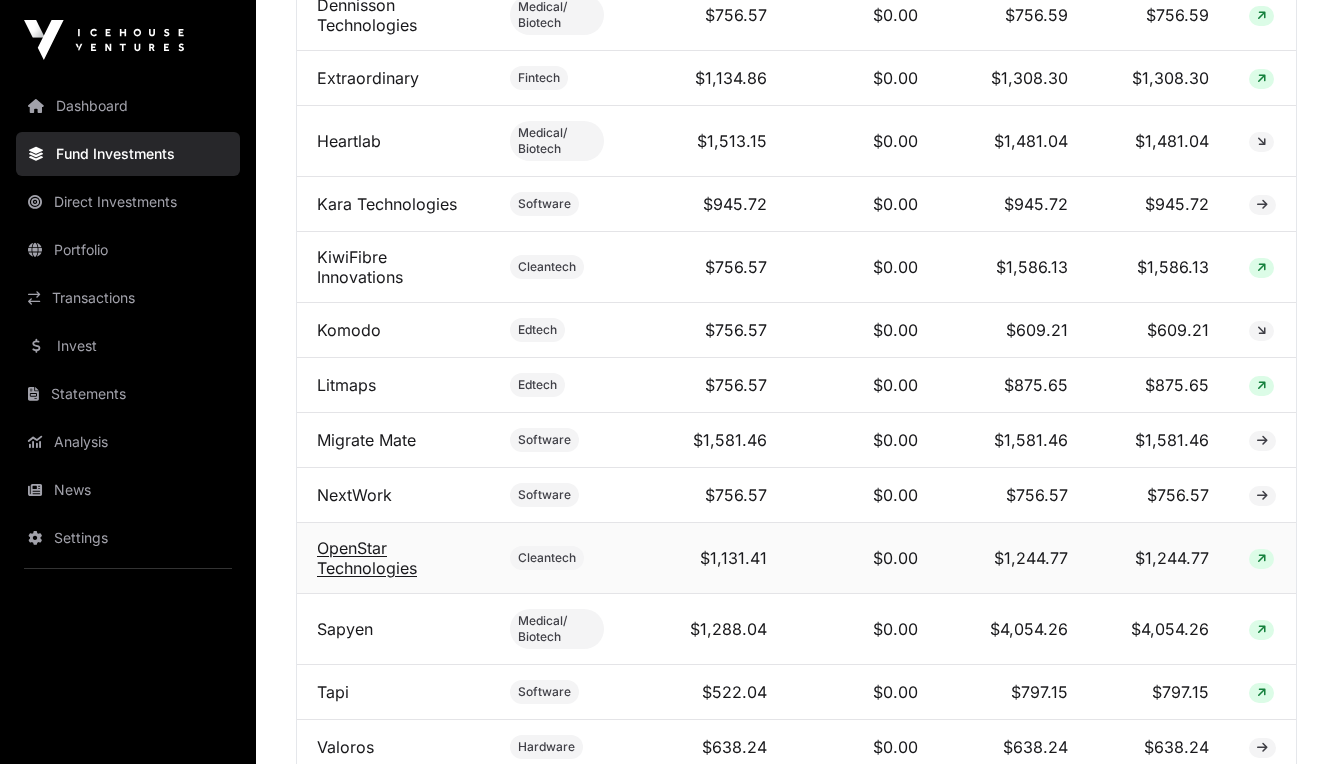 click on "OpenStar Technologies" 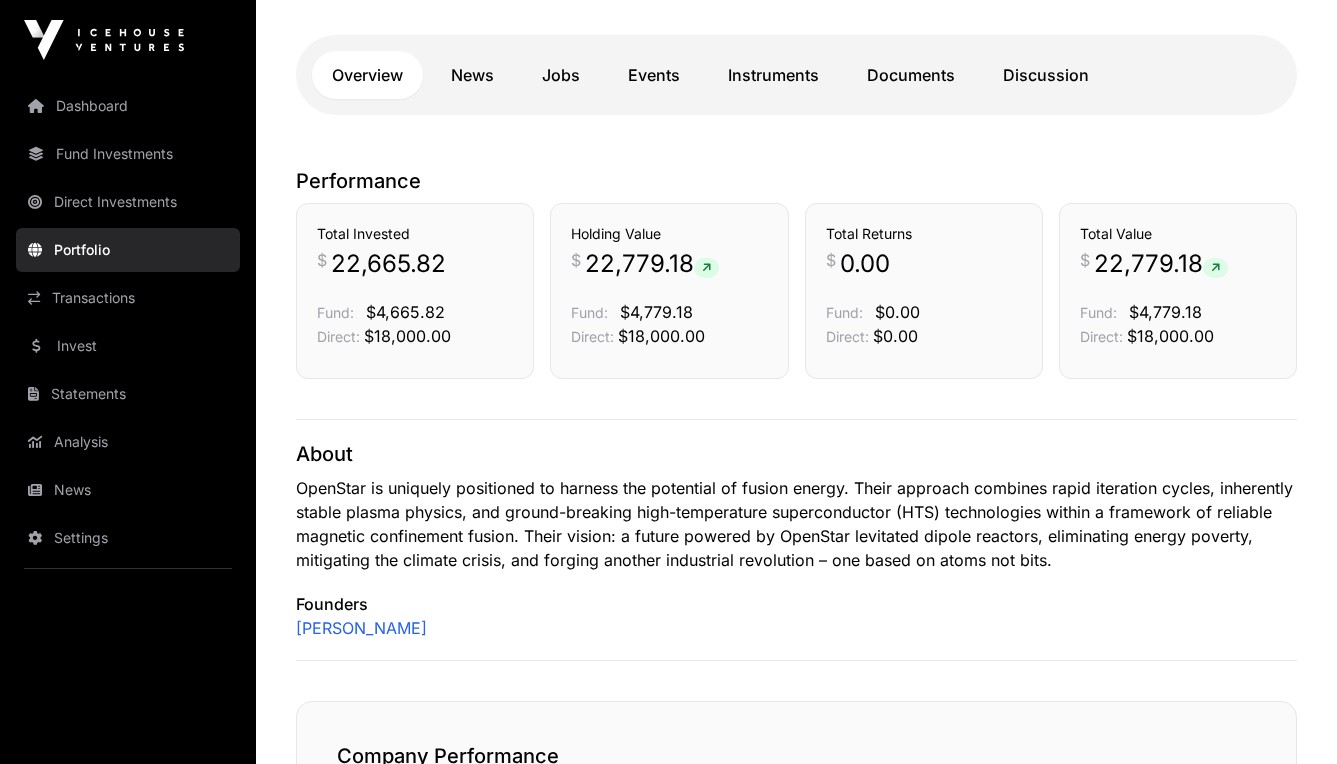 scroll, scrollTop: 429, scrollLeft: 0, axis: vertical 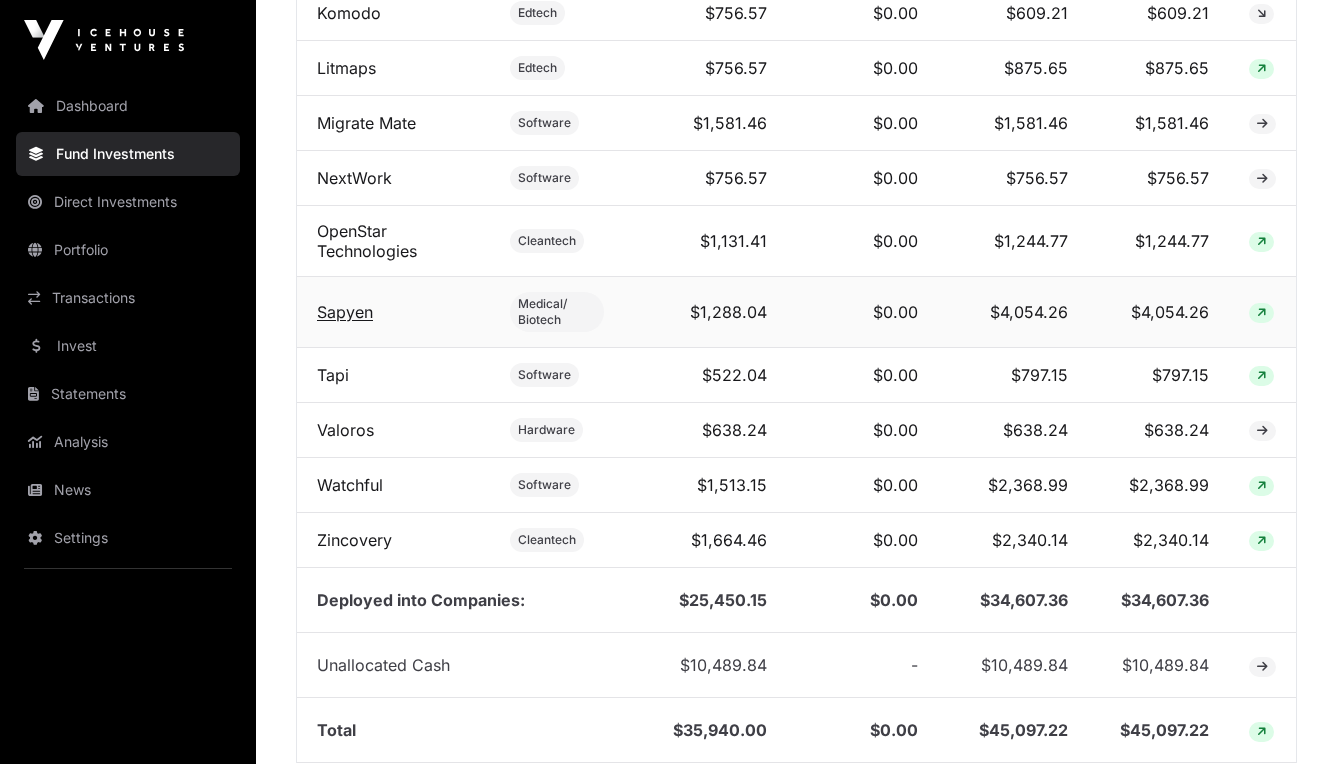 click on "Sapyen" 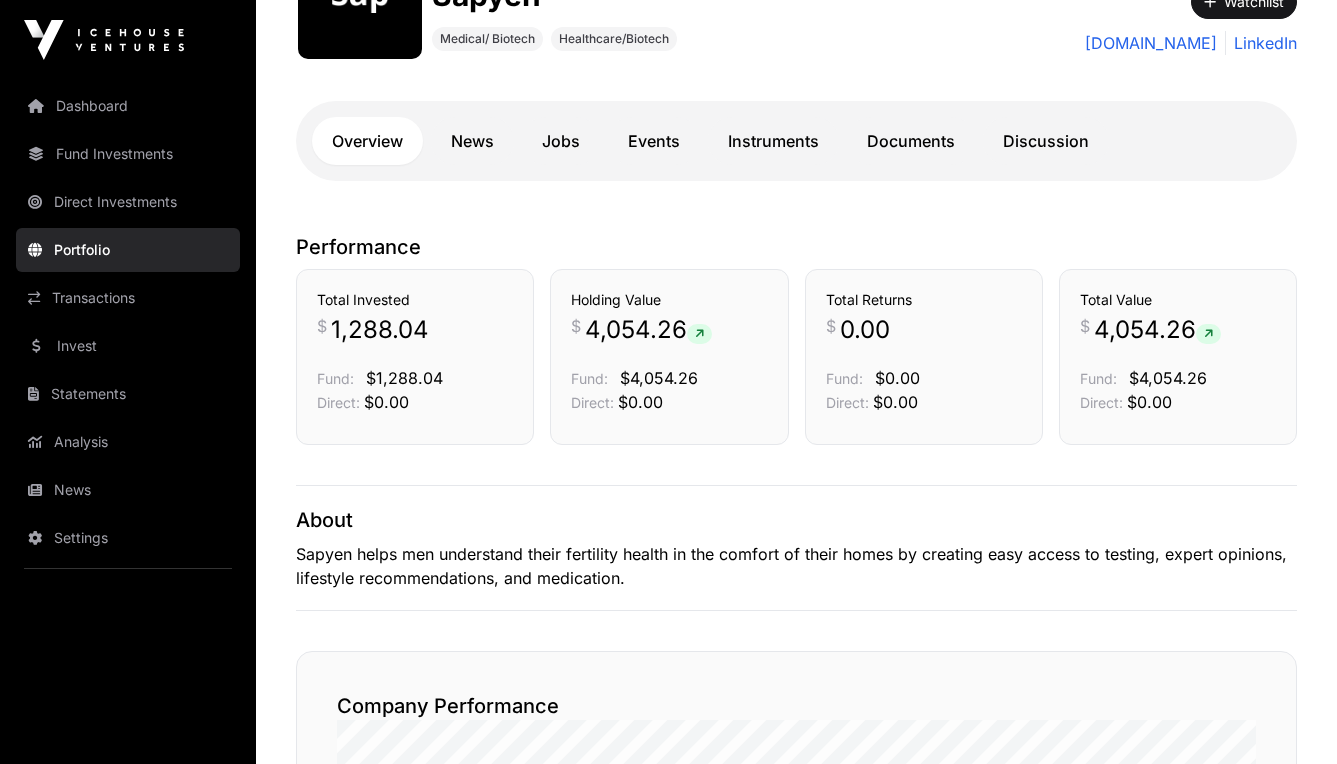 scroll, scrollTop: 215, scrollLeft: 0, axis: vertical 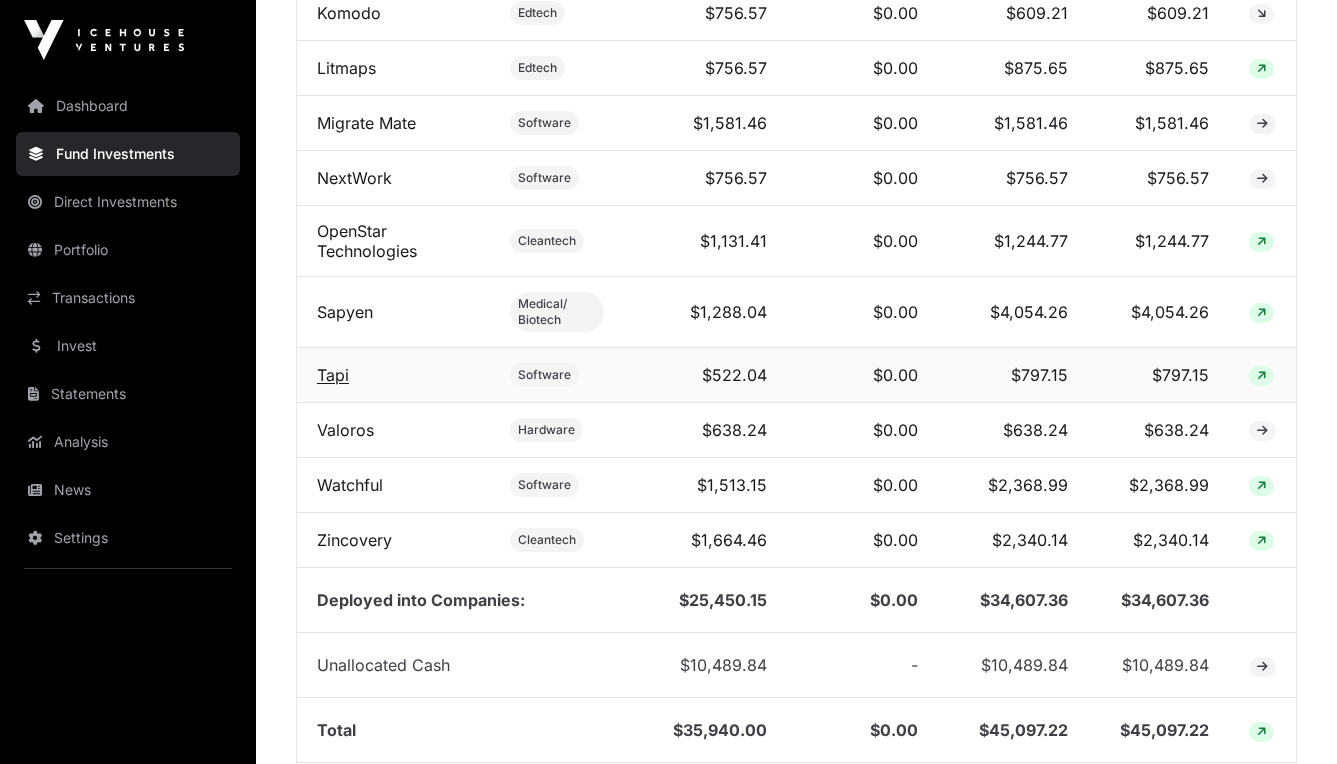 click on "Tapi" 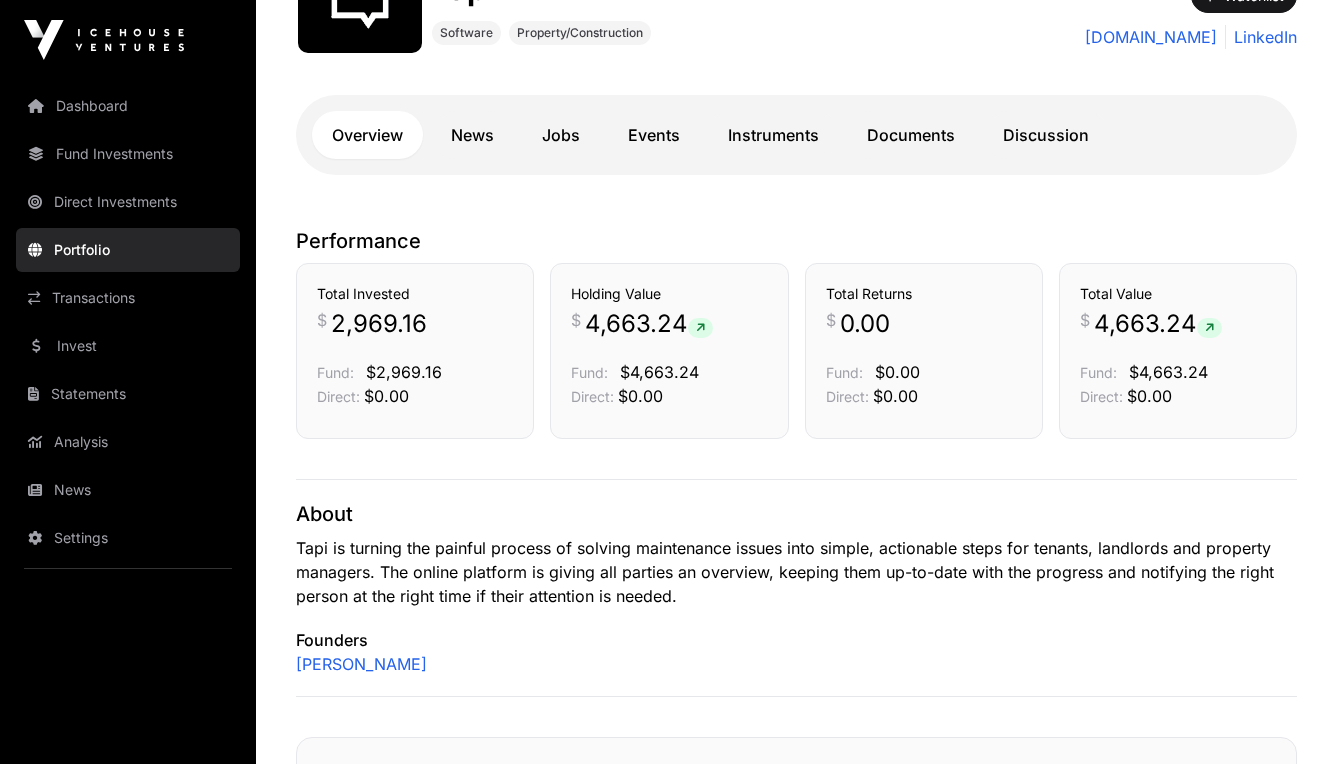 scroll, scrollTop: 384, scrollLeft: 0, axis: vertical 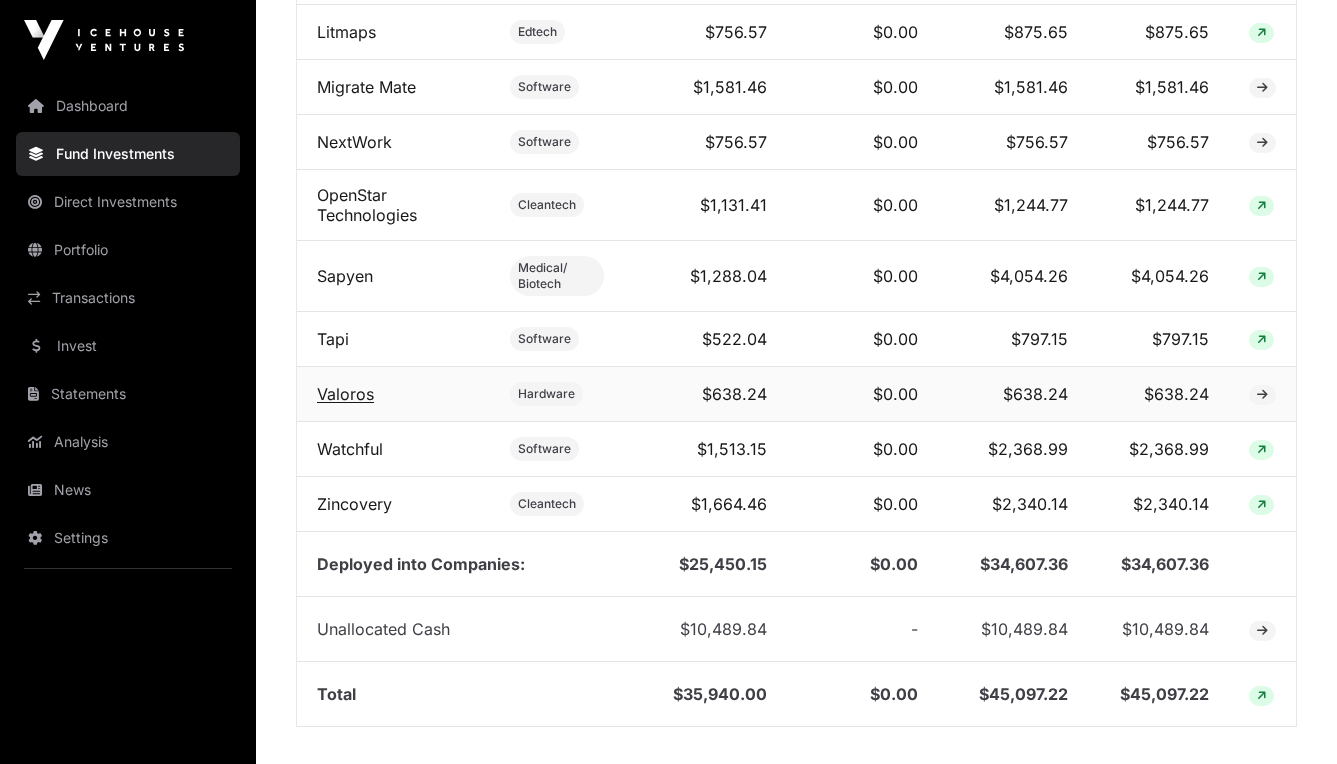click on "Valoros" 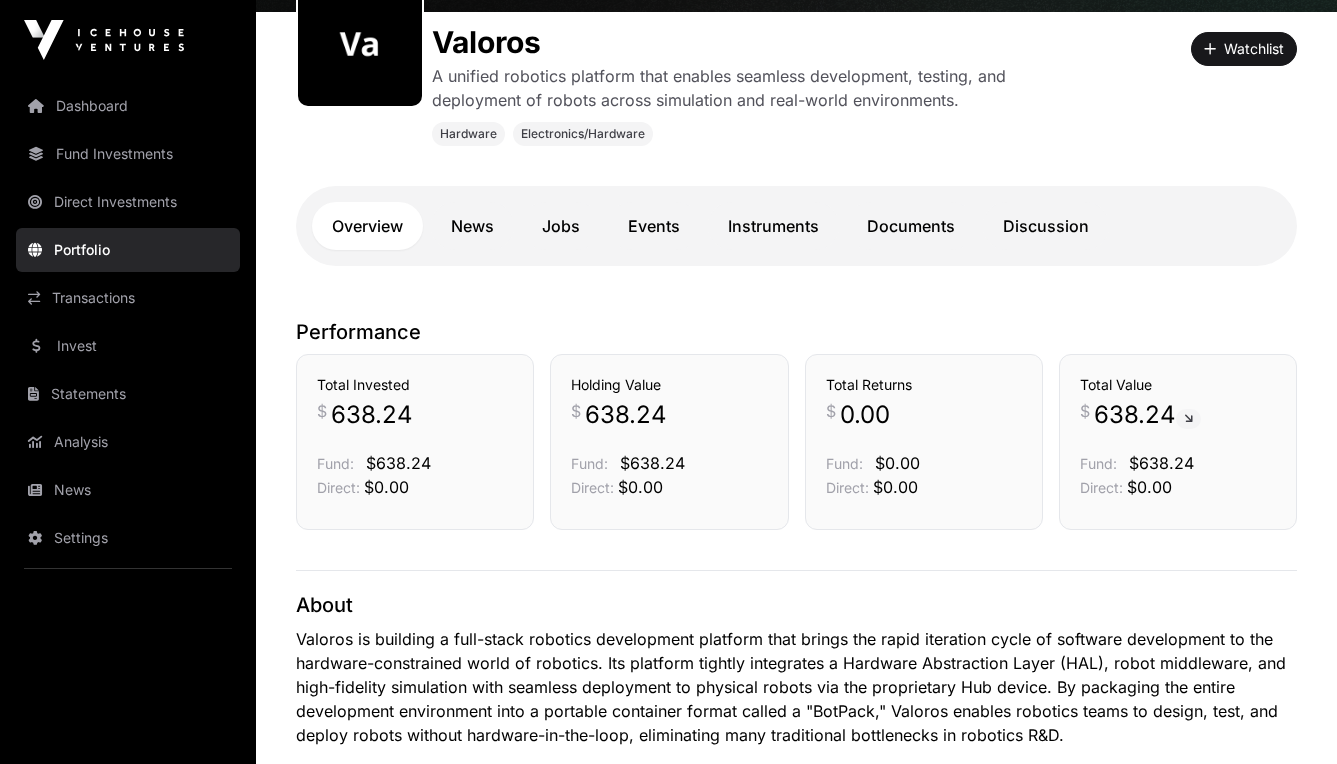 scroll, scrollTop: 258, scrollLeft: 0, axis: vertical 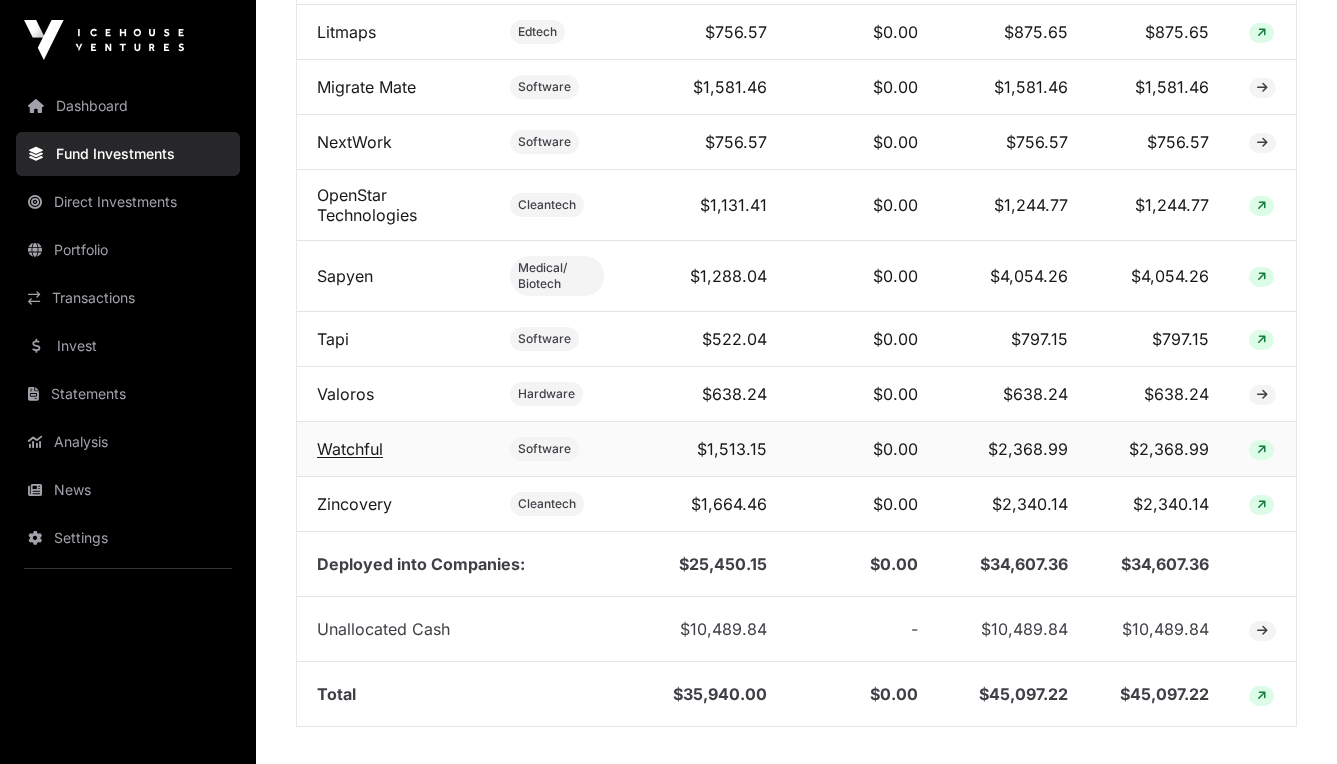 click on "Watchful" 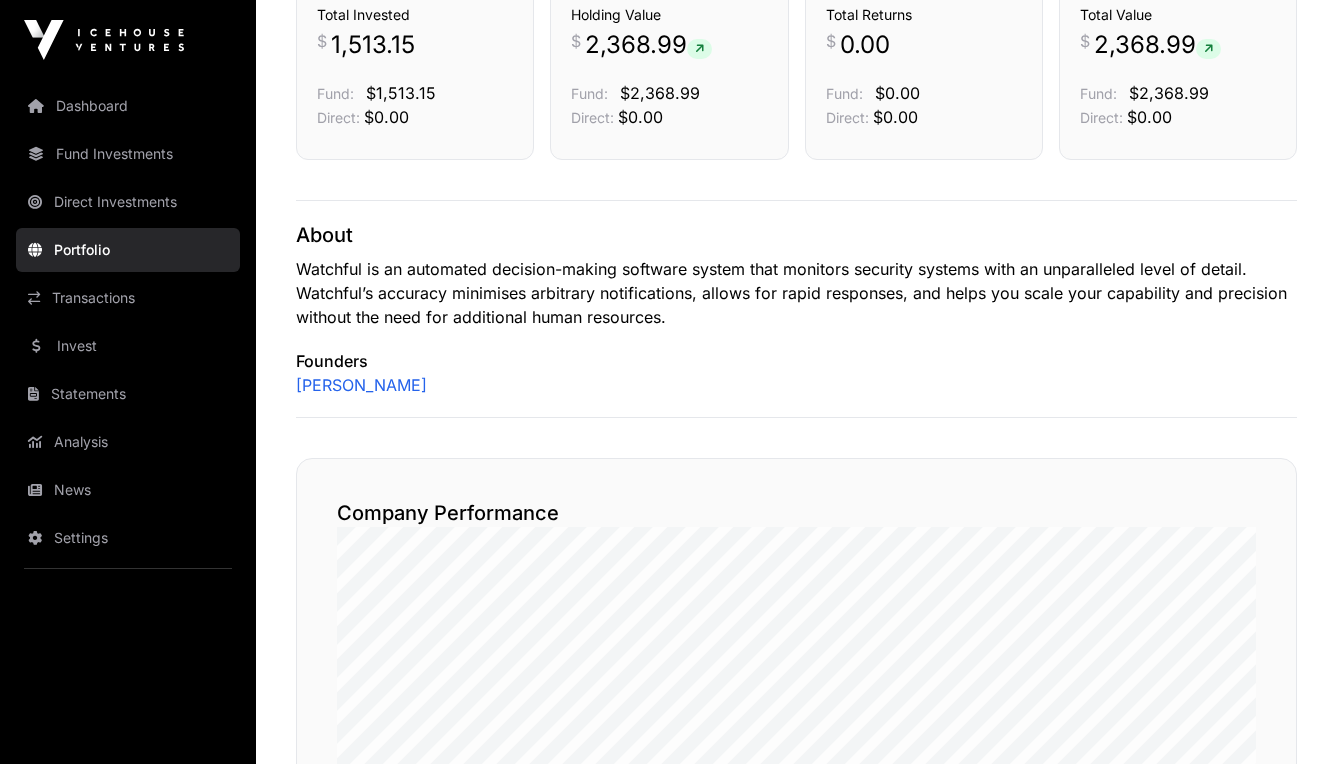 scroll, scrollTop: 706, scrollLeft: 0, axis: vertical 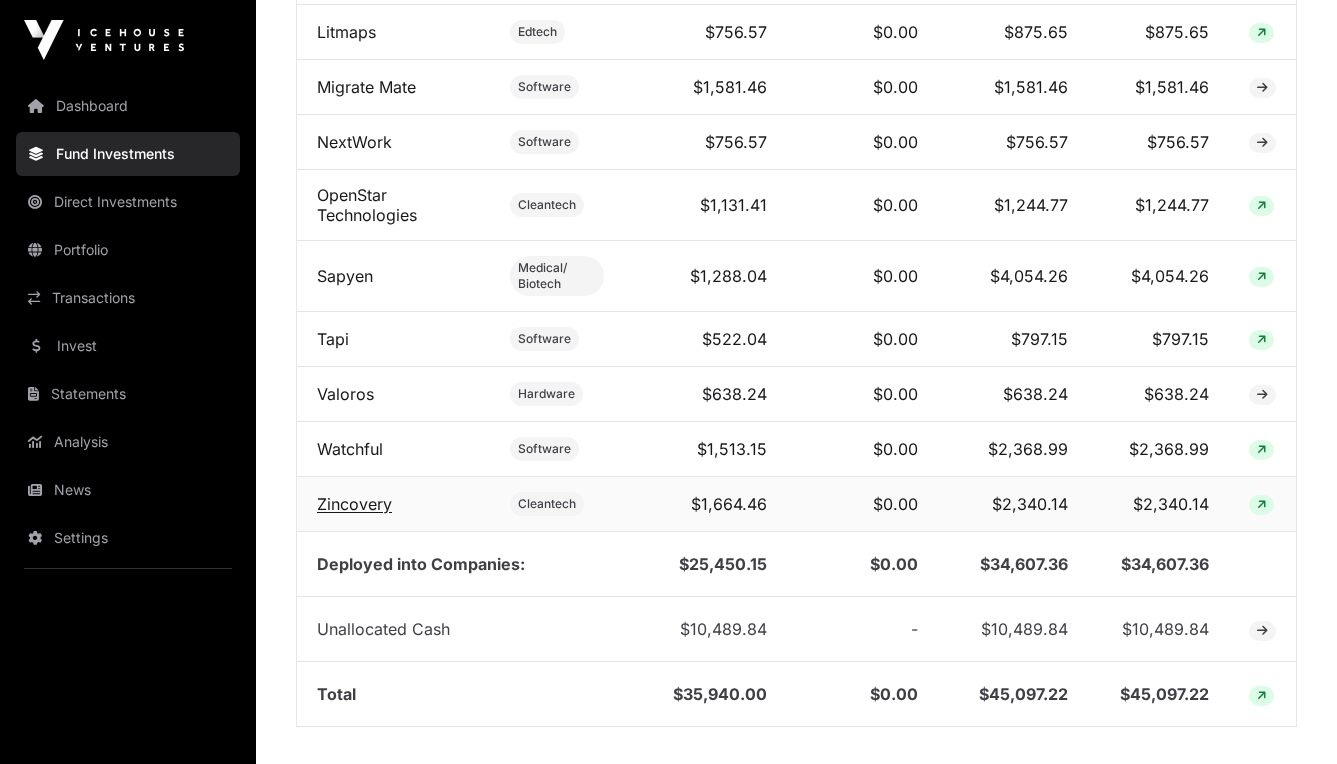 click on "Zincovery" 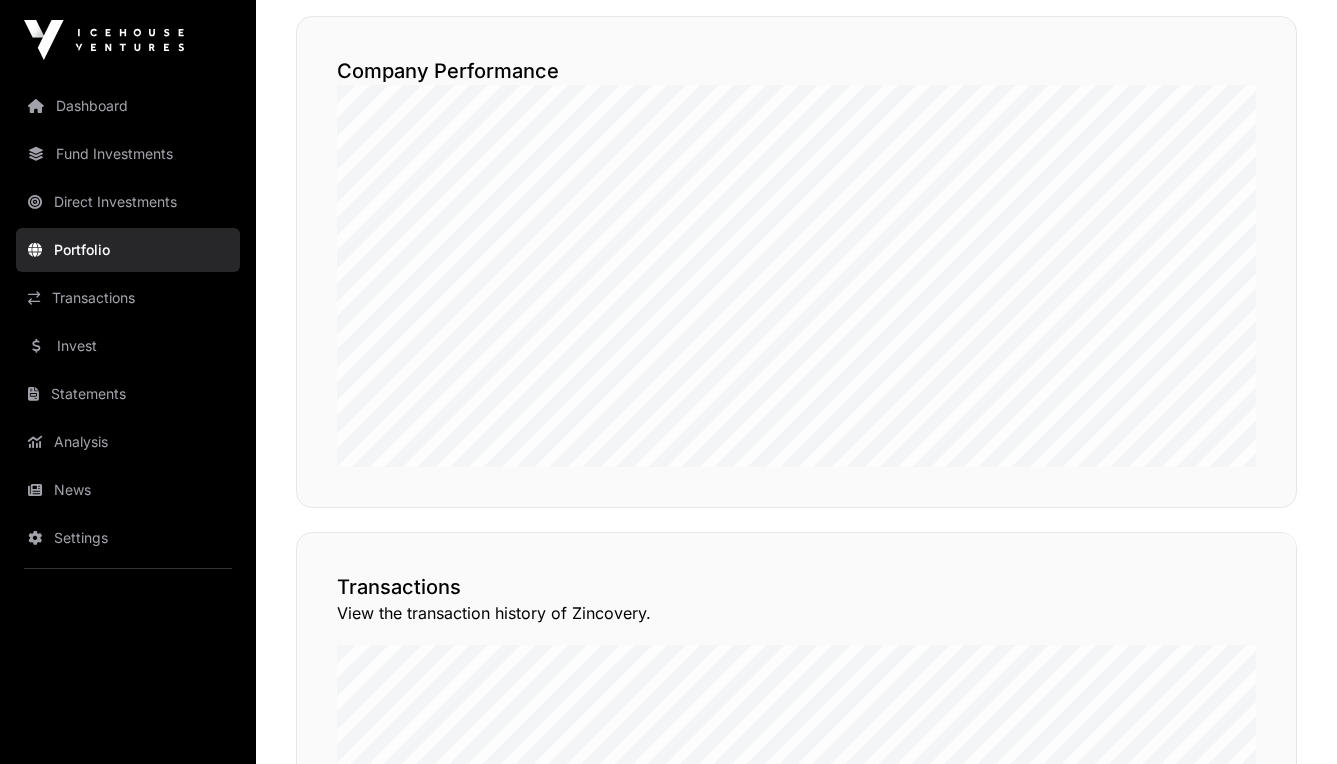 scroll, scrollTop: 1082, scrollLeft: 0, axis: vertical 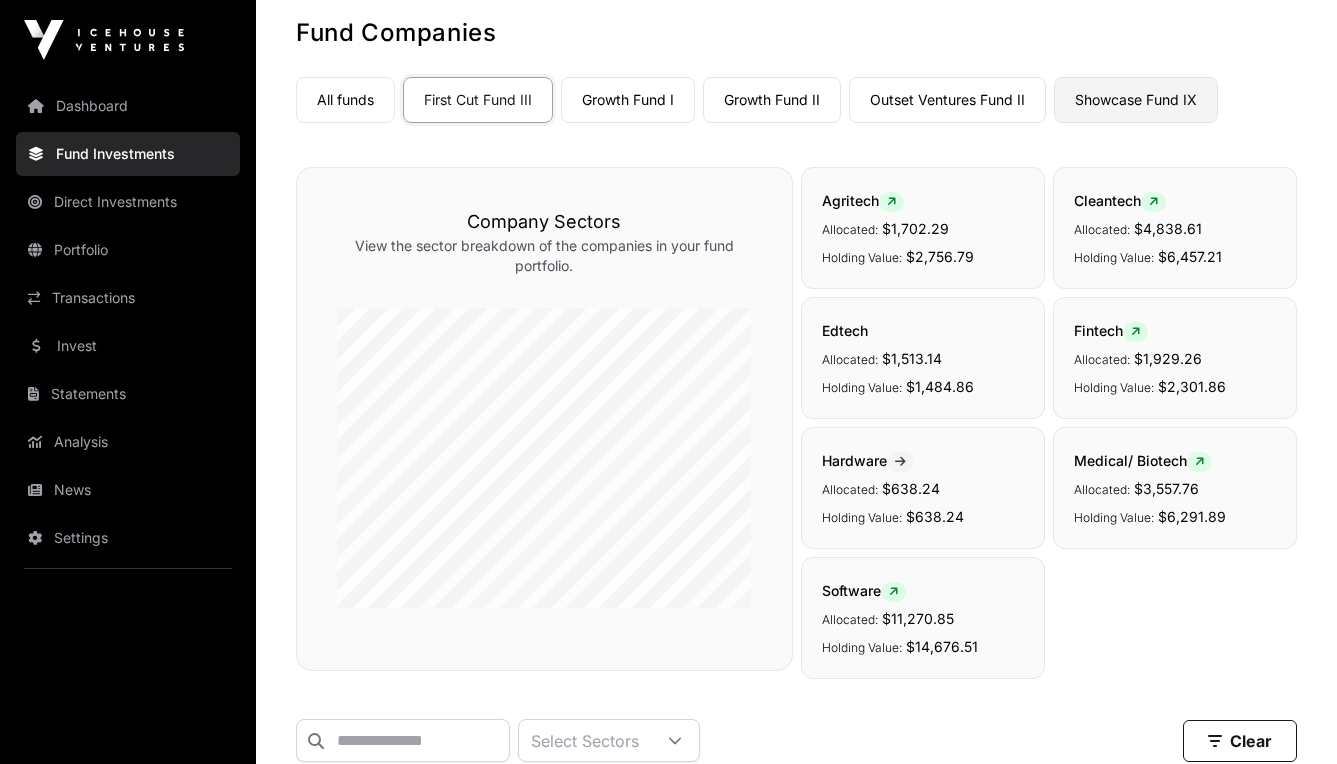 click on "Showcase Fund IX" 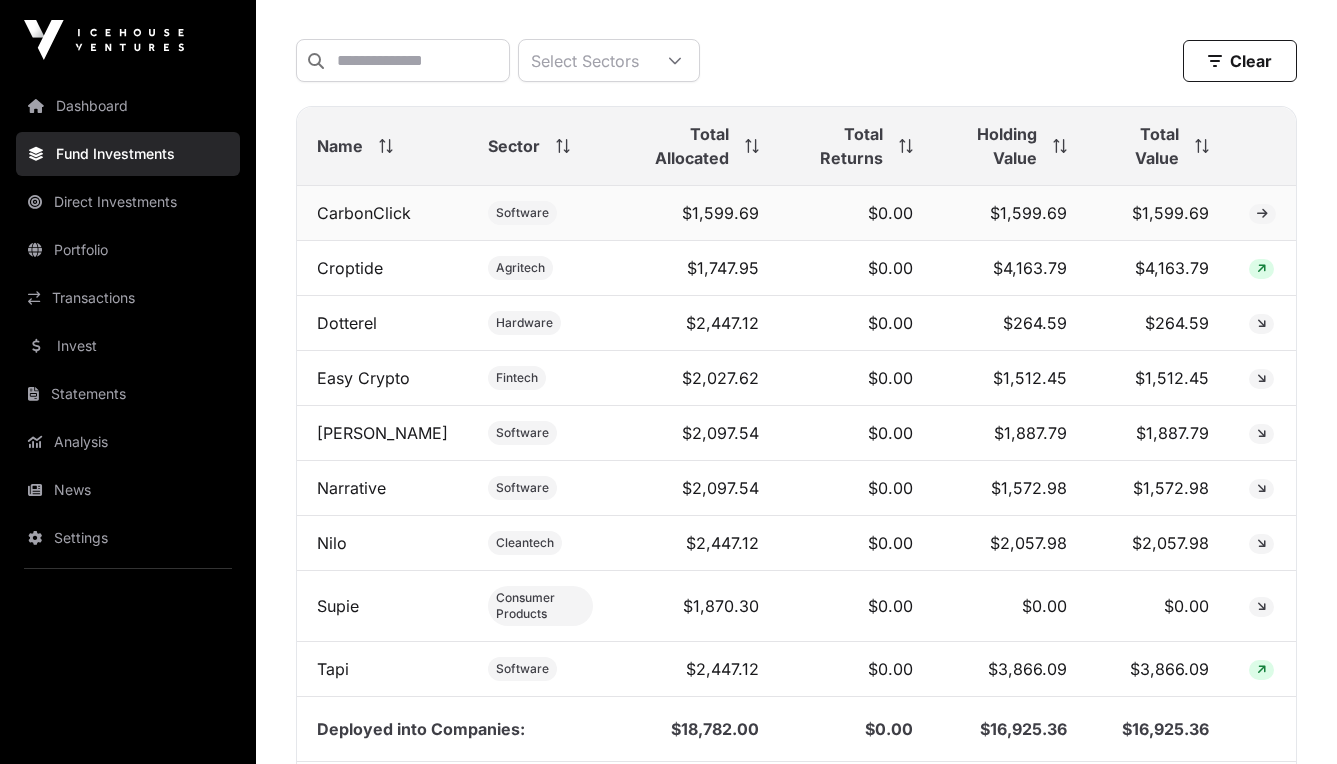 scroll, scrollTop: 766, scrollLeft: 0, axis: vertical 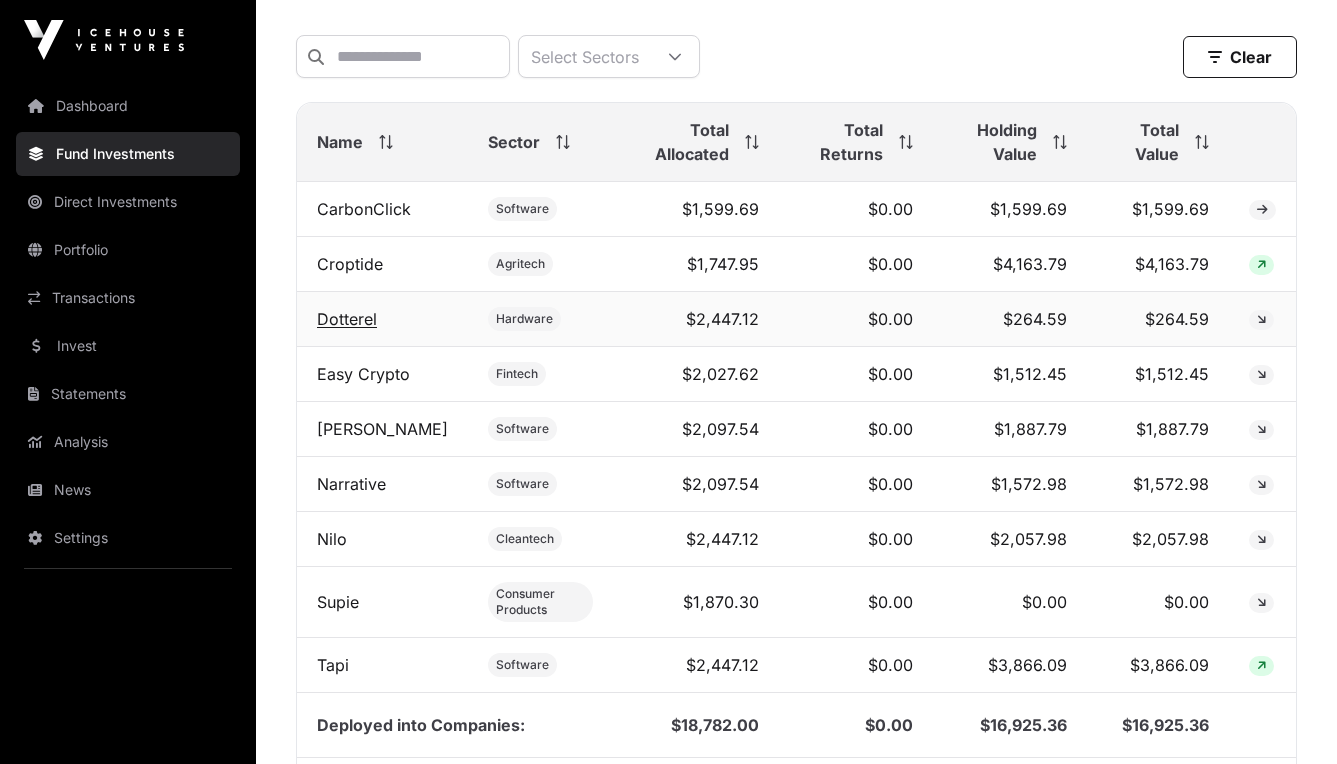 click on "Dotterel" 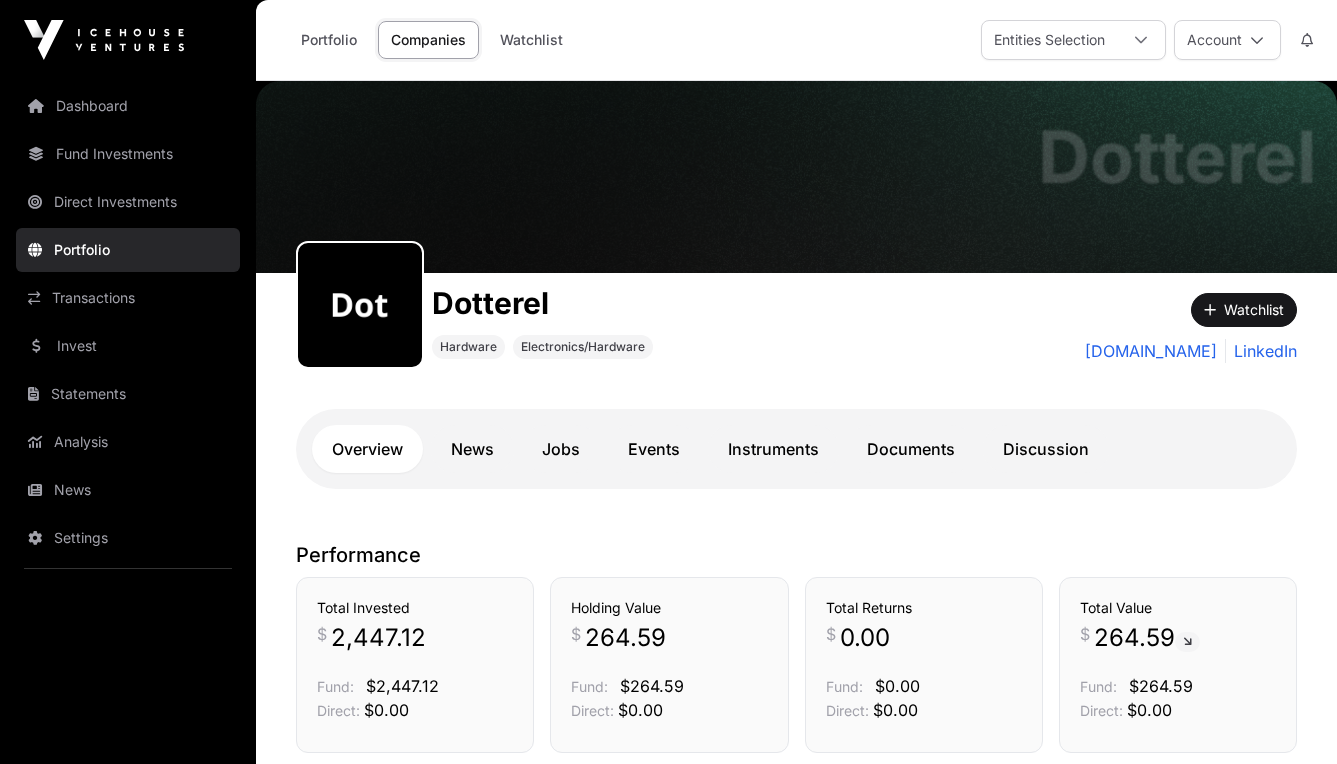 scroll, scrollTop: 0, scrollLeft: 0, axis: both 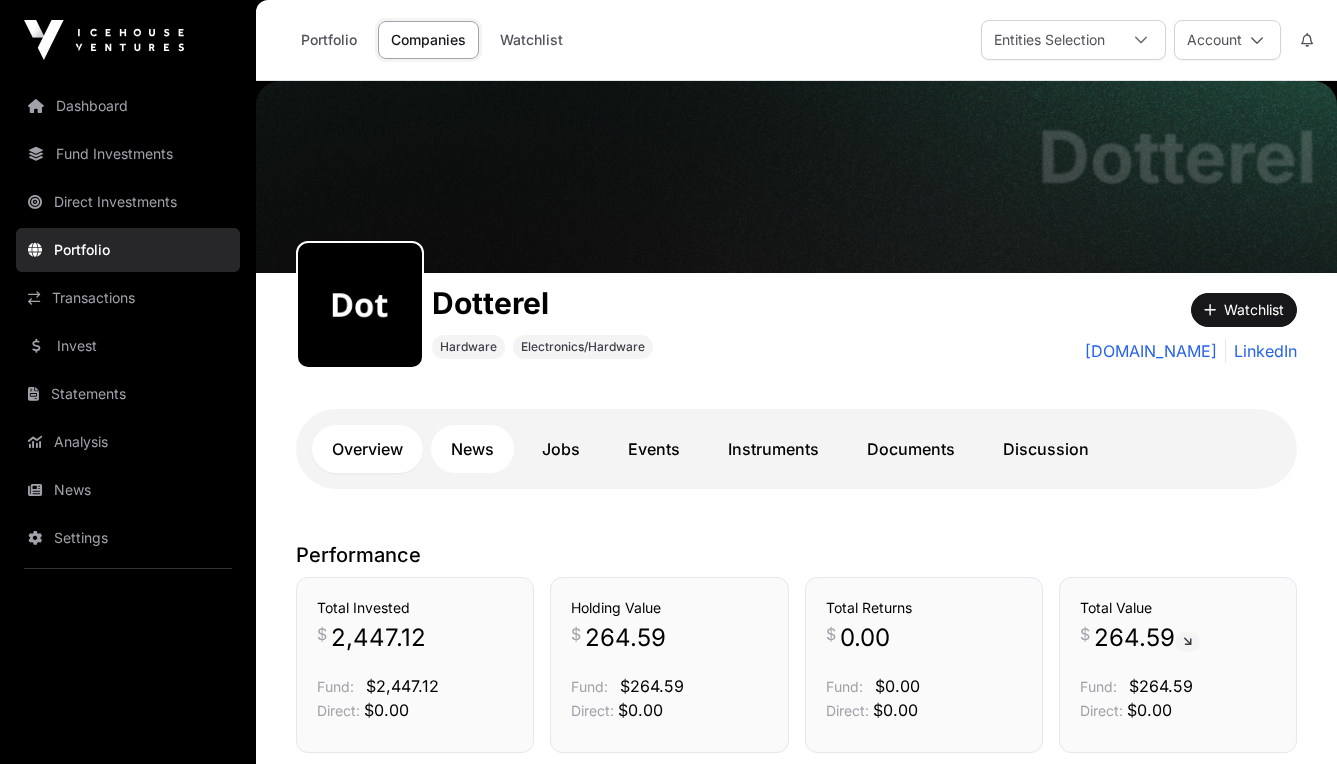 click on "News" 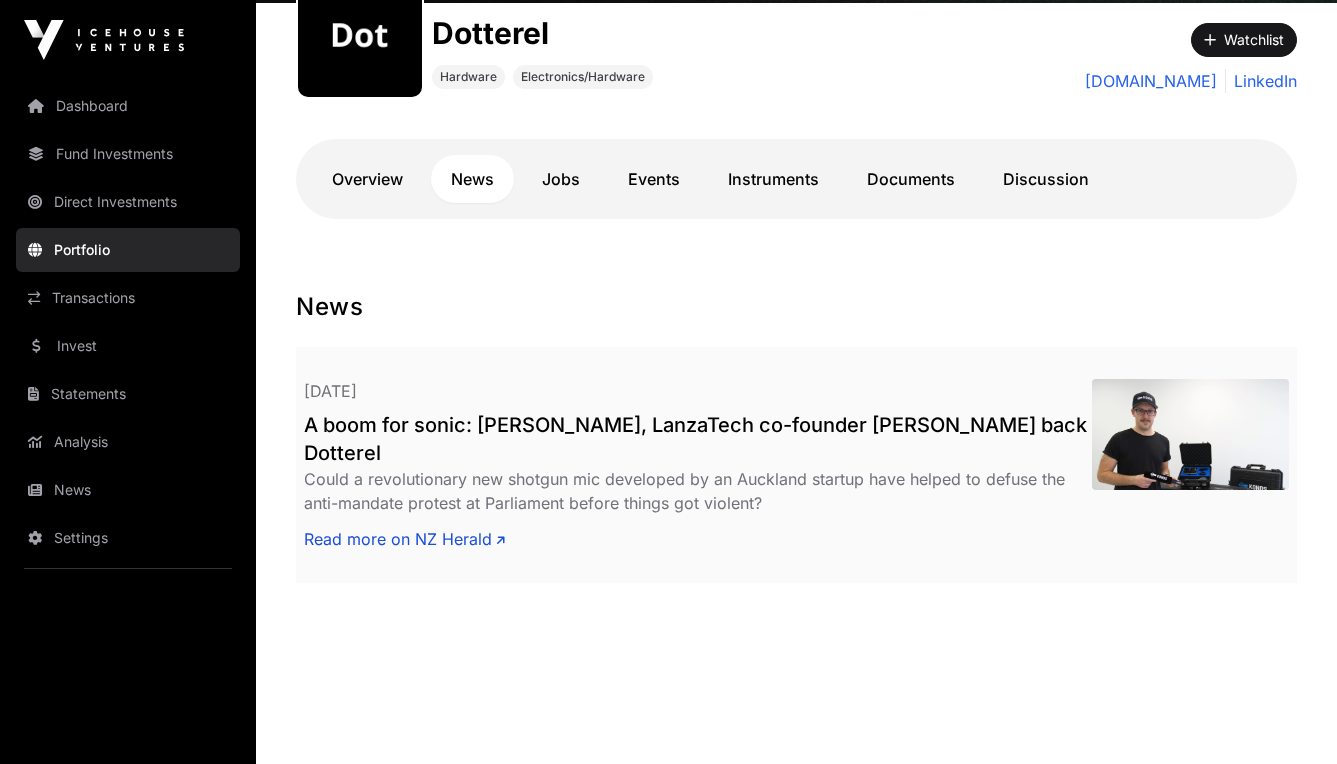 scroll, scrollTop: 269, scrollLeft: 0, axis: vertical 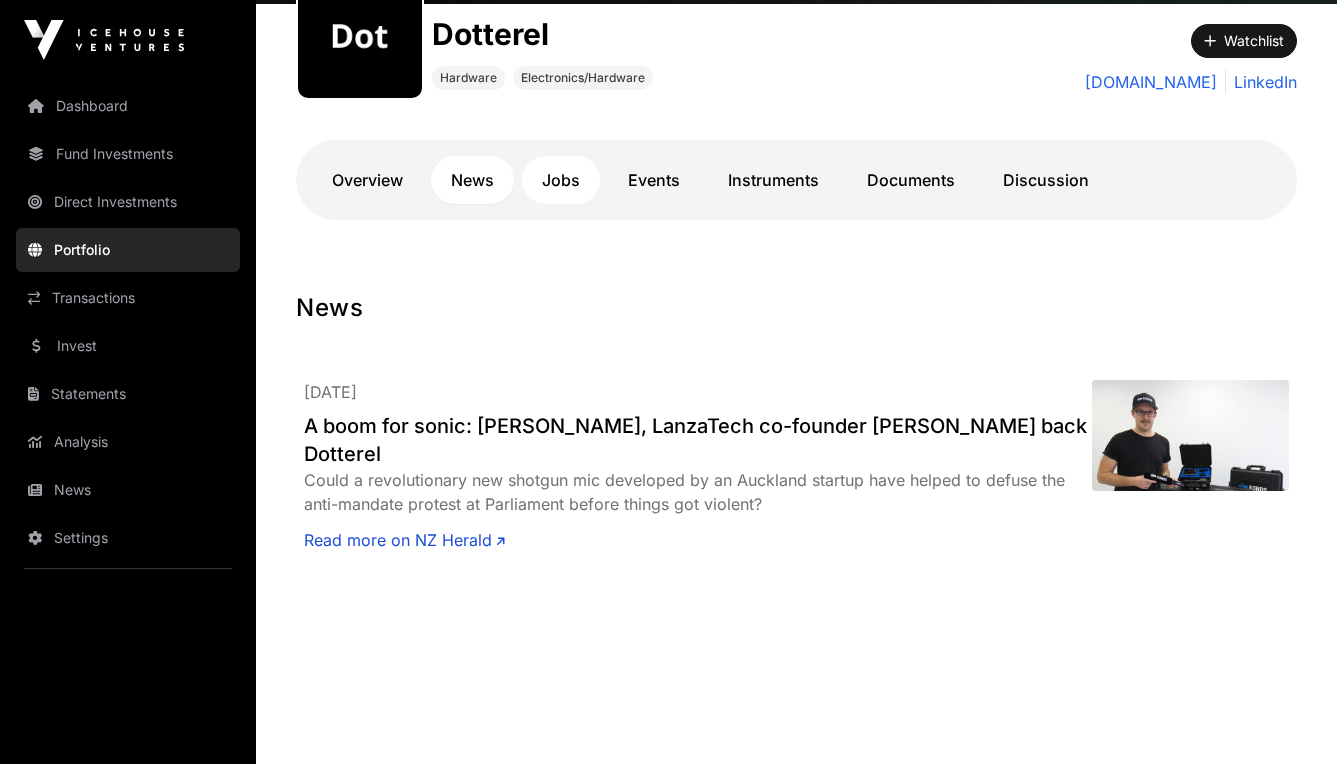 click on "Jobs" 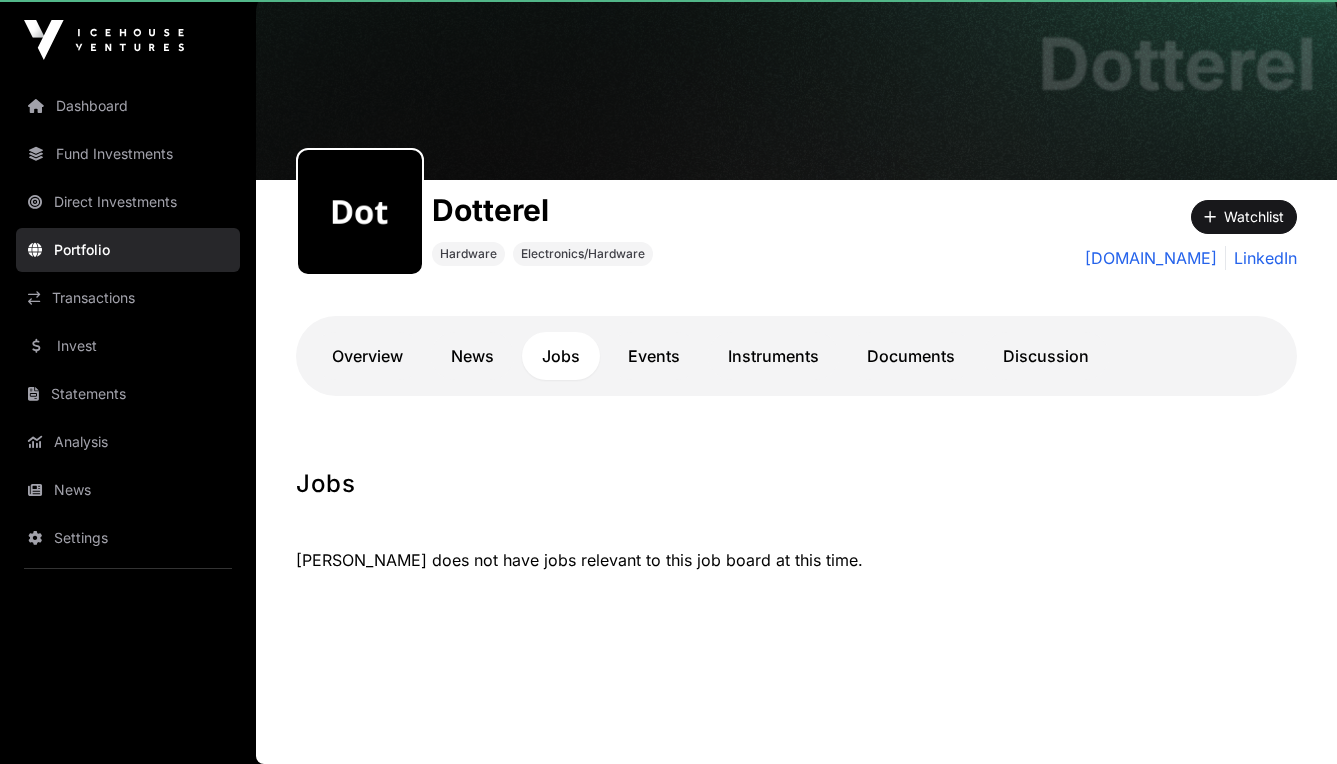 scroll, scrollTop: 93, scrollLeft: 0, axis: vertical 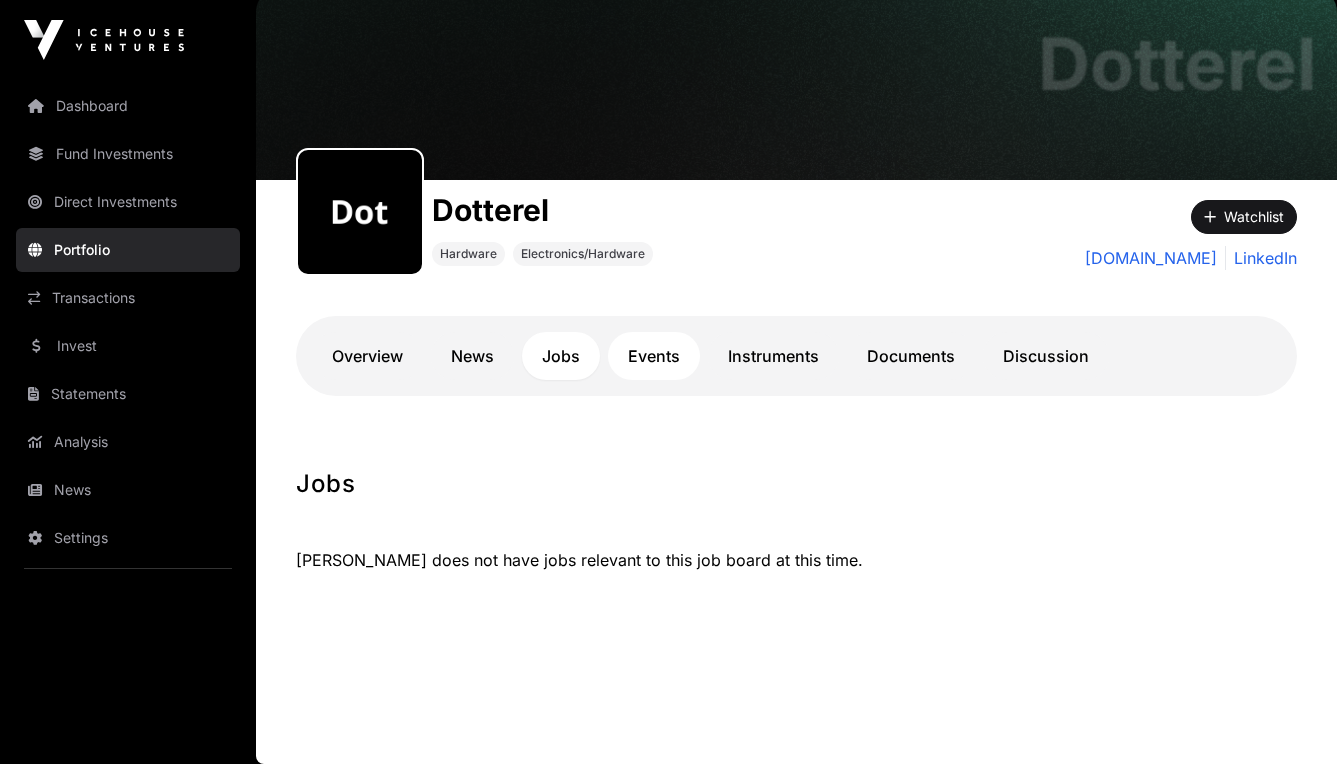 click on "Events" 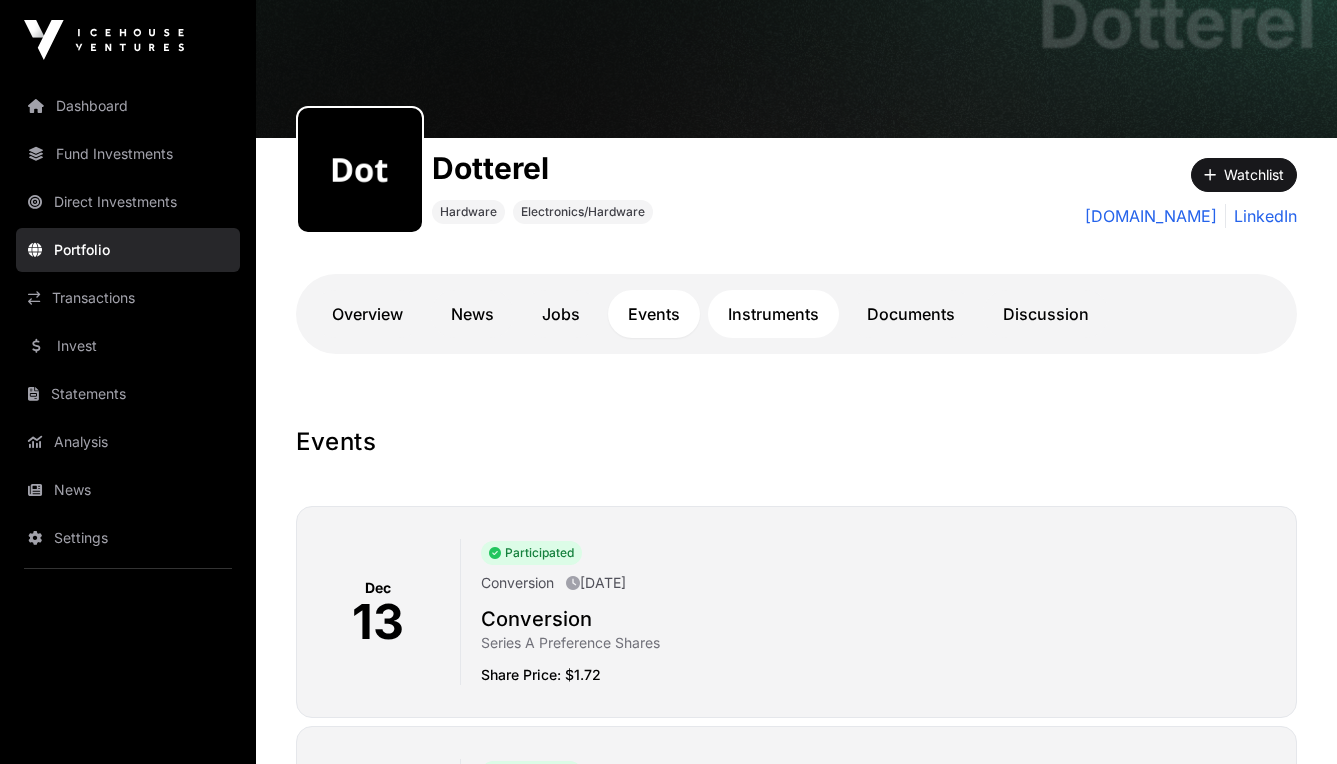 scroll, scrollTop: 128, scrollLeft: 0, axis: vertical 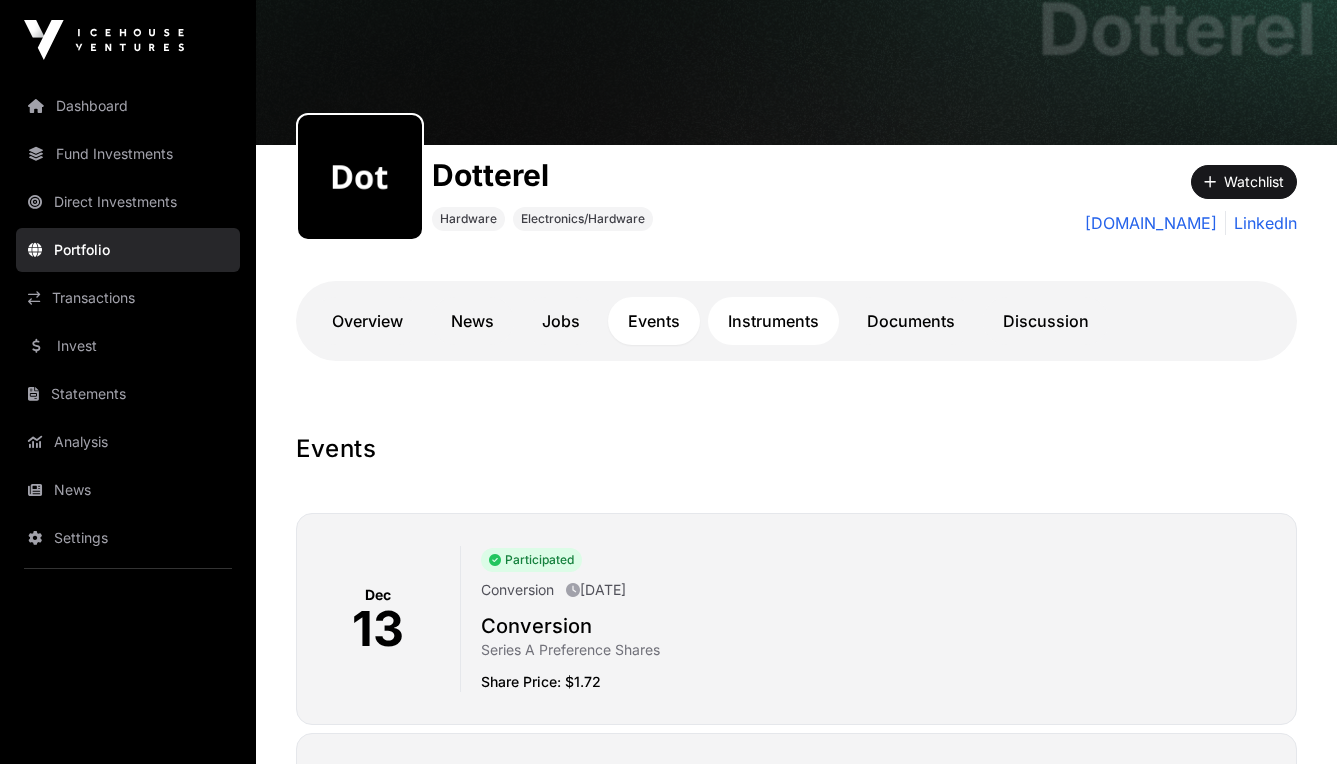 click on "Instruments" 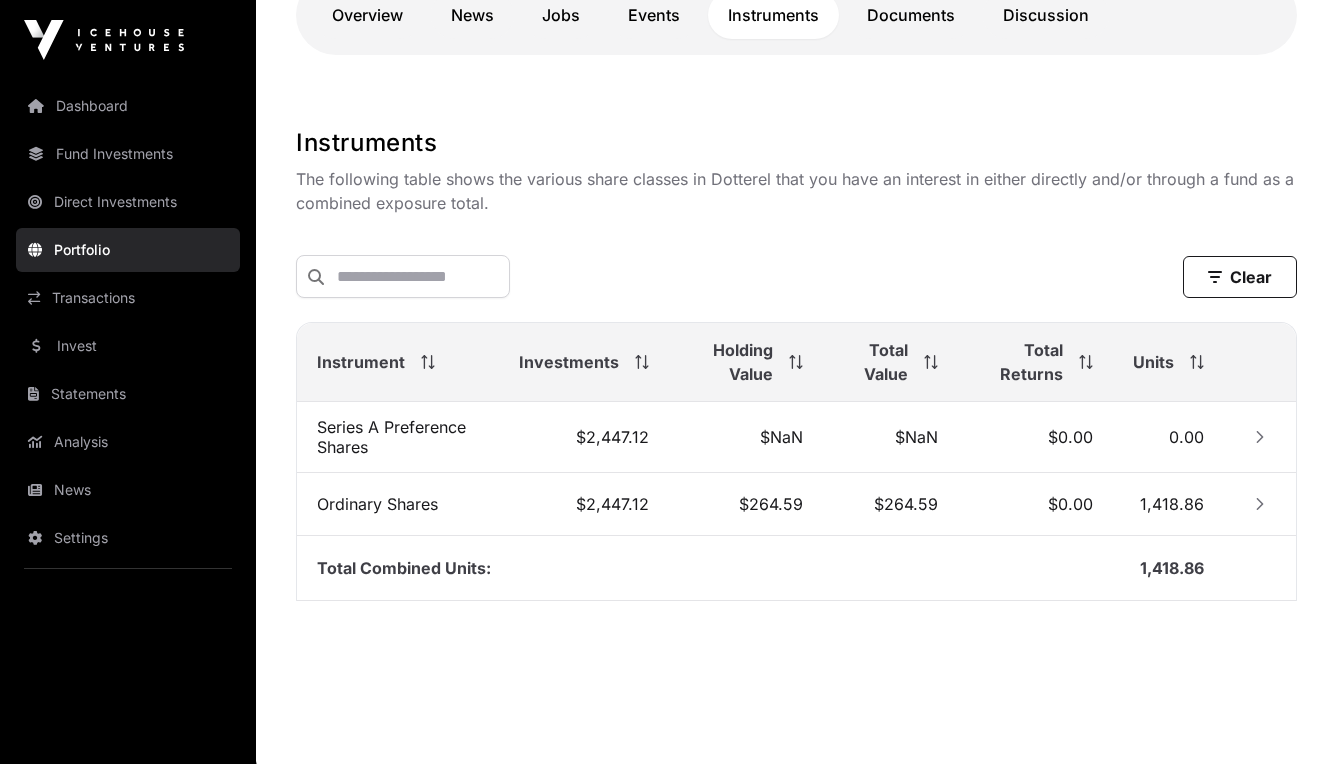 scroll, scrollTop: 438, scrollLeft: 0, axis: vertical 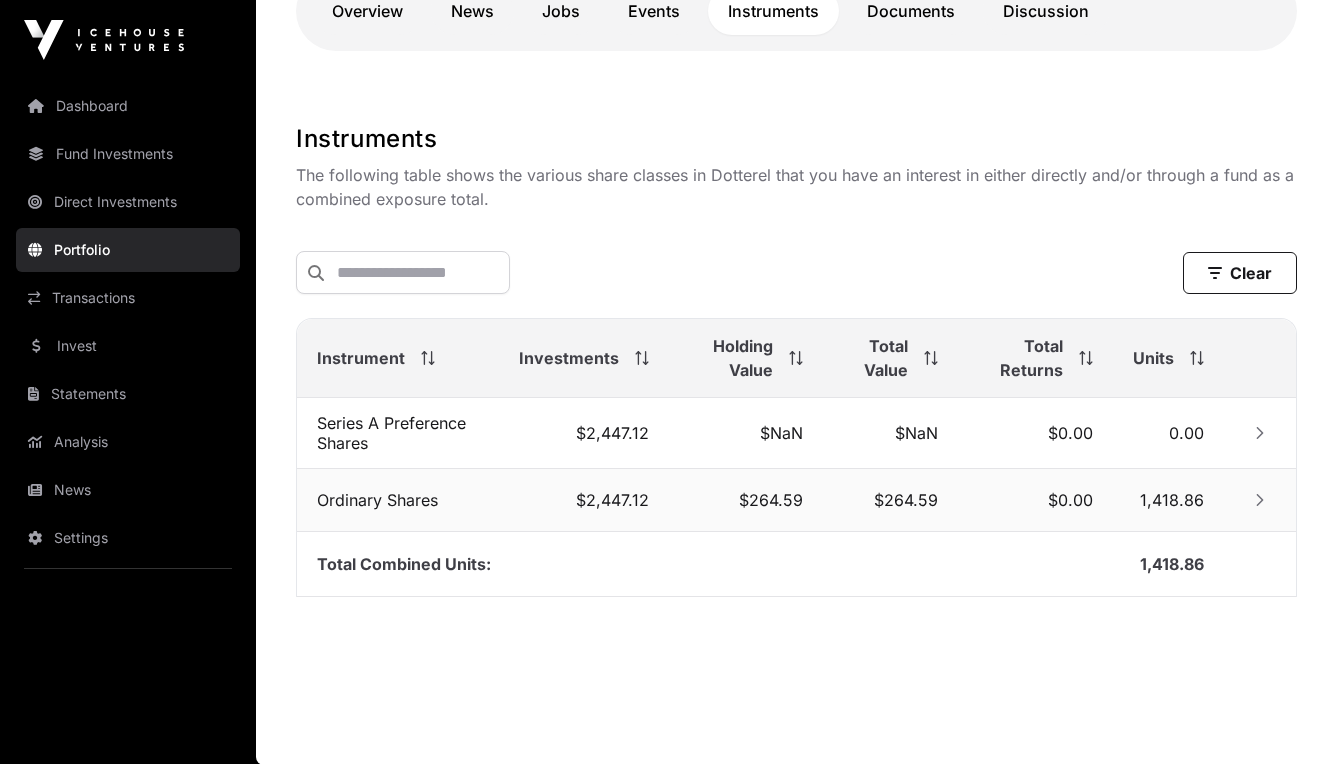 click on "$0.00" 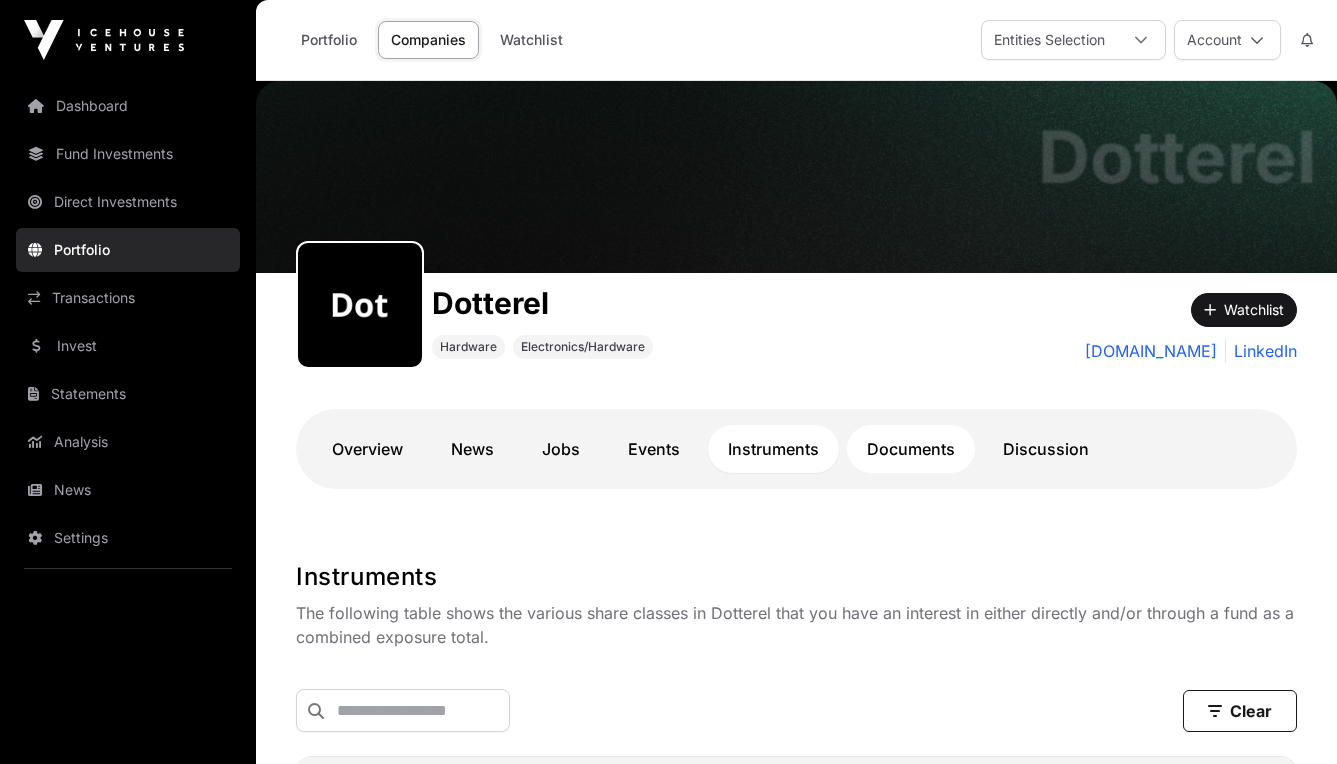 scroll, scrollTop: 0, scrollLeft: 0, axis: both 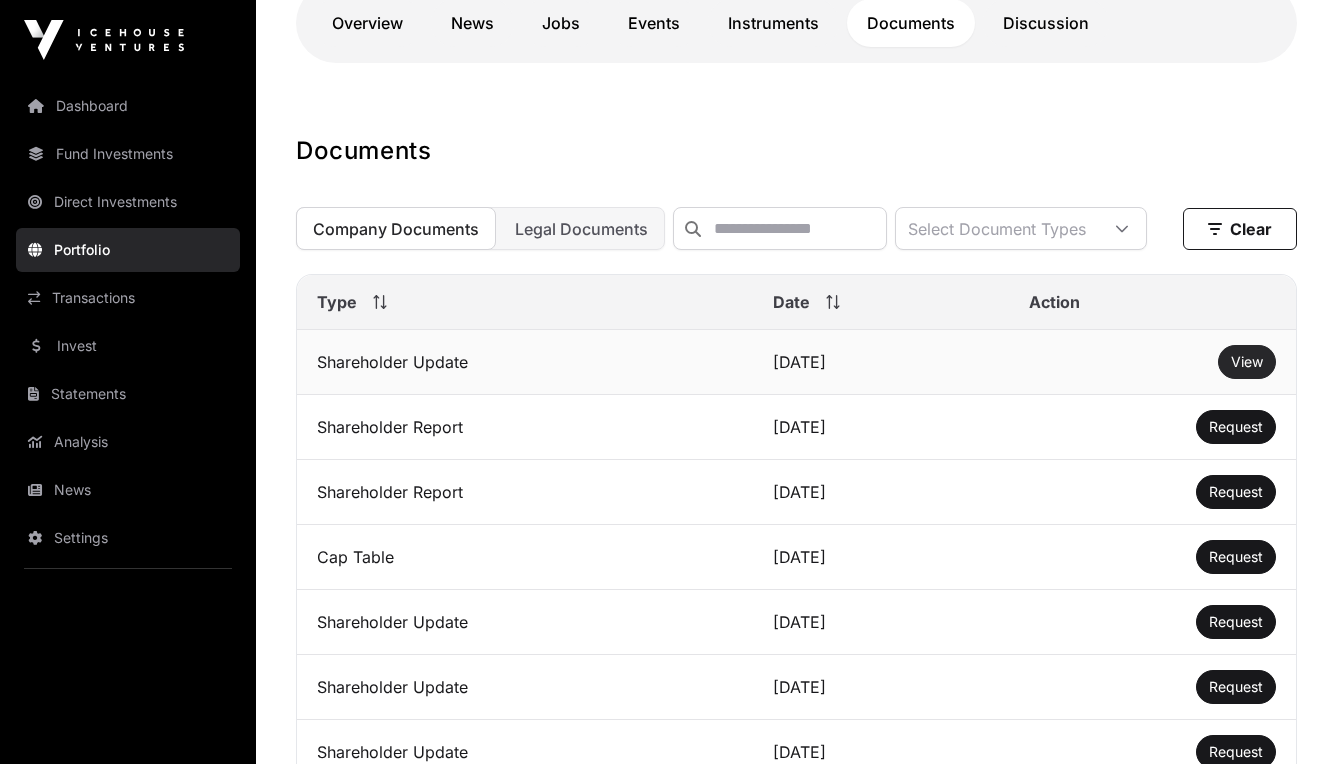 click on "View" 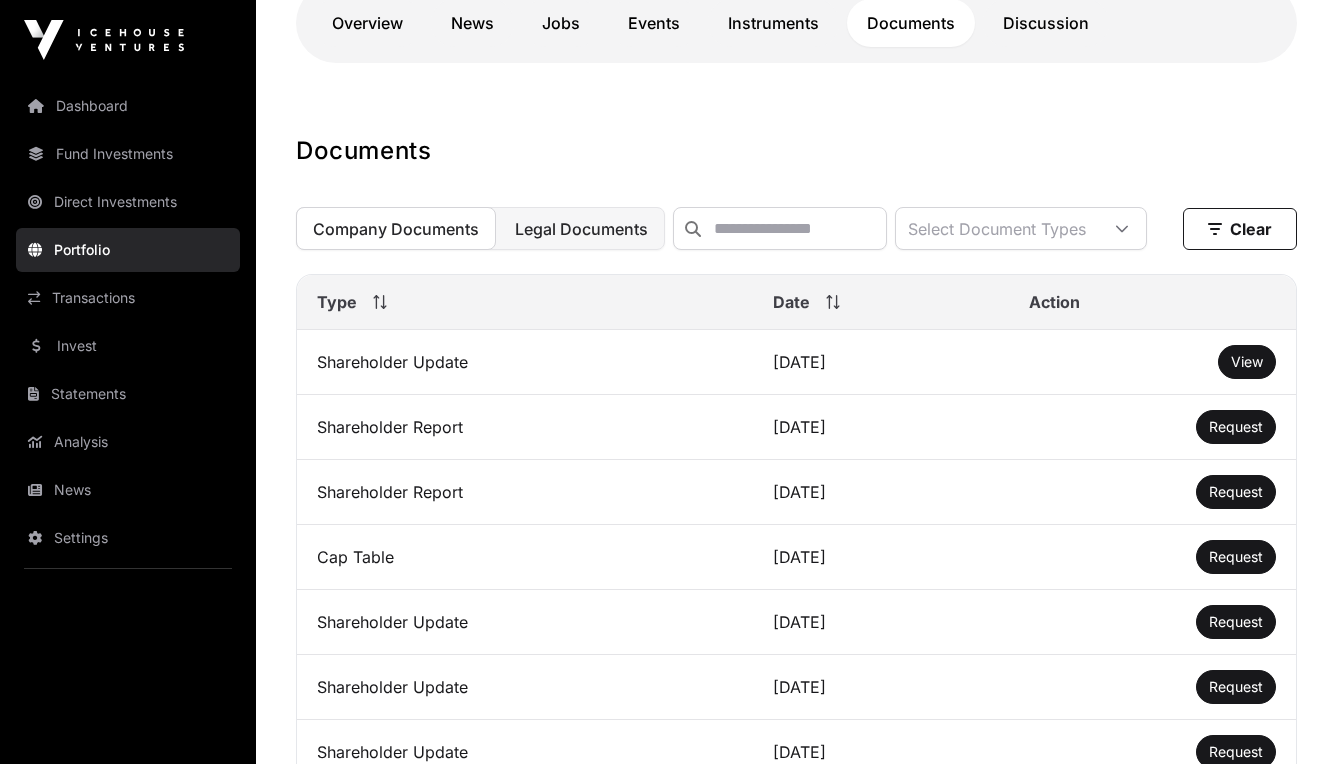 click on "Legal Documents" 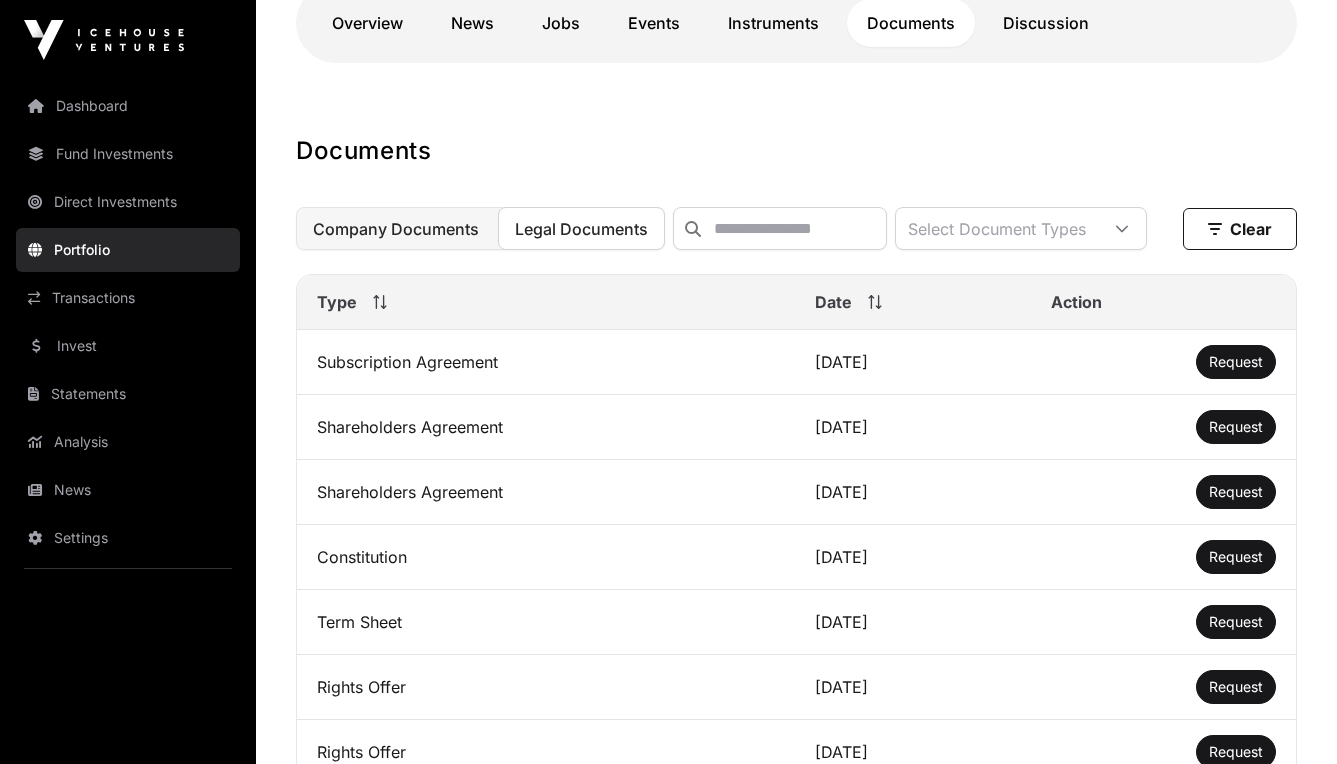 click on "Company Documents" 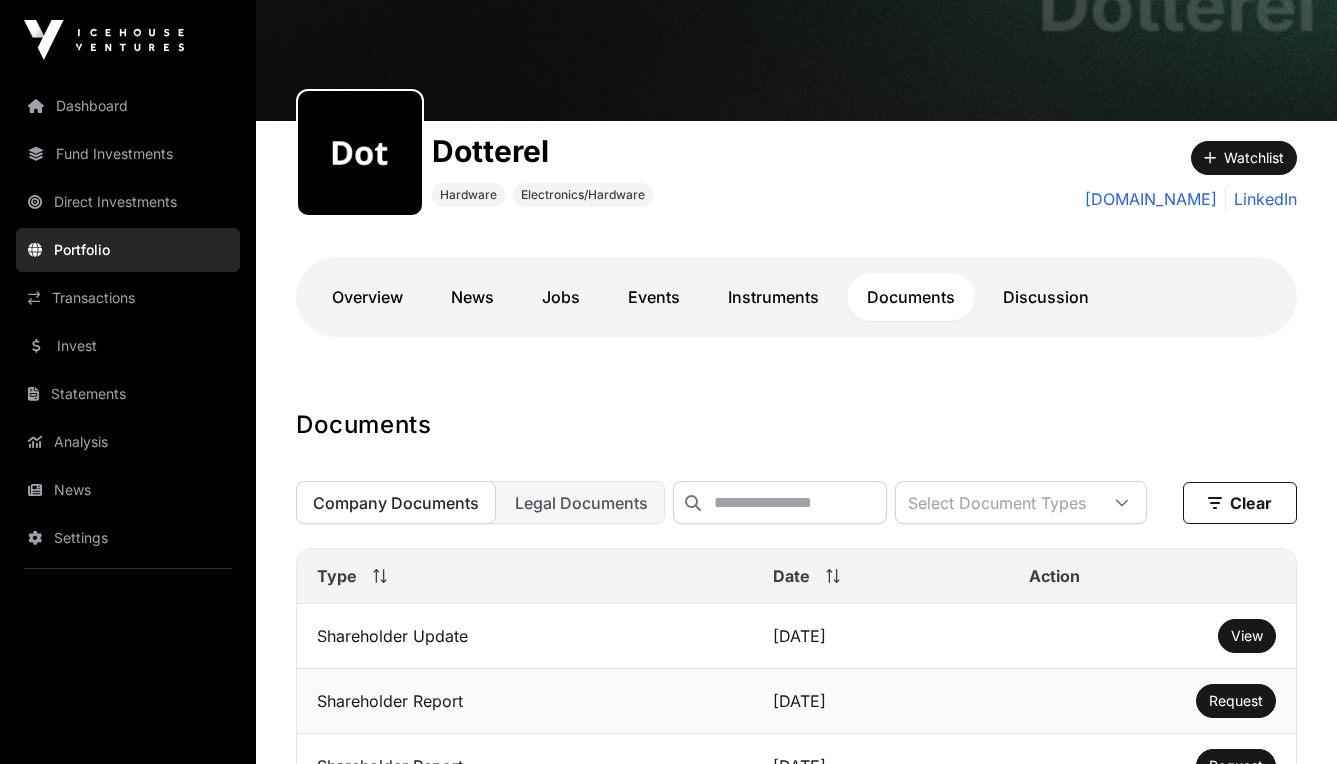 scroll, scrollTop: 114, scrollLeft: 0, axis: vertical 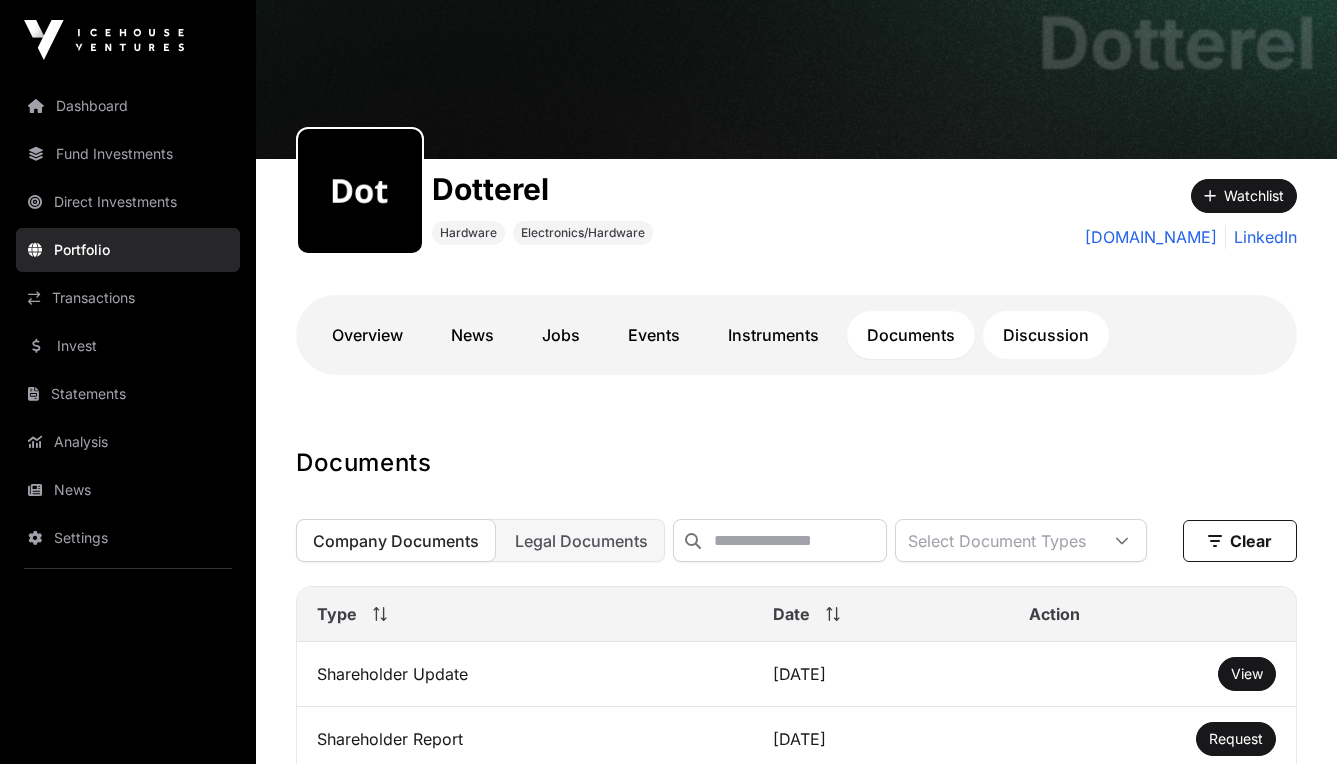 click on "Discussion" 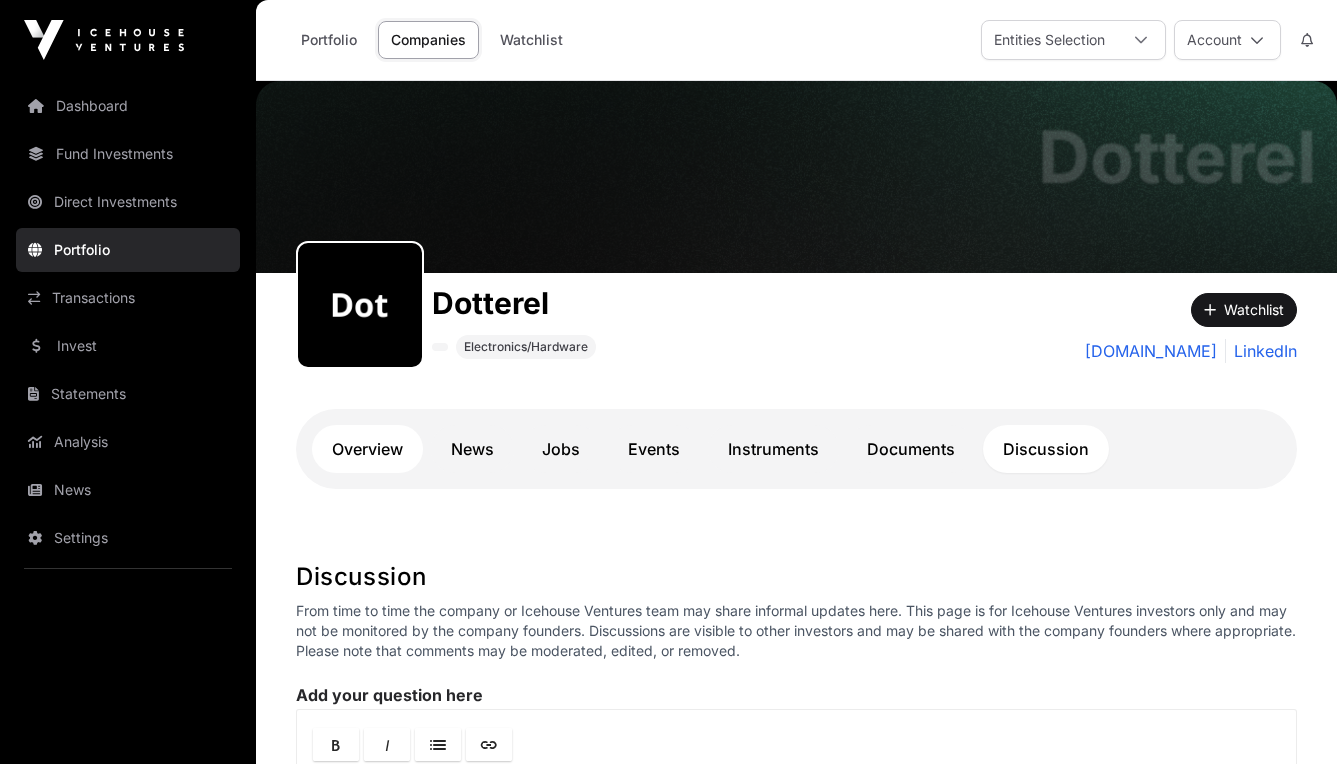 scroll, scrollTop: 0, scrollLeft: 0, axis: both 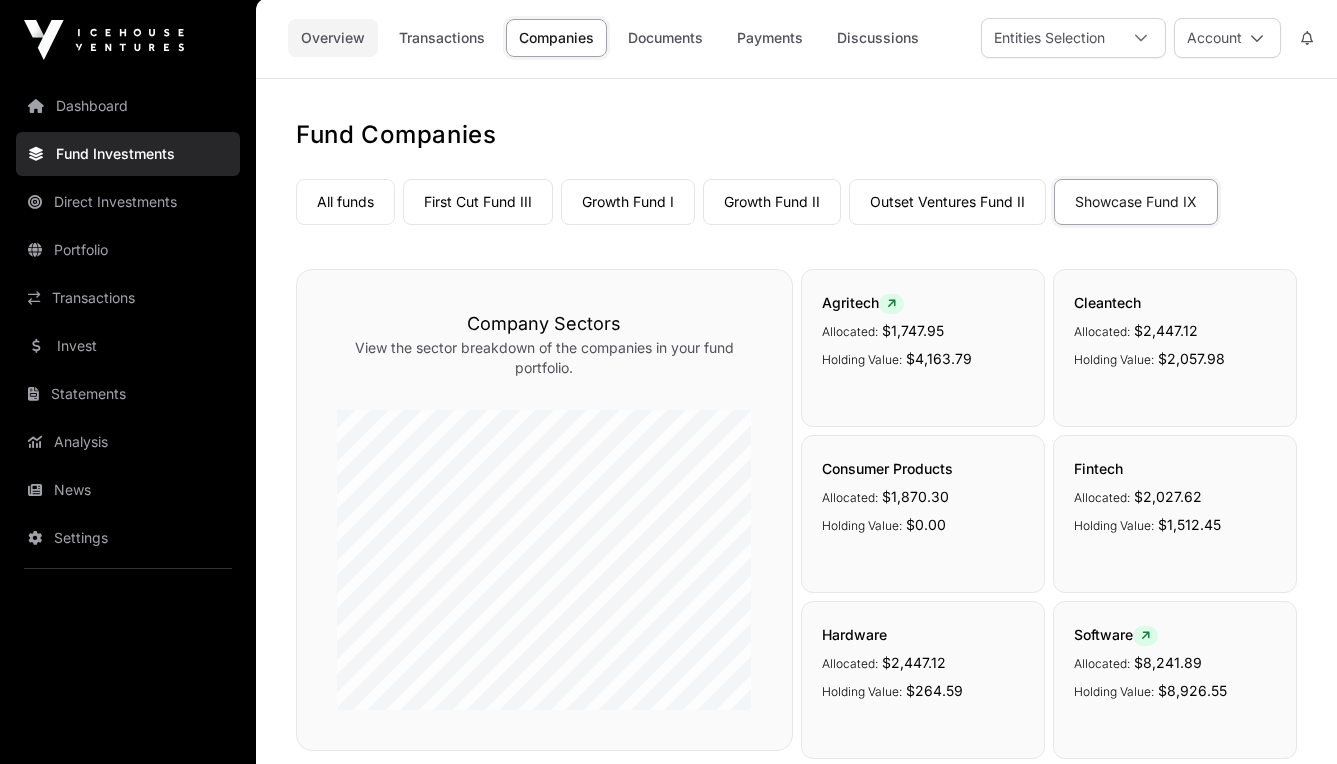 click on "Overview" 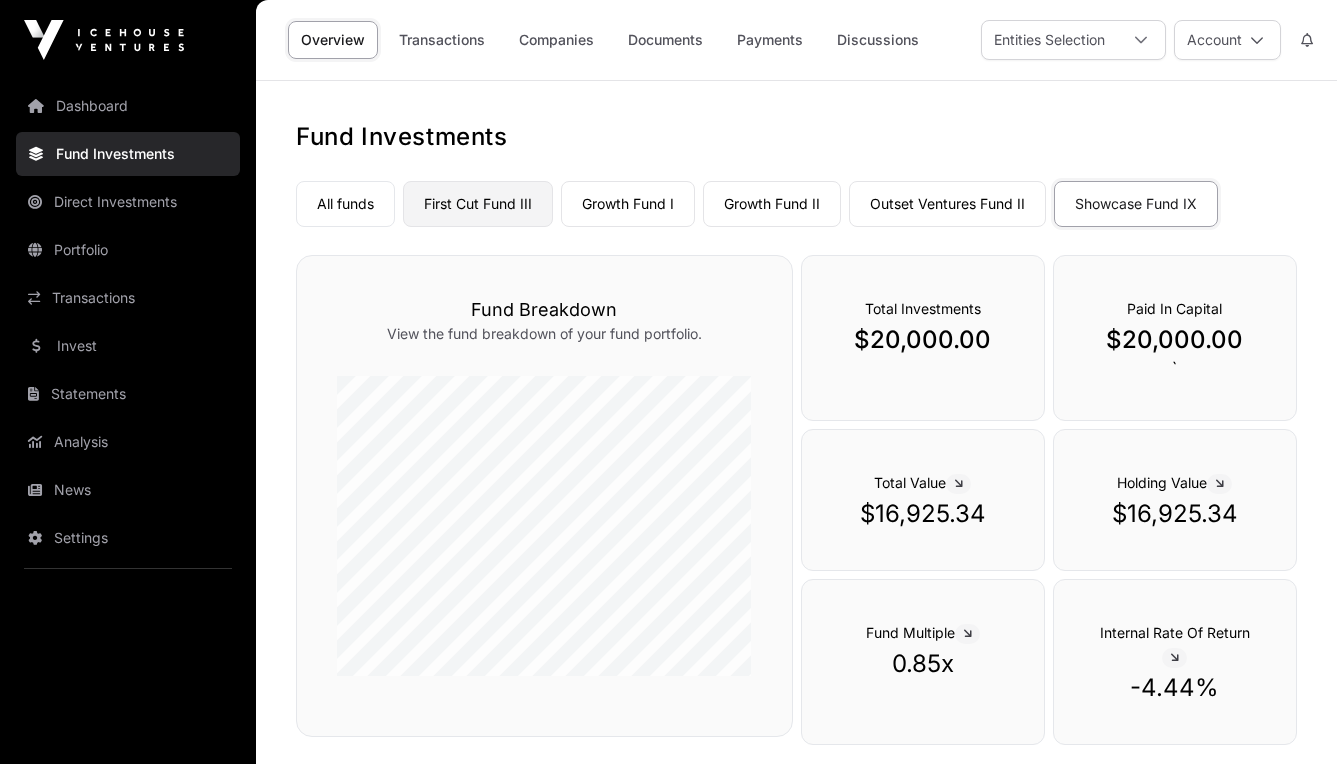scroll, scrollTop: 0, scrollLeft: 0, axis: both 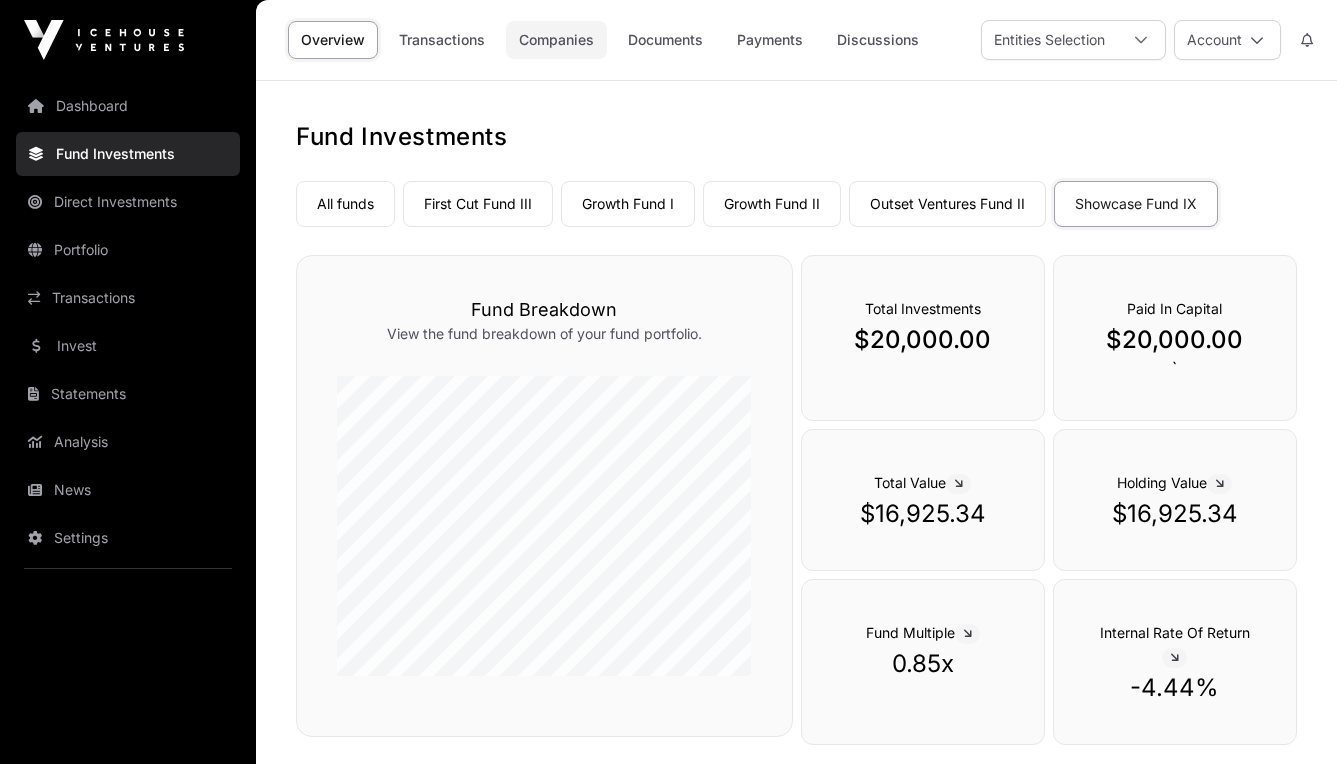 click on "Companies" 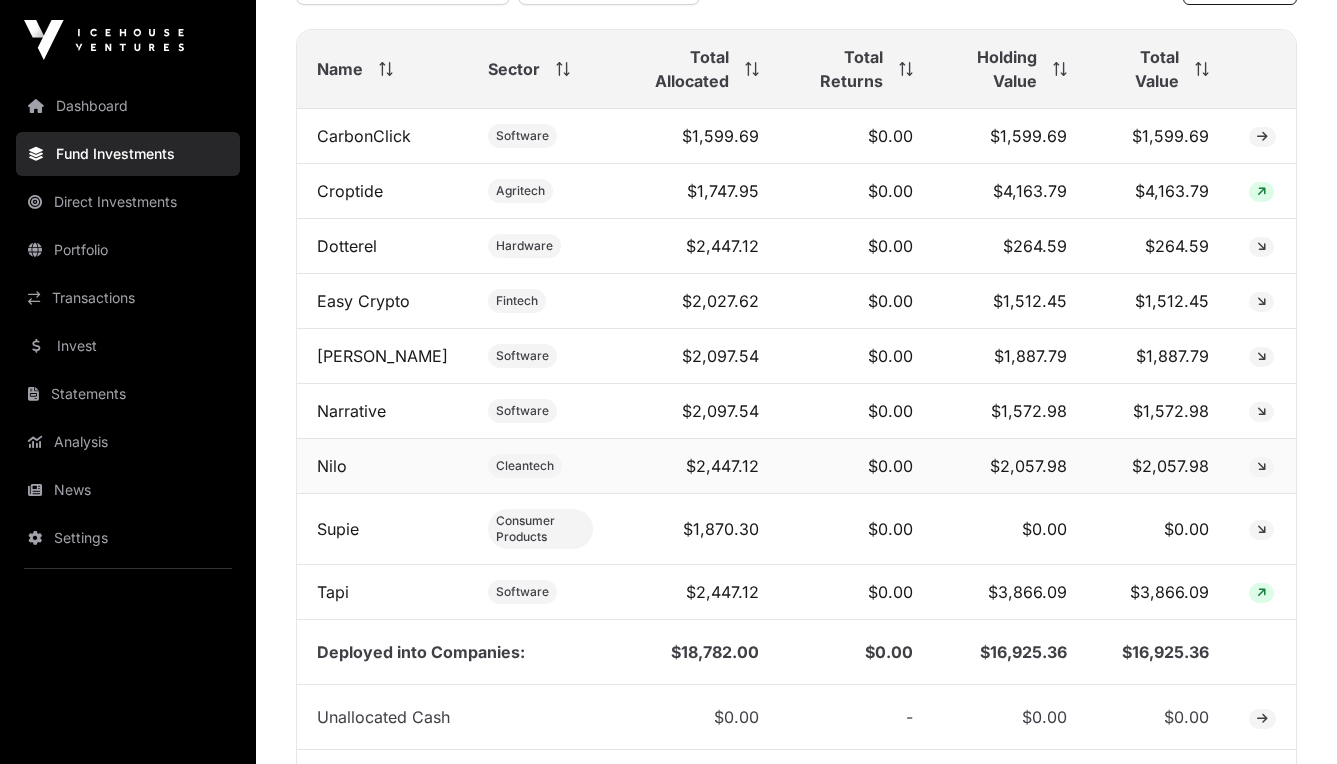 scroll, scrollTop: 841, scrollLeft: 0, axis: vertical 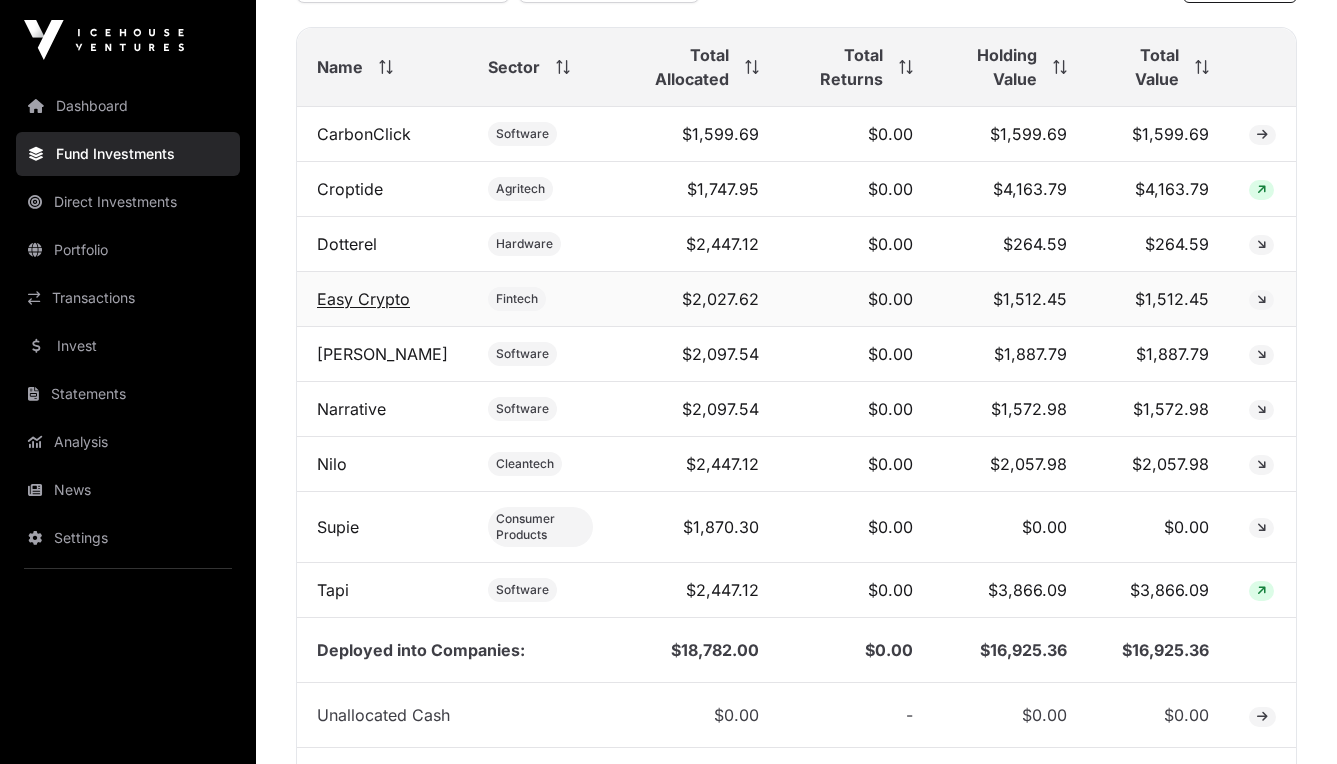 click on "Easy Crypto" 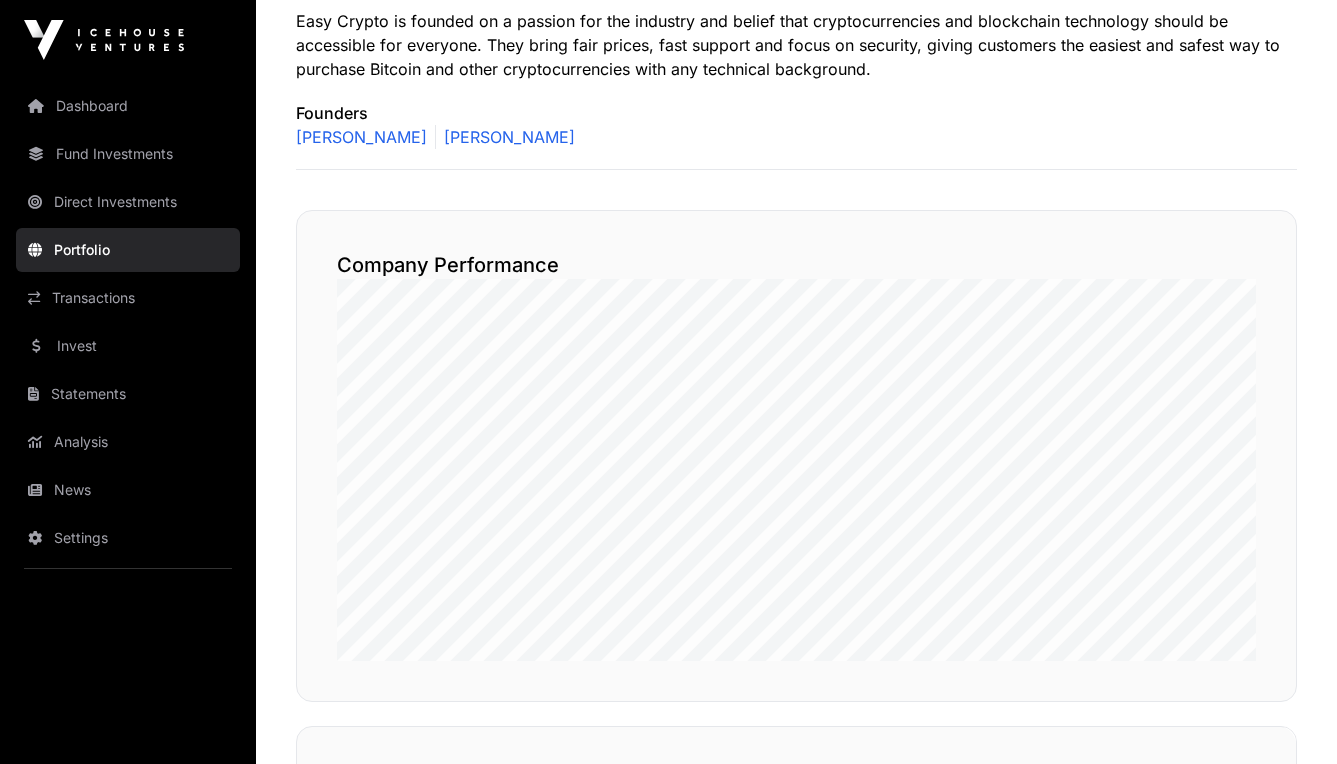 scroll, scrollTop: 0, scrollLeft: 0, axis: both 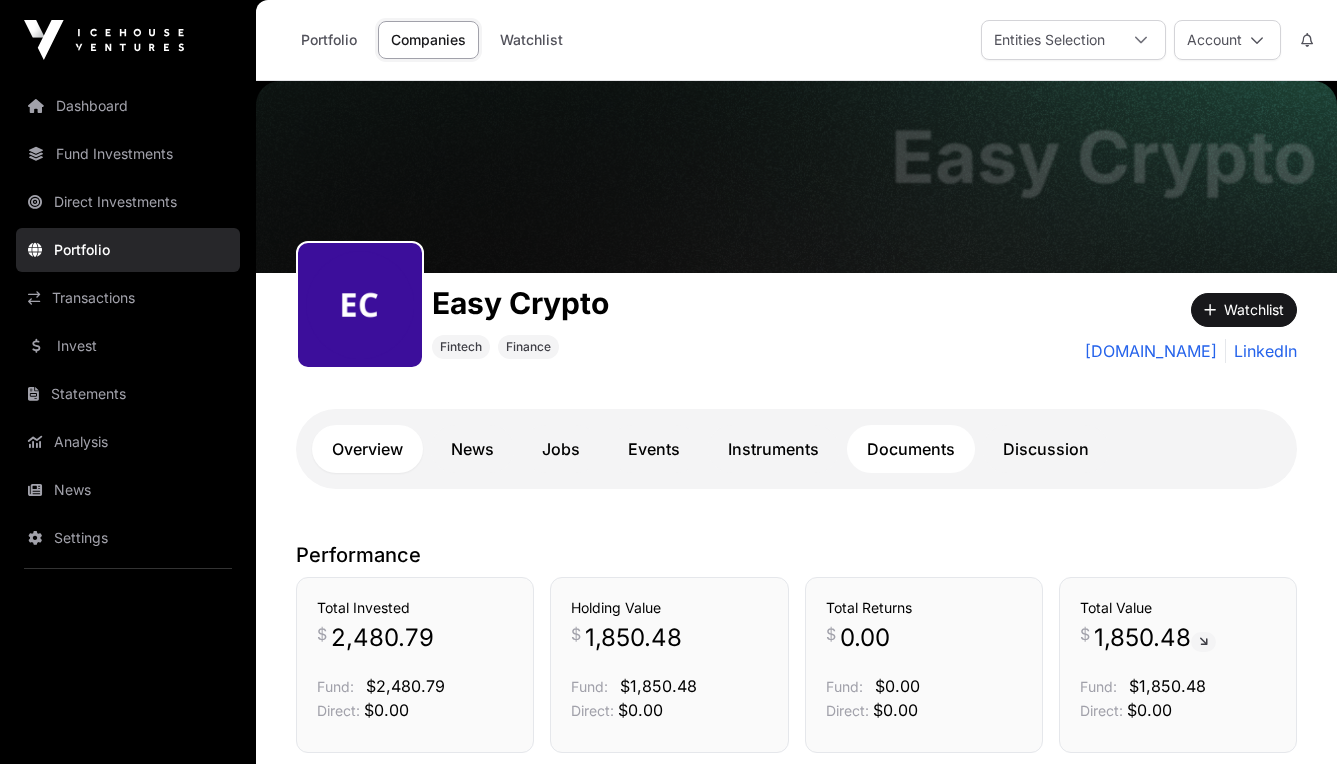click on "Documents" 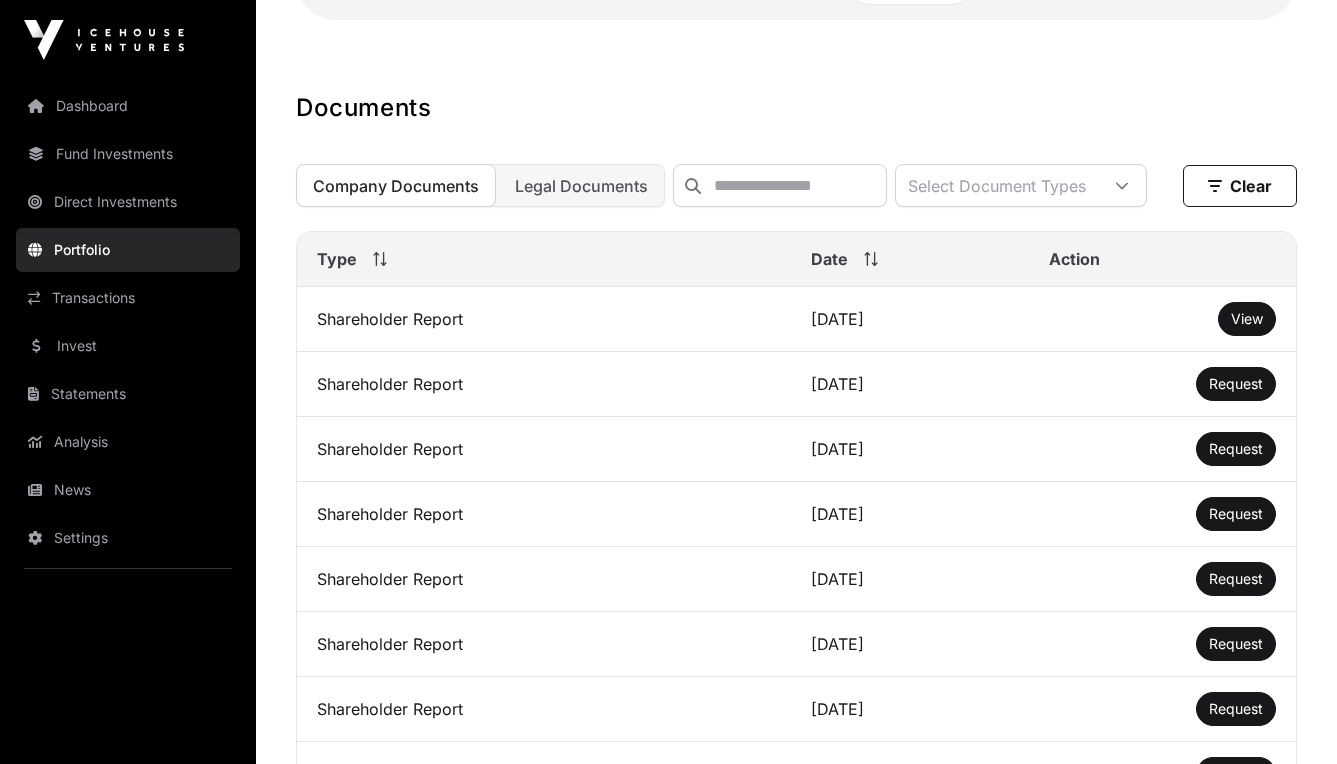 scroll, scrollTop: 470, scrollLeft: 0, axis: vertical 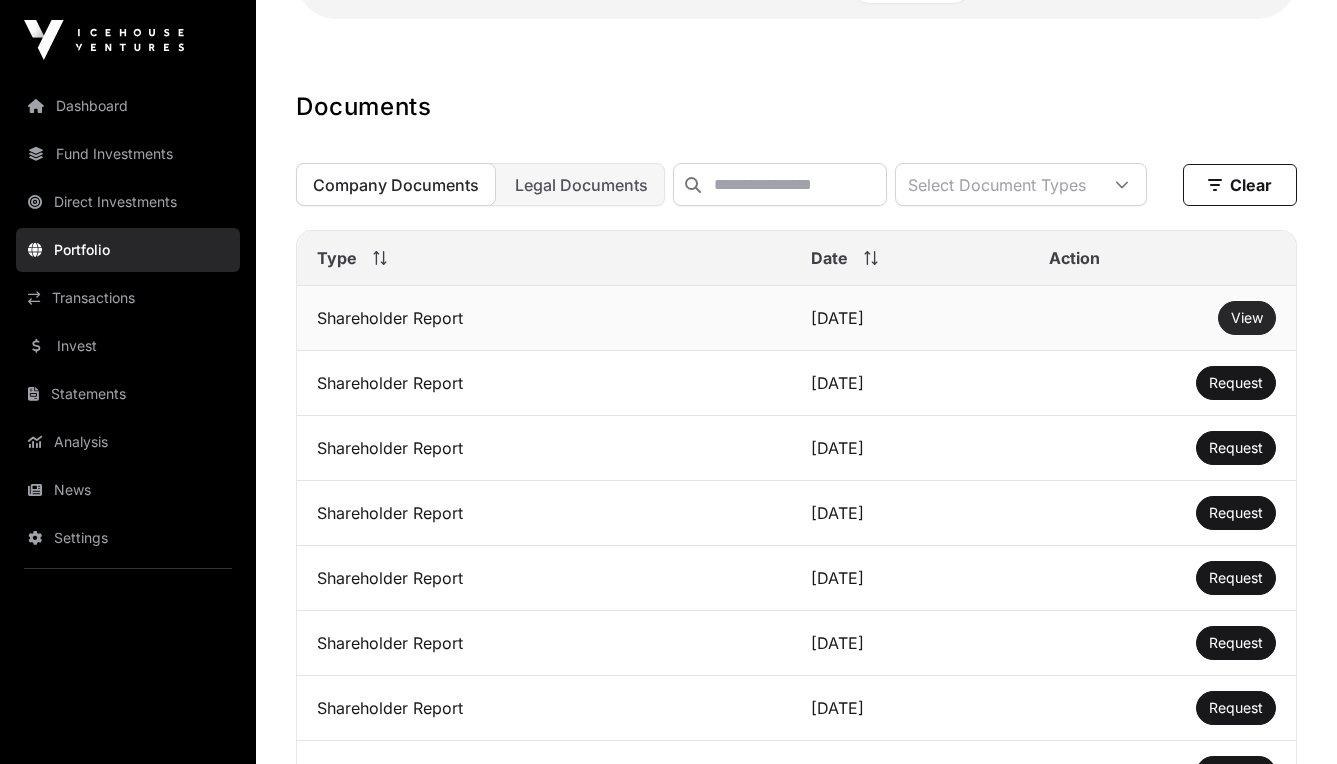 click on "View" 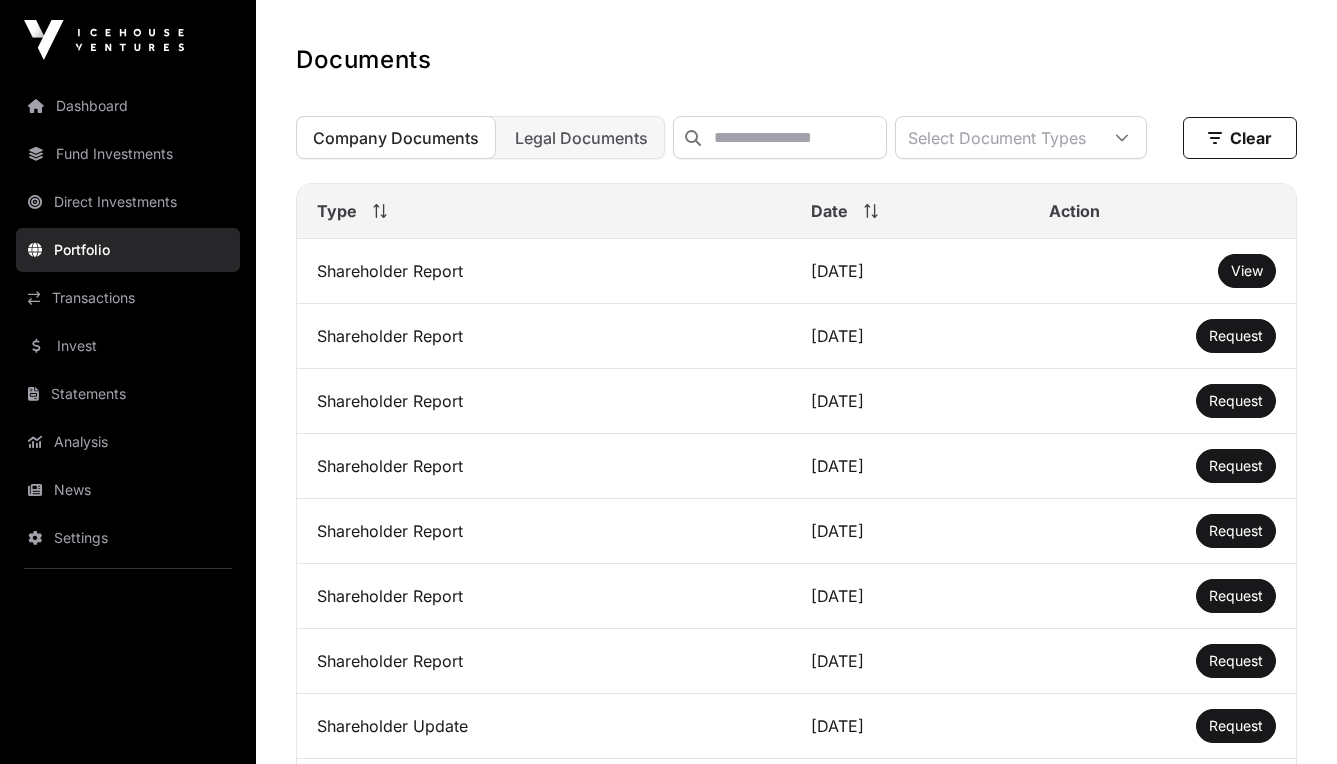 scroll, scrollTop: 552, scrollLeft: 0, axis: vertical 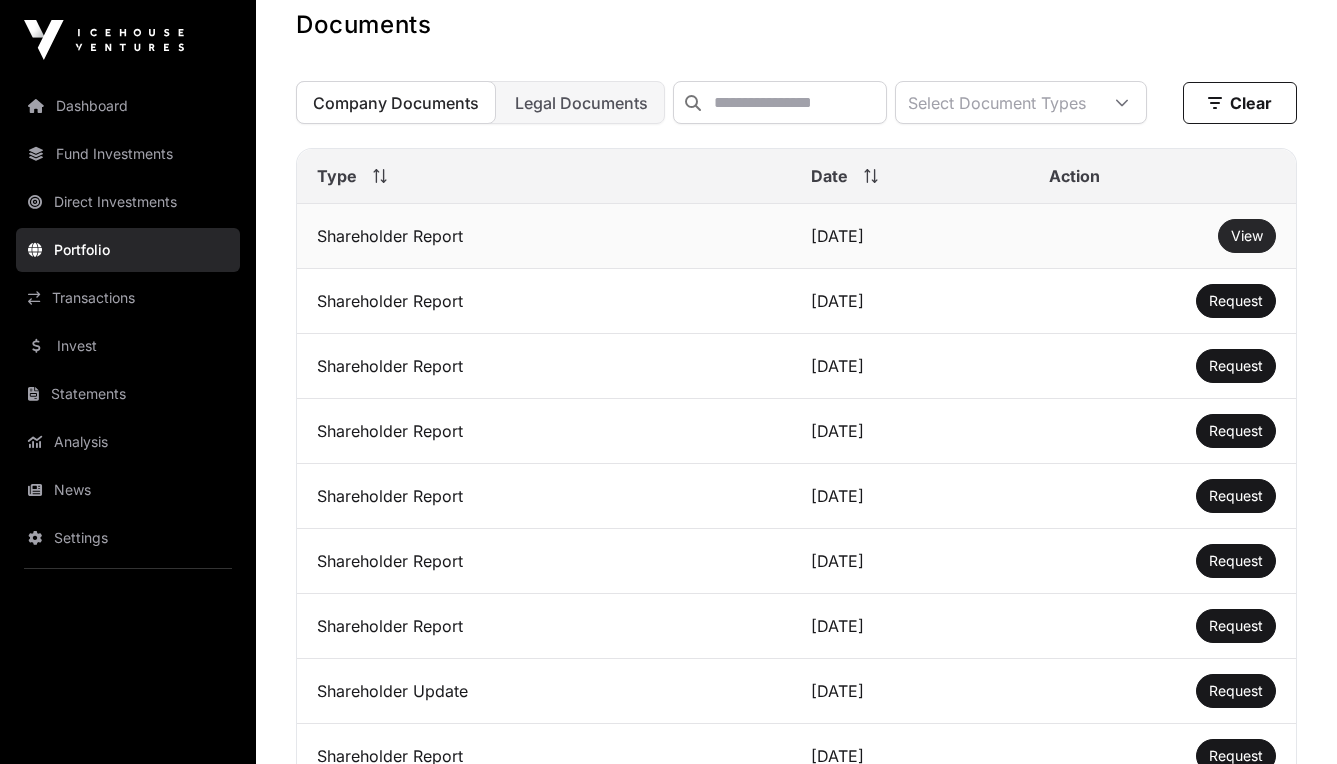 click on "View" 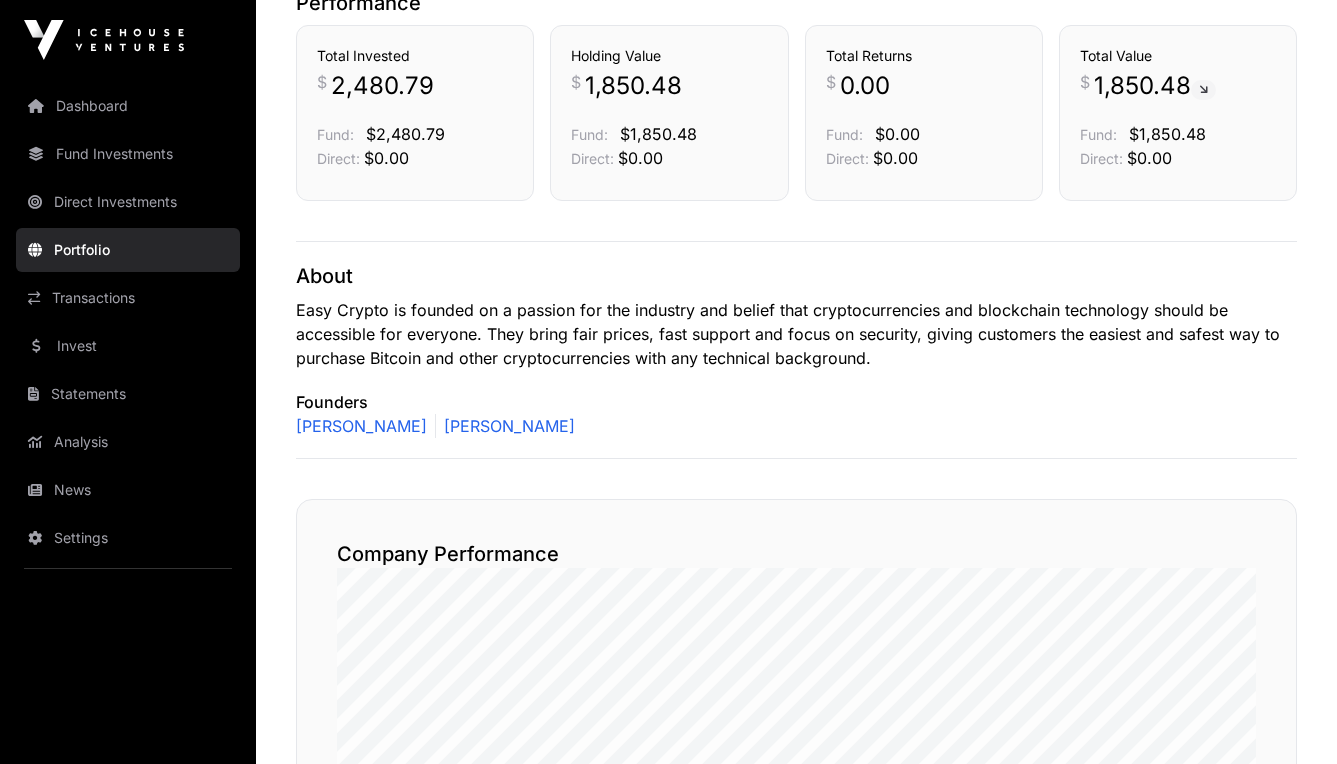 scroll, scrollTop: 0, scrollLeft: 0, axis: both 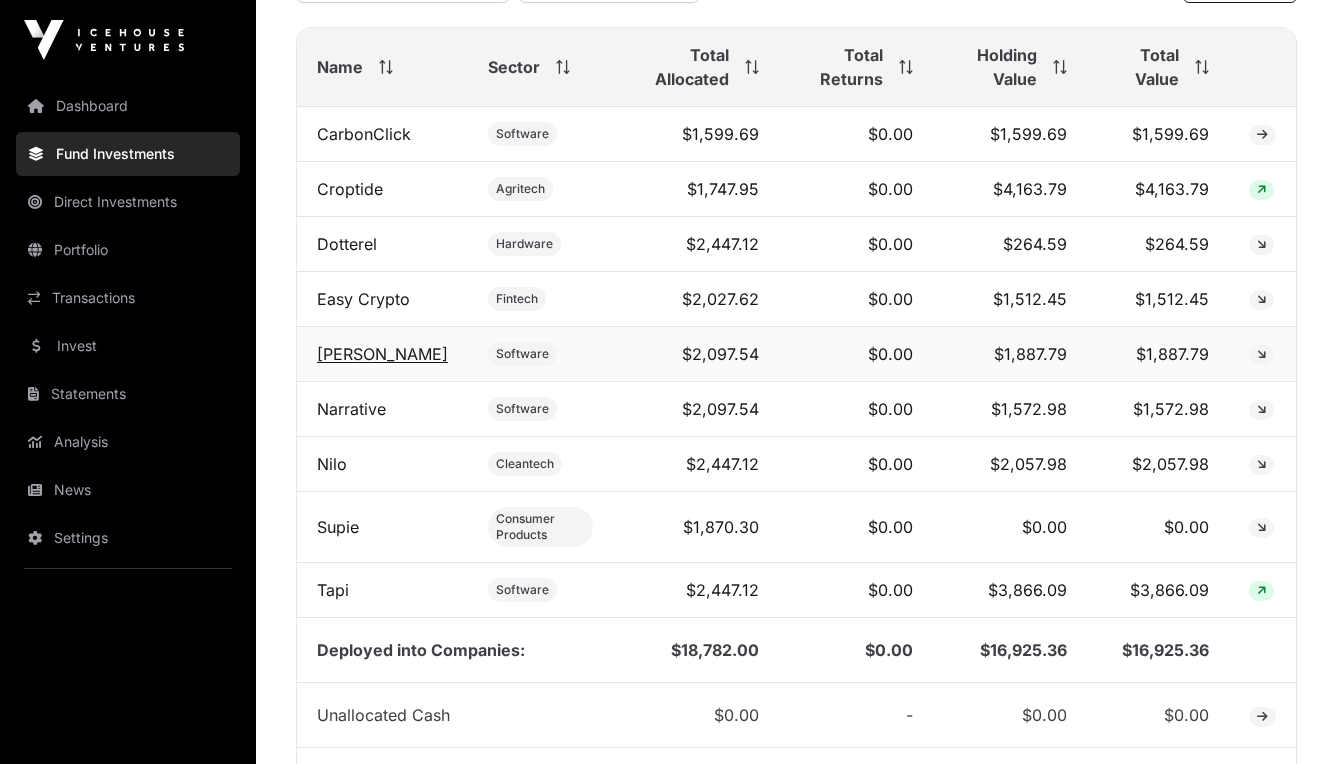 click on "Frankie" 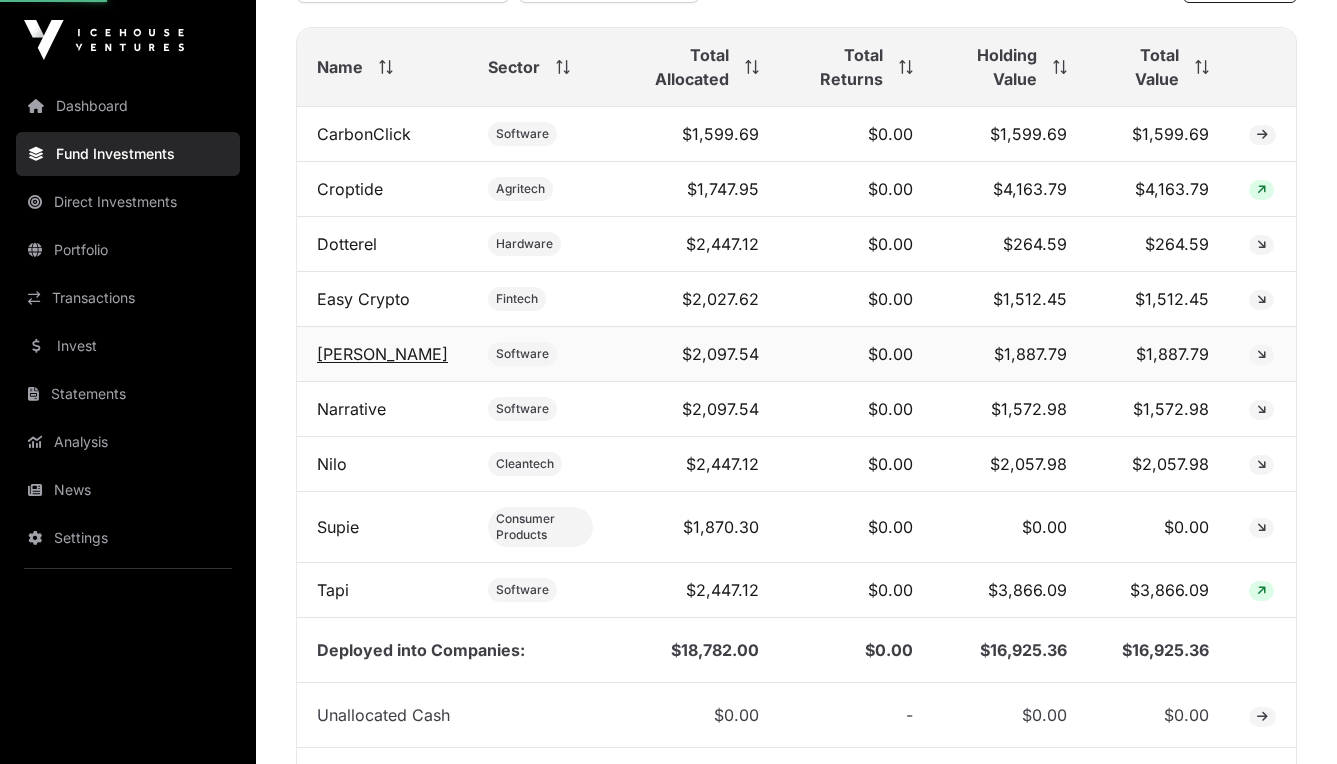scroll, scrollTop: 0, scrollLeft: 0, axis: both 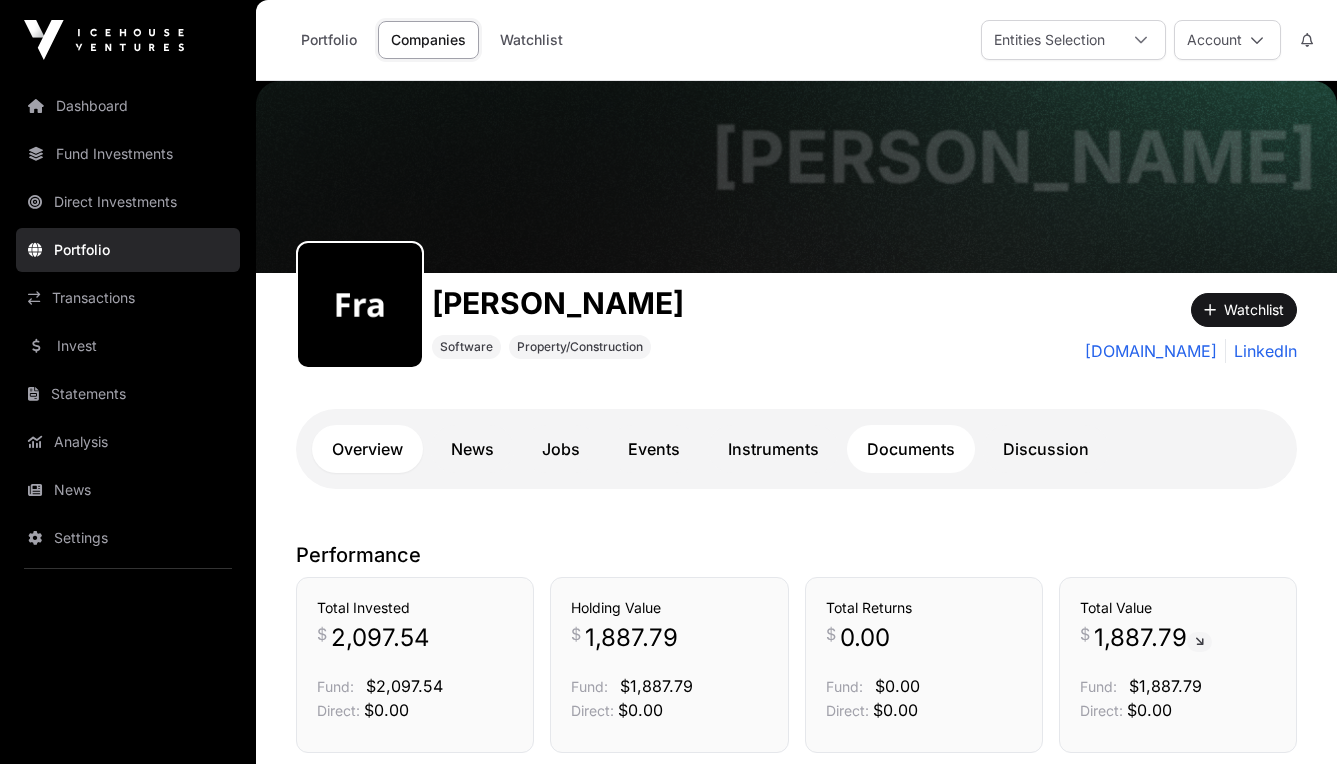 click on "Documents" 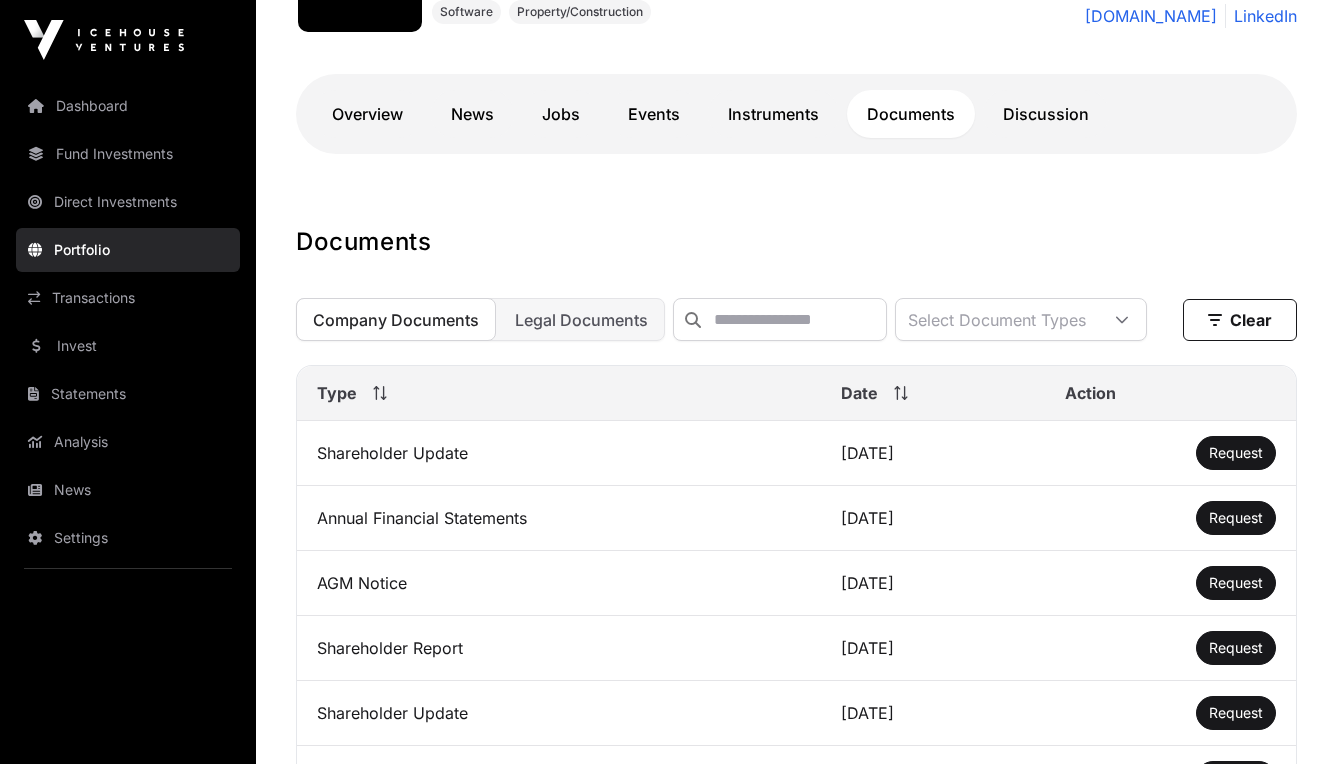 scroll, scrollTop: 355, scrollLeft: 0, axis: vertical 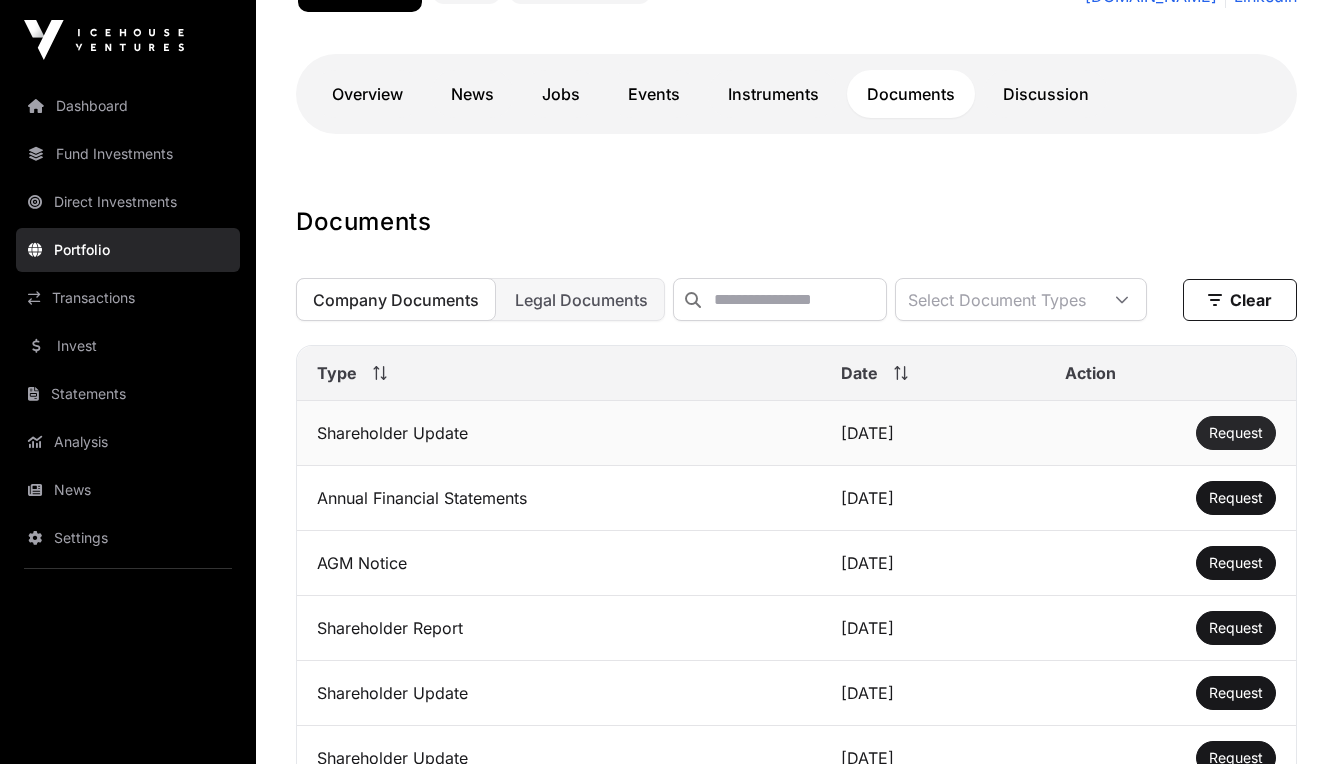 click on "Request" 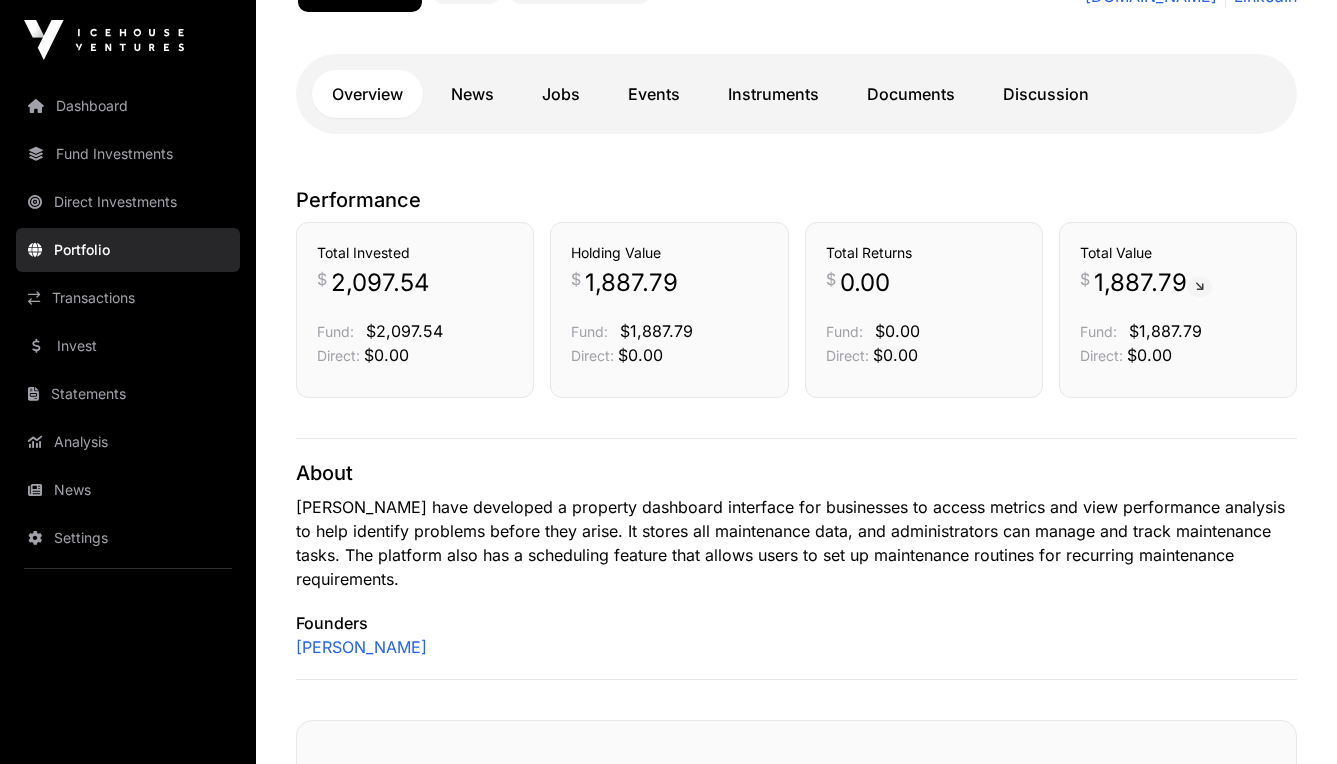 scroll, scrollTop: 0, scrollLeft: 0, axis: both 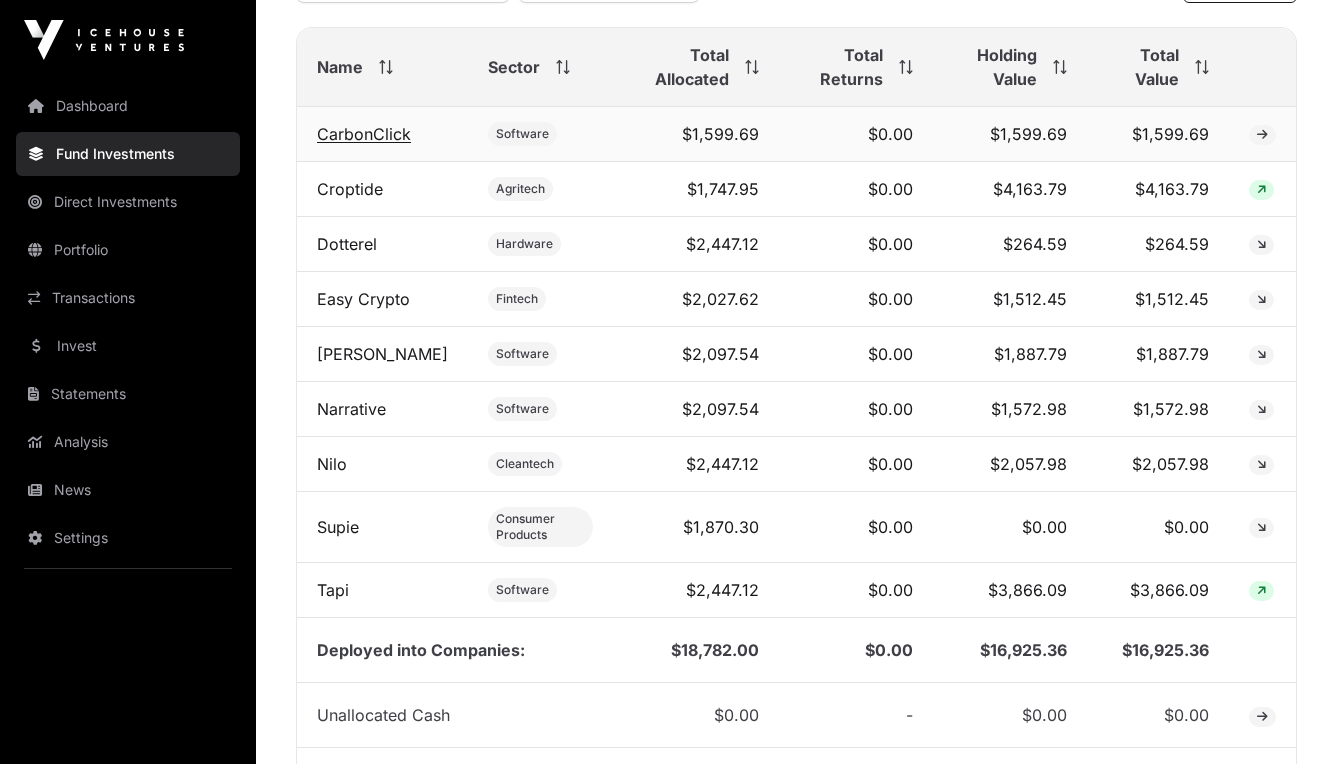 click on "CarbonClick" 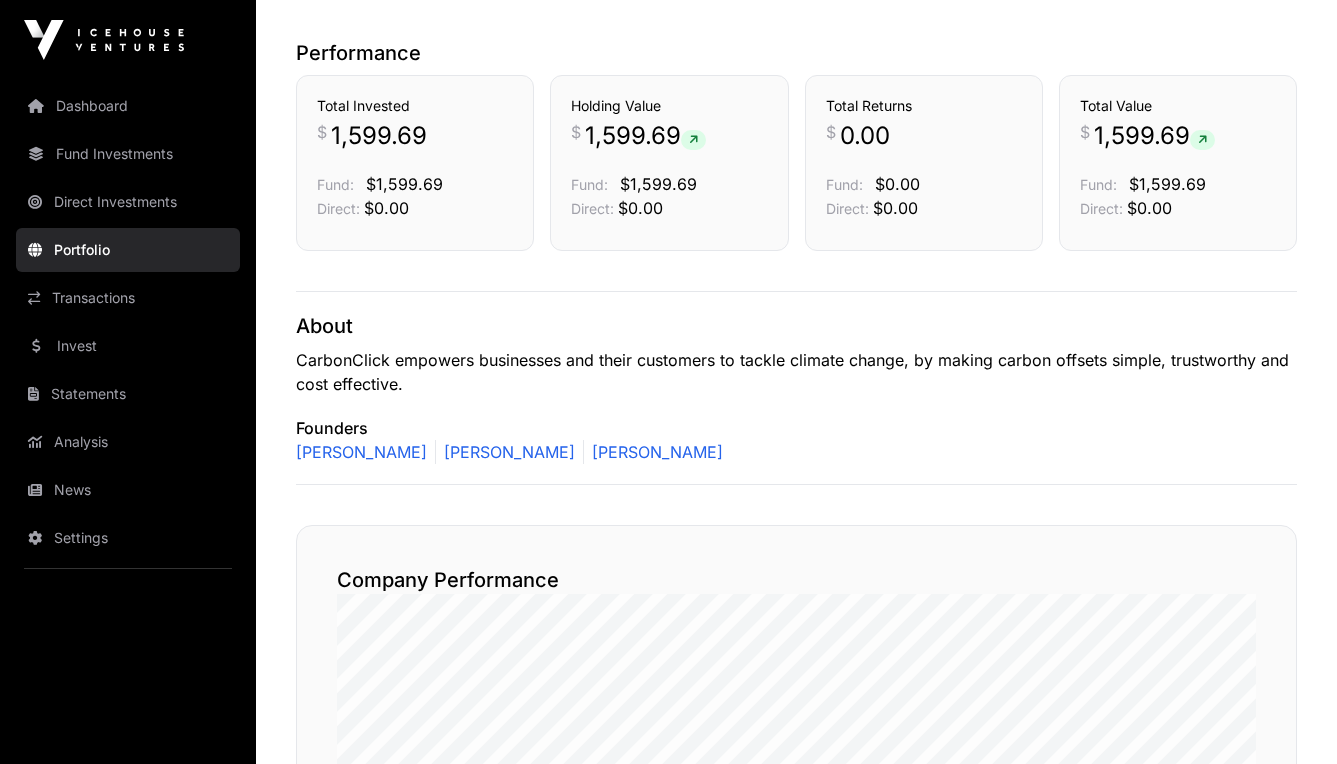 scroll, scrollTop: 557, scrollLeft: 0, axis: vertical 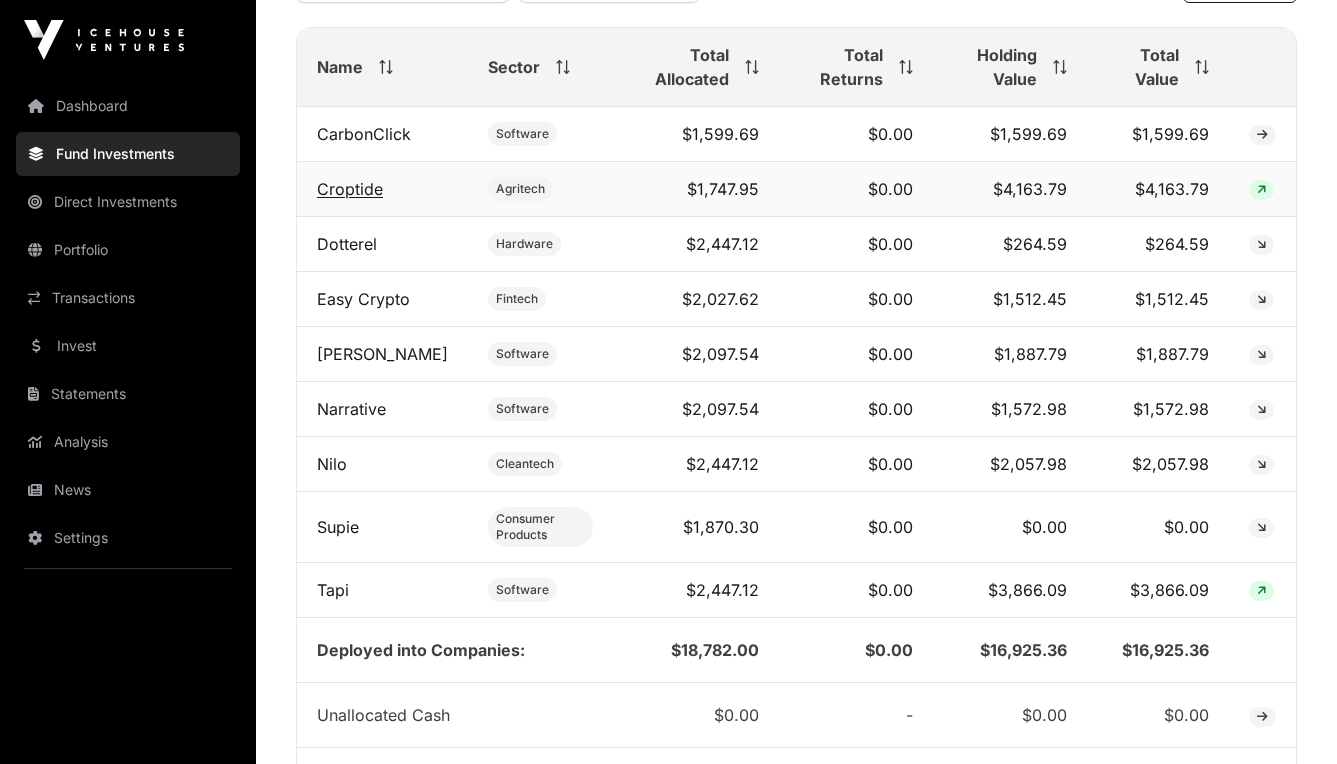click on "Croptide" 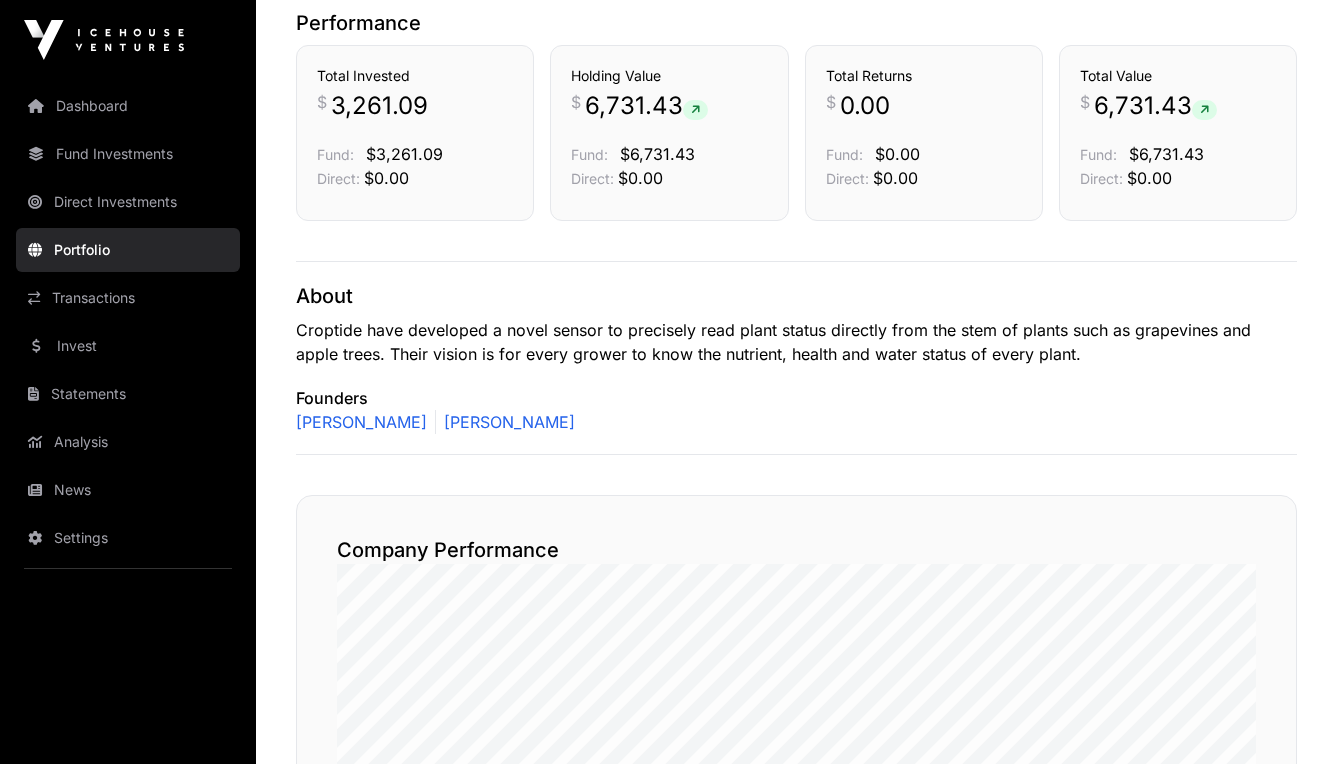 scroll, scrollTop: 549, scrollLeft: 0, axis: vertical 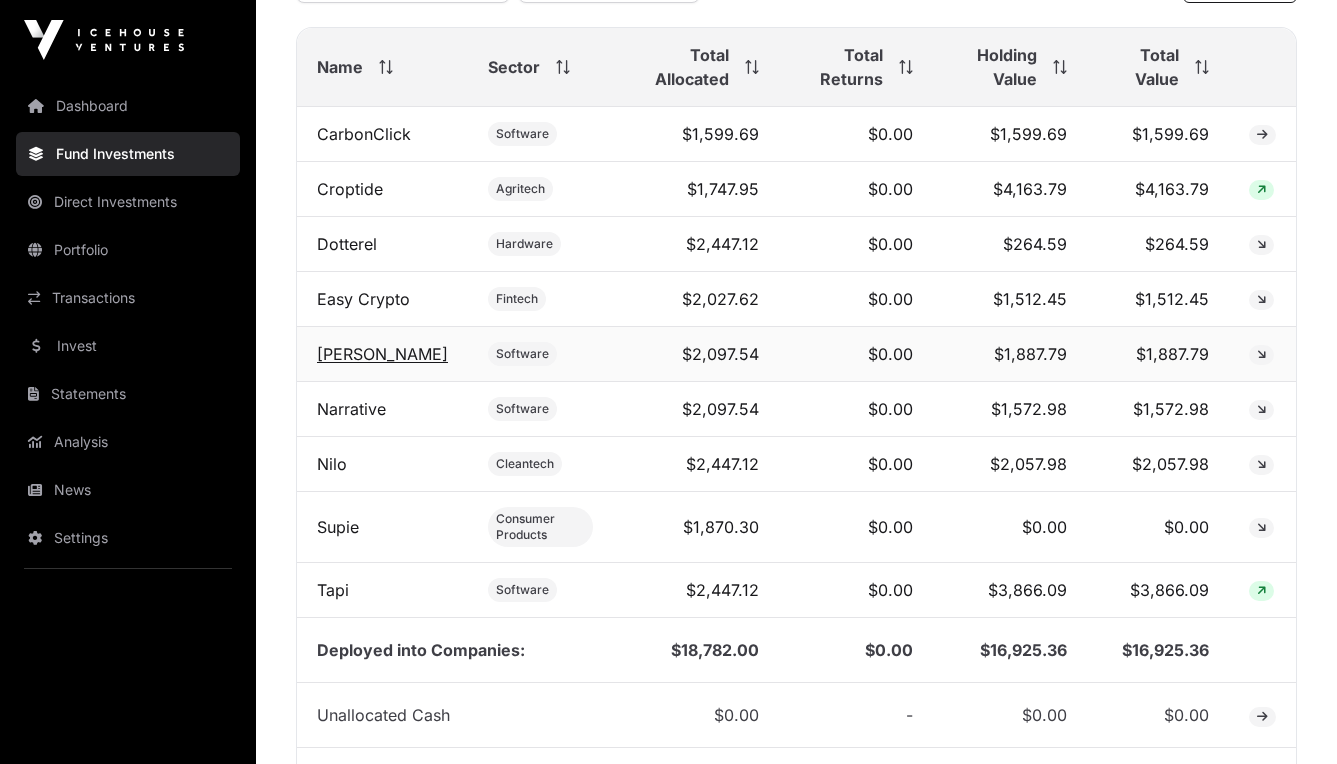 click on "Frankie" 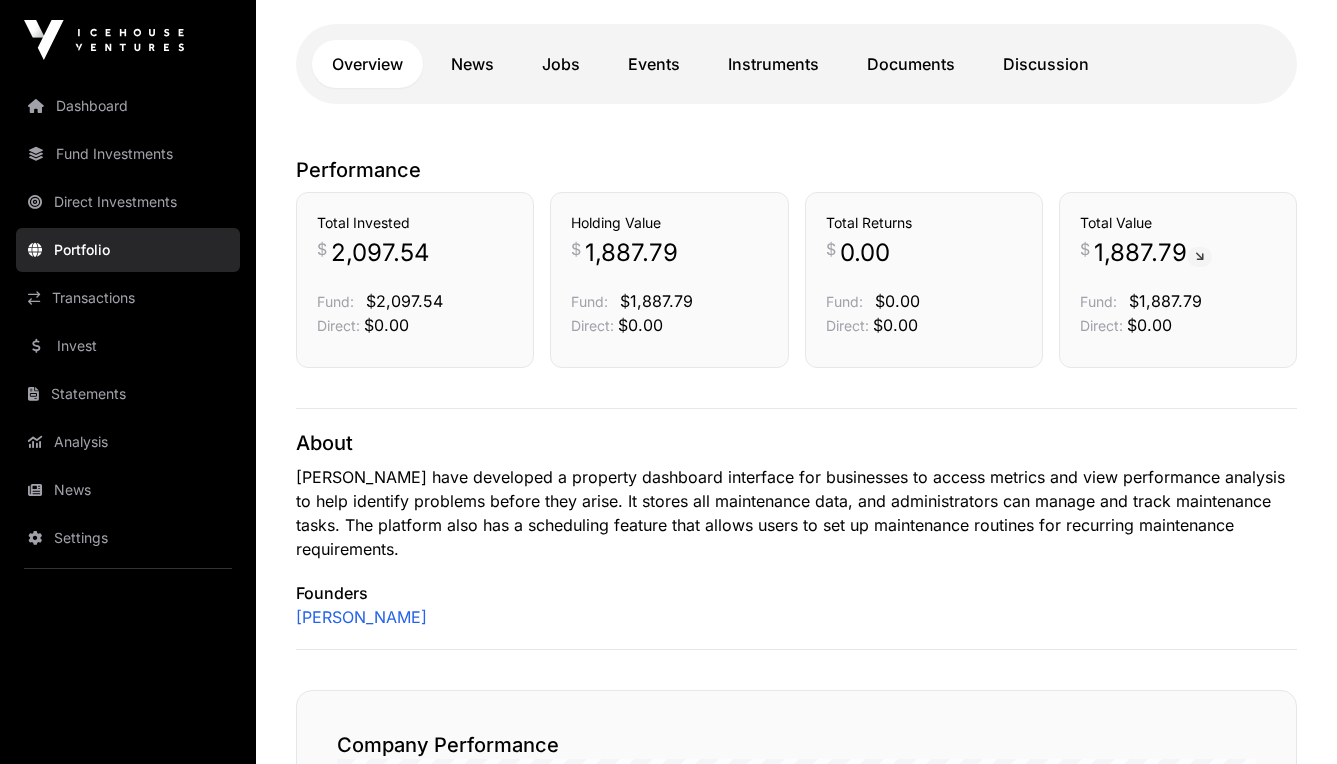 scroll, scrollTop: 387, scrollLeft: 0, axis: vertical 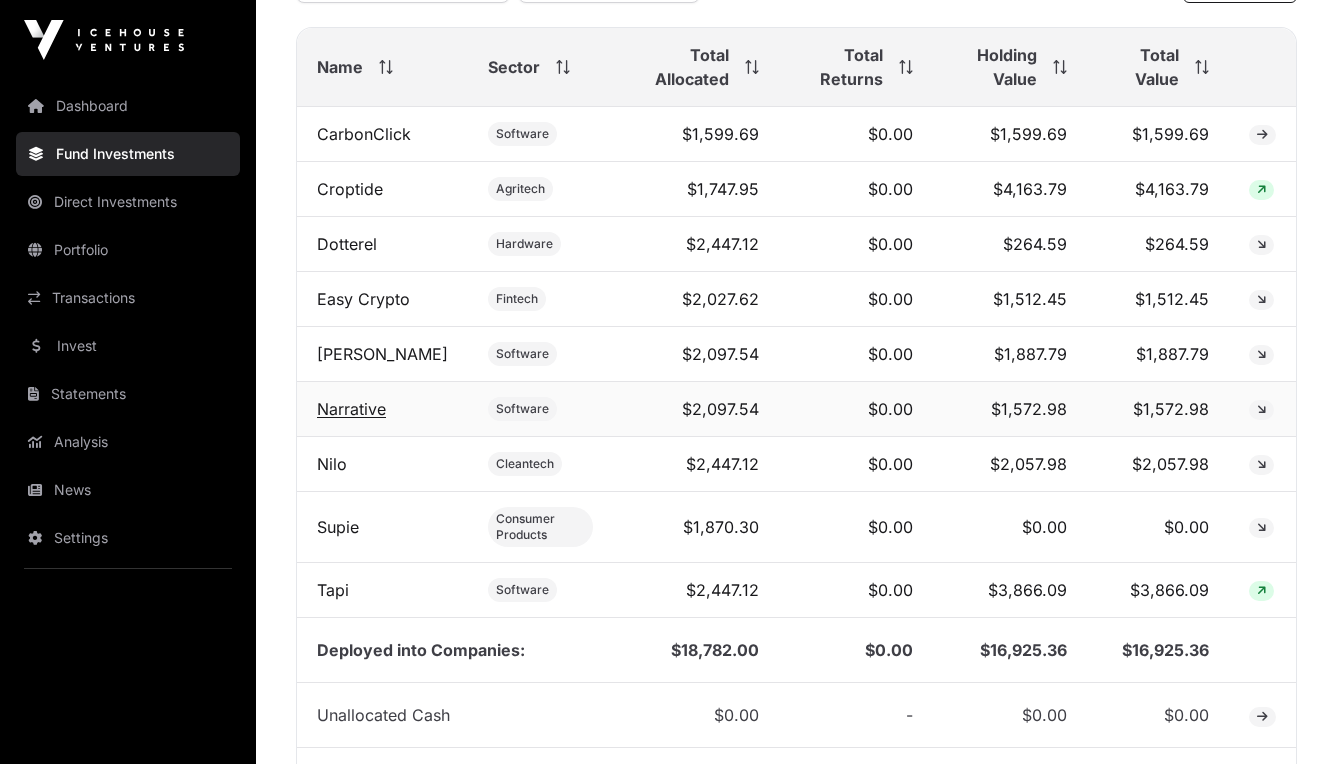 click on "Narrative" 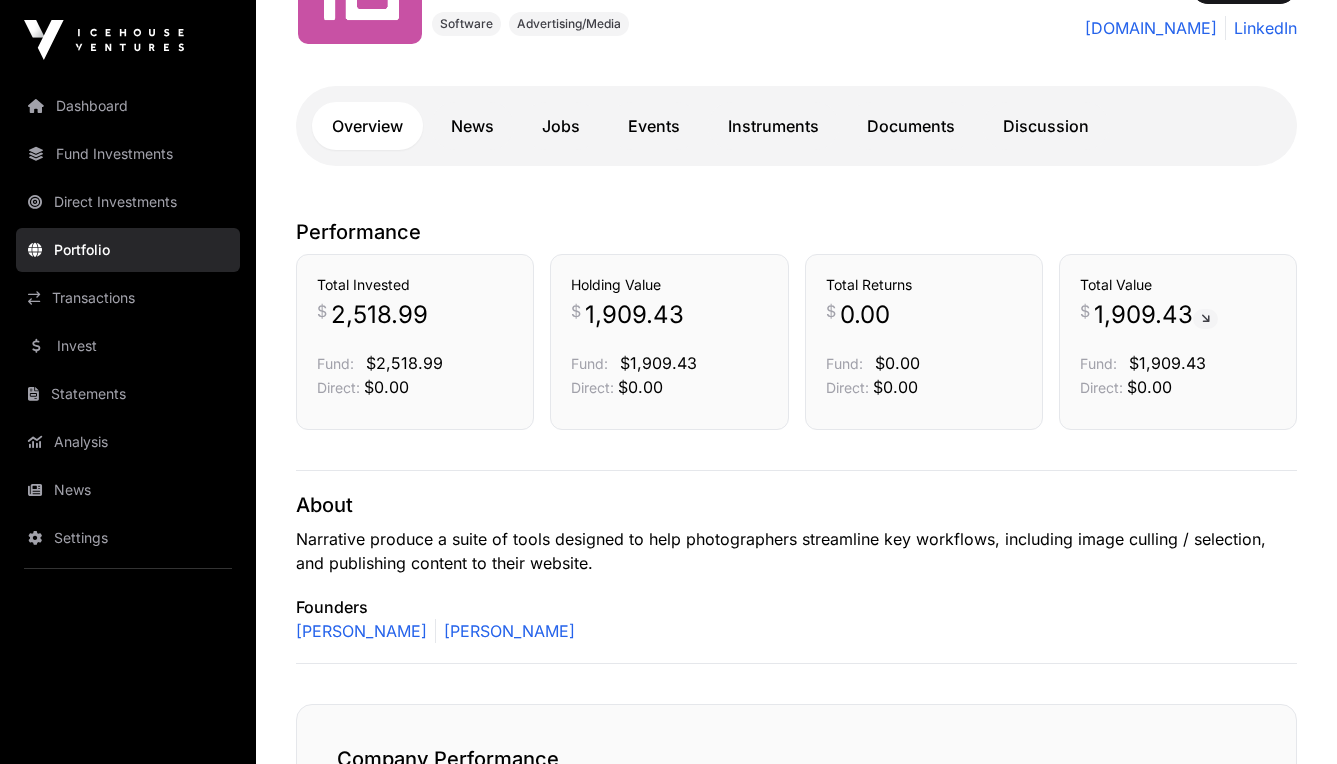 scroll, scrollTop: 288, scrollLeft: 0, axis: vertical 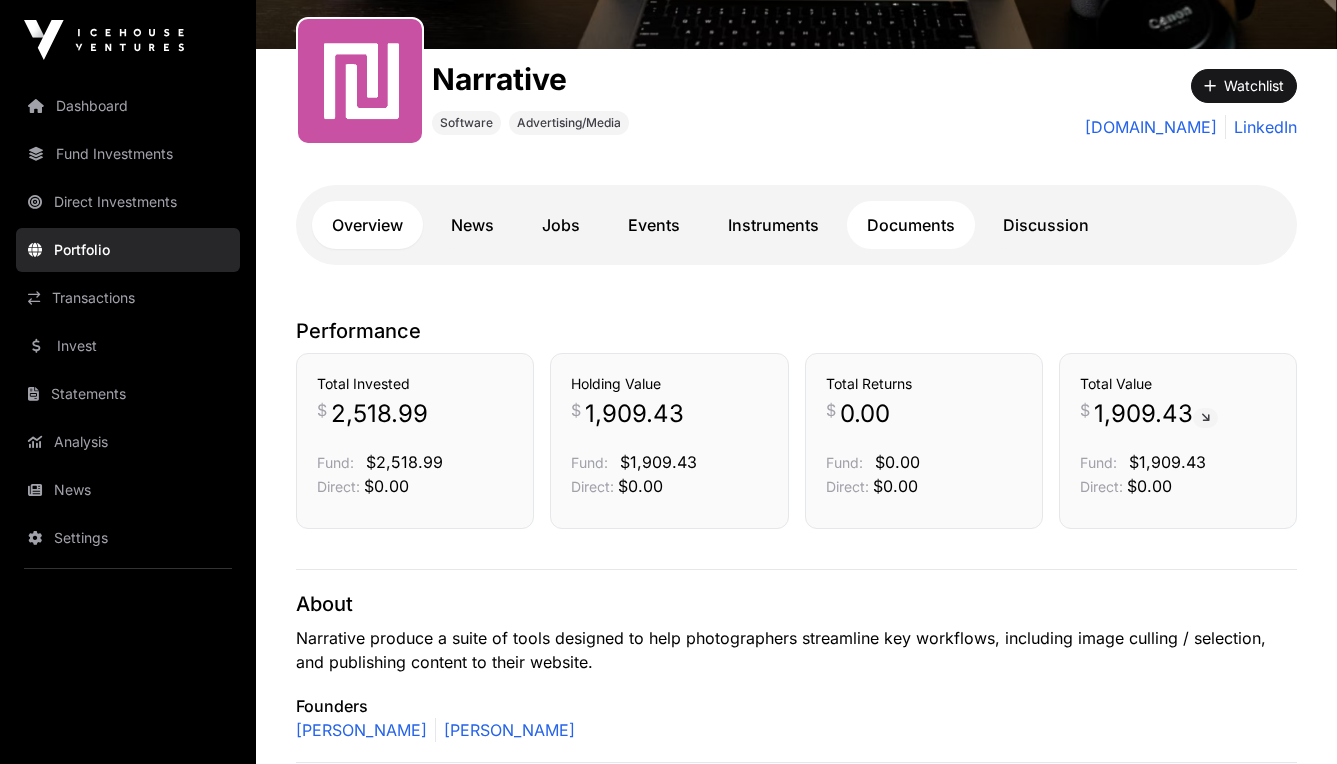 click on "Documents" 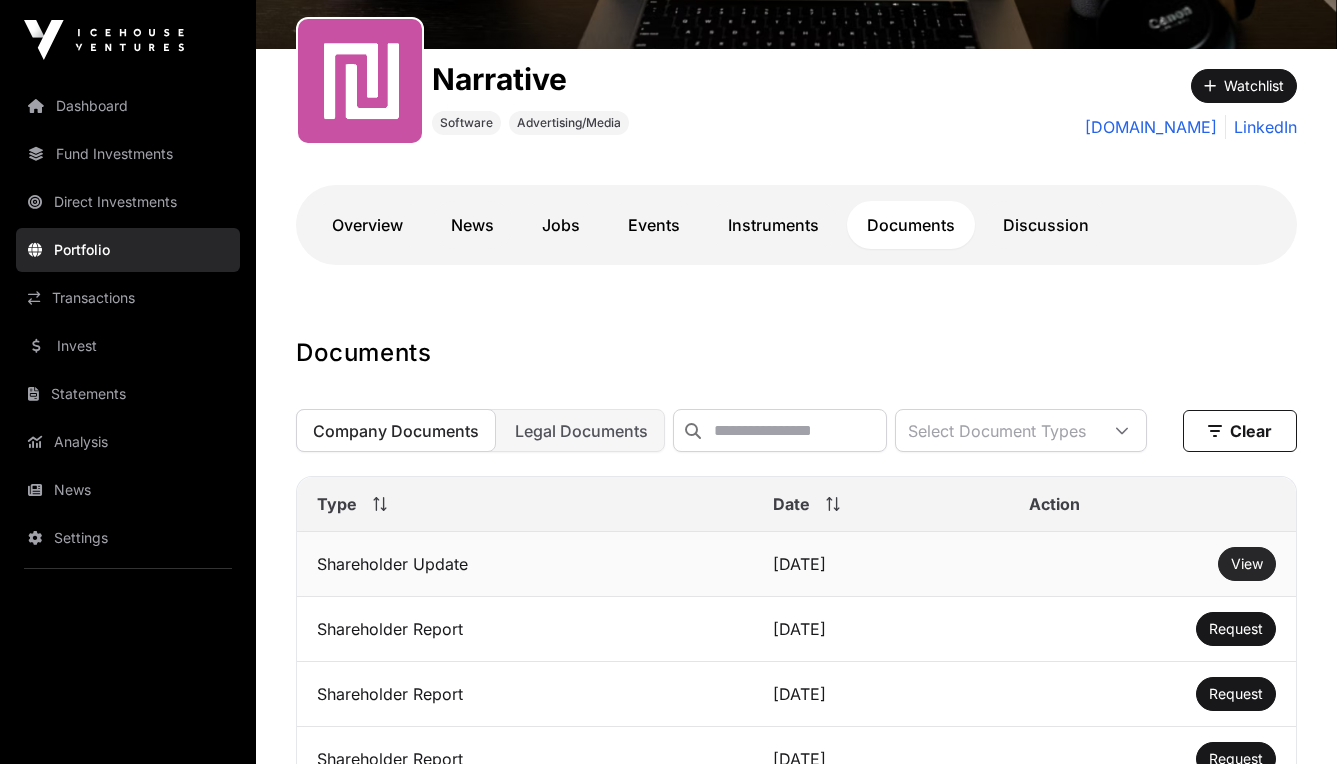 click on "View" 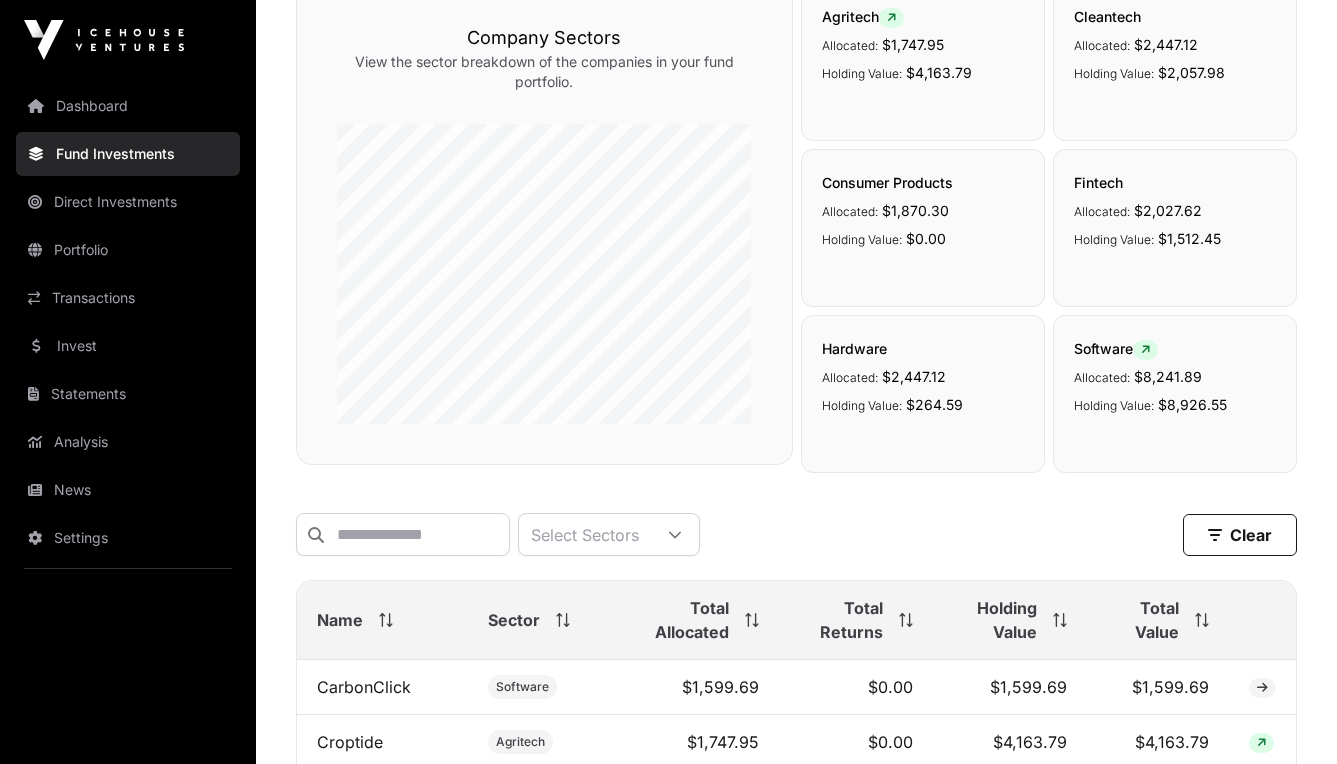 scroll, scrollTop: 841, scrollLeft: 0, axis: vertical 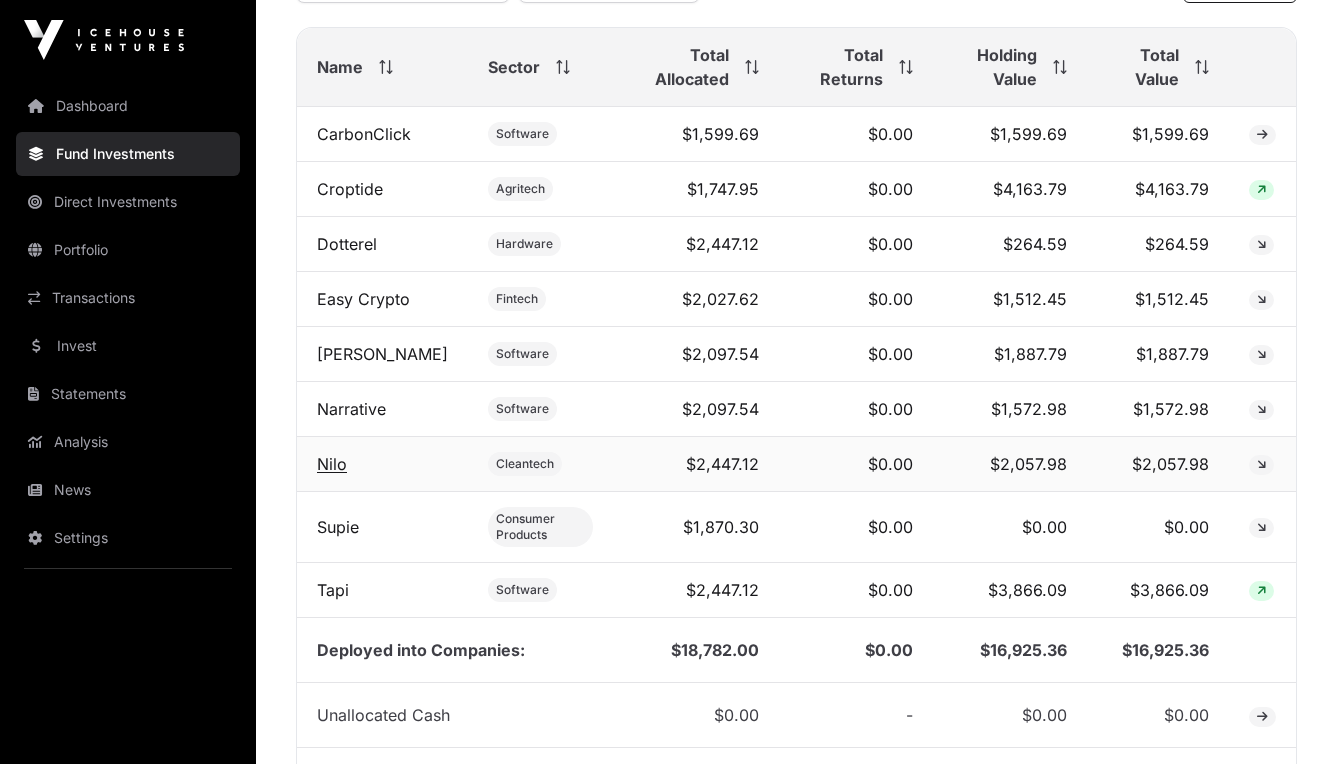 click on "Nilo" 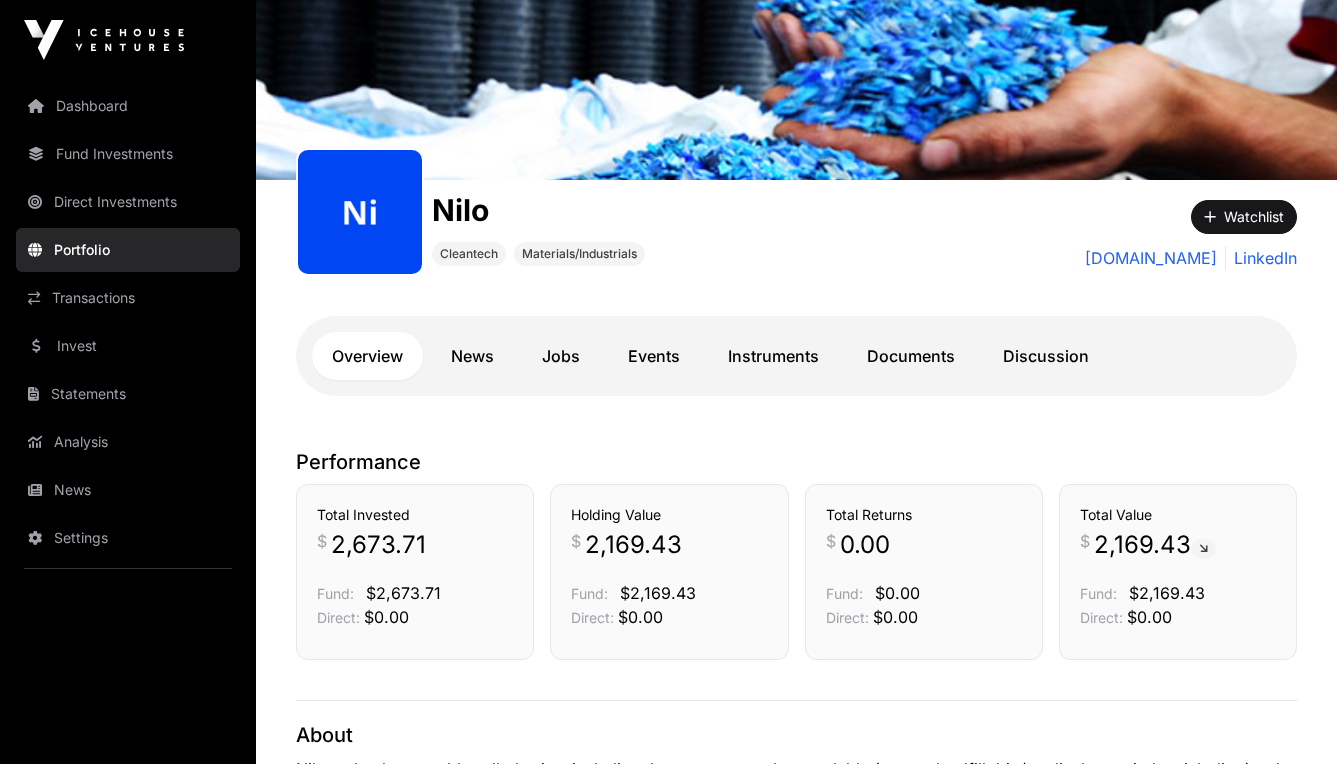 scroll, scrollTop: 148, scrollLeft: 0, axis: vertical 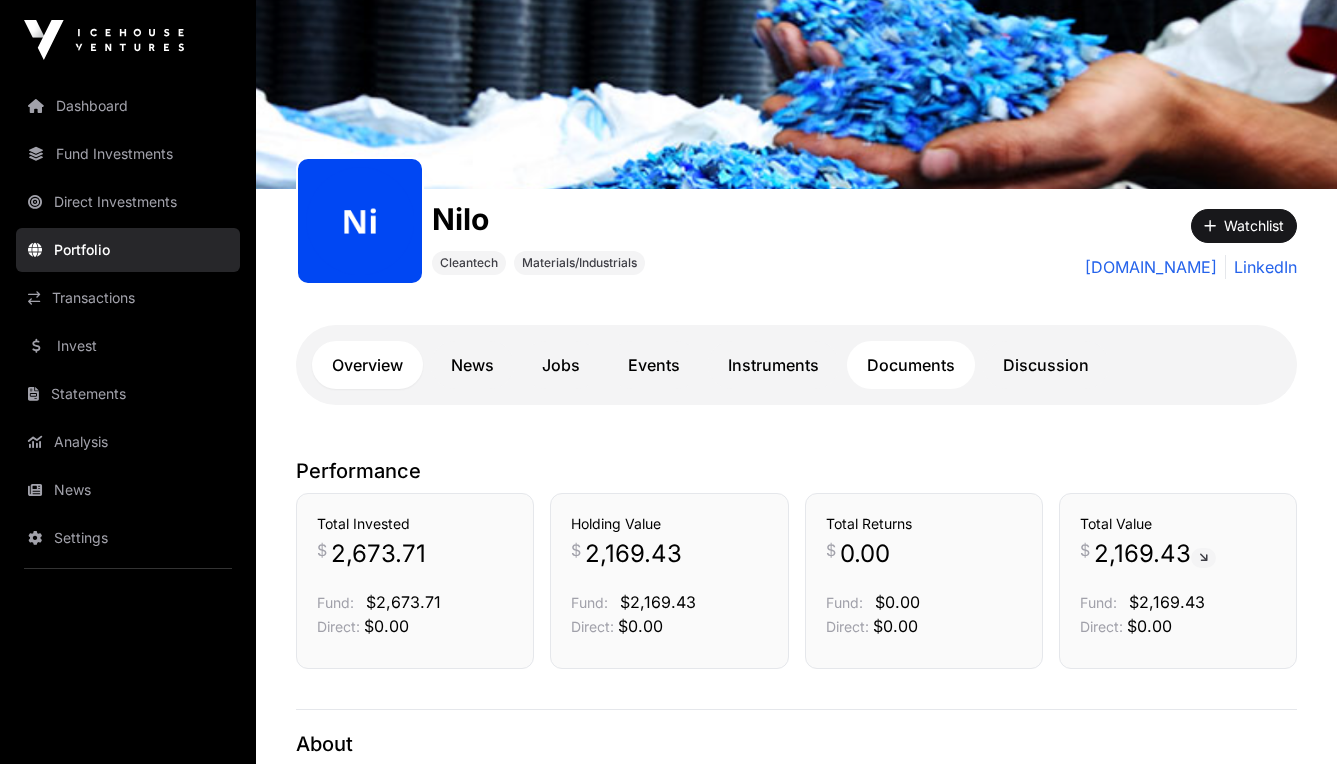click on "Documents" 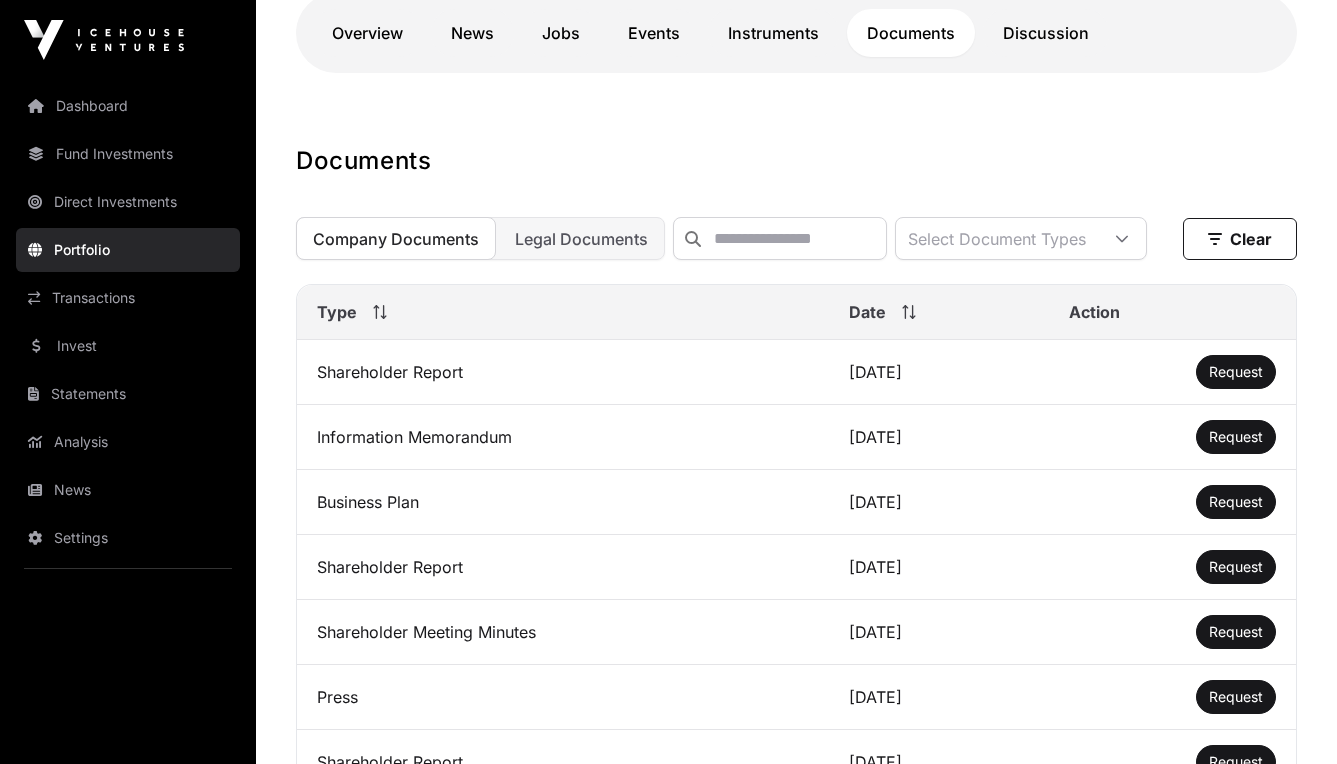 scroll, scrollTop: 484, scrollLeft: 0, axis: vertical 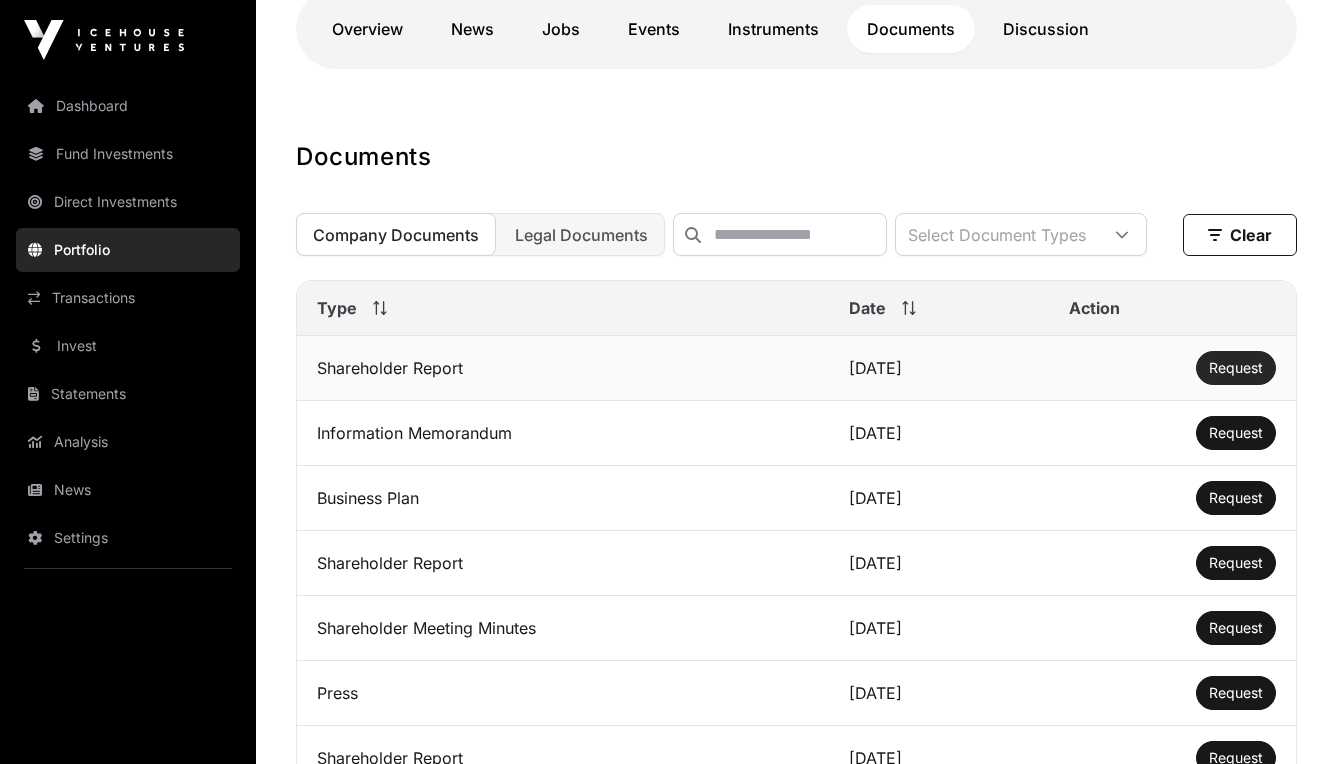 click on "Request" 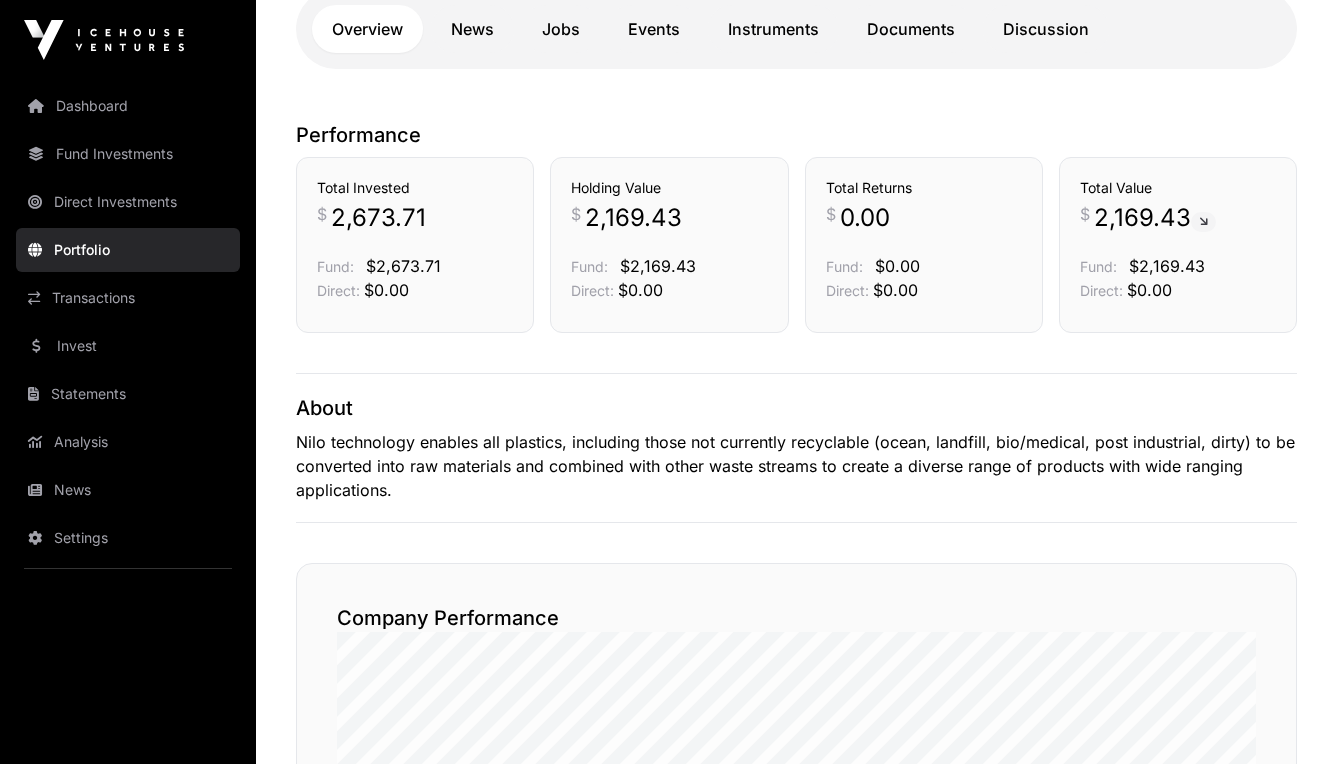 scroll, scrollTop: 148, scrollLeft: 0, axis: vertical 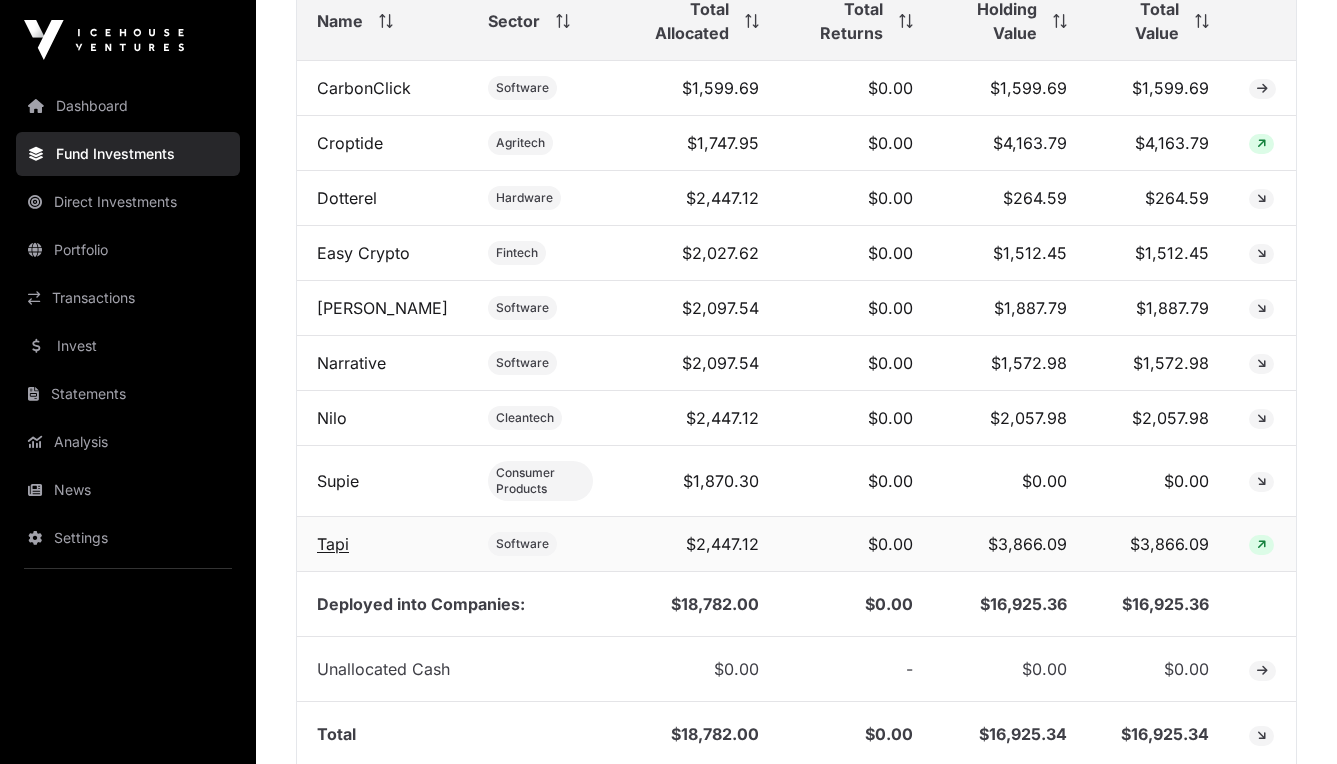 click on "Tapi" 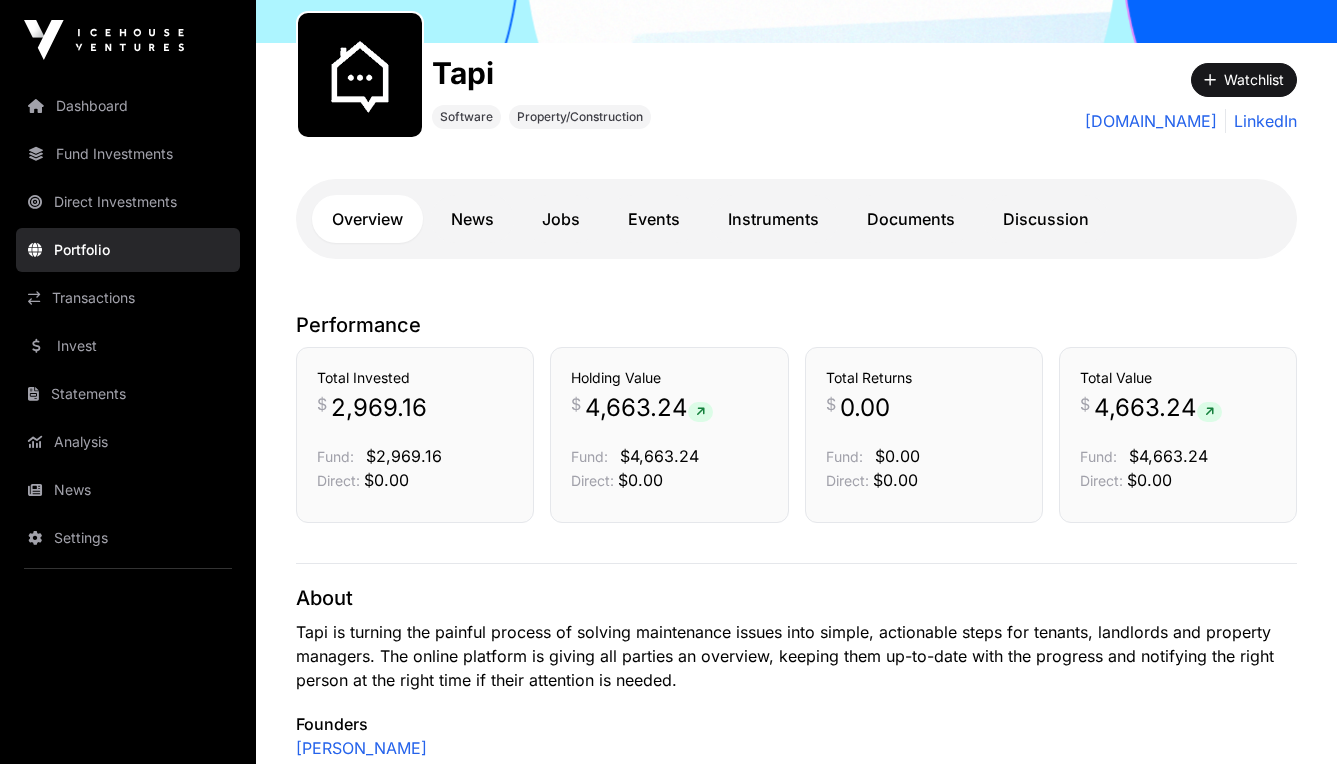 scroll, scrollTop: 314, scrollLeft: 0, axis: vertical 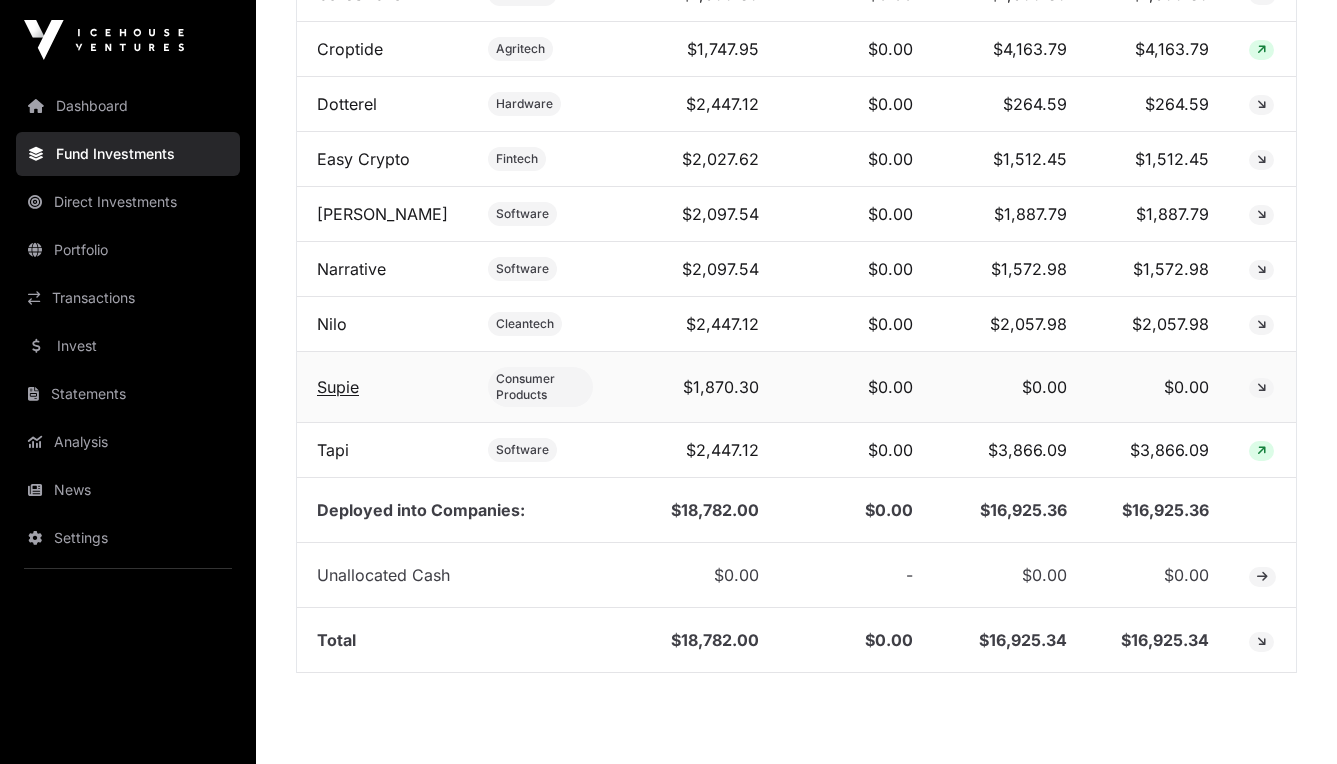 click on "Supie" 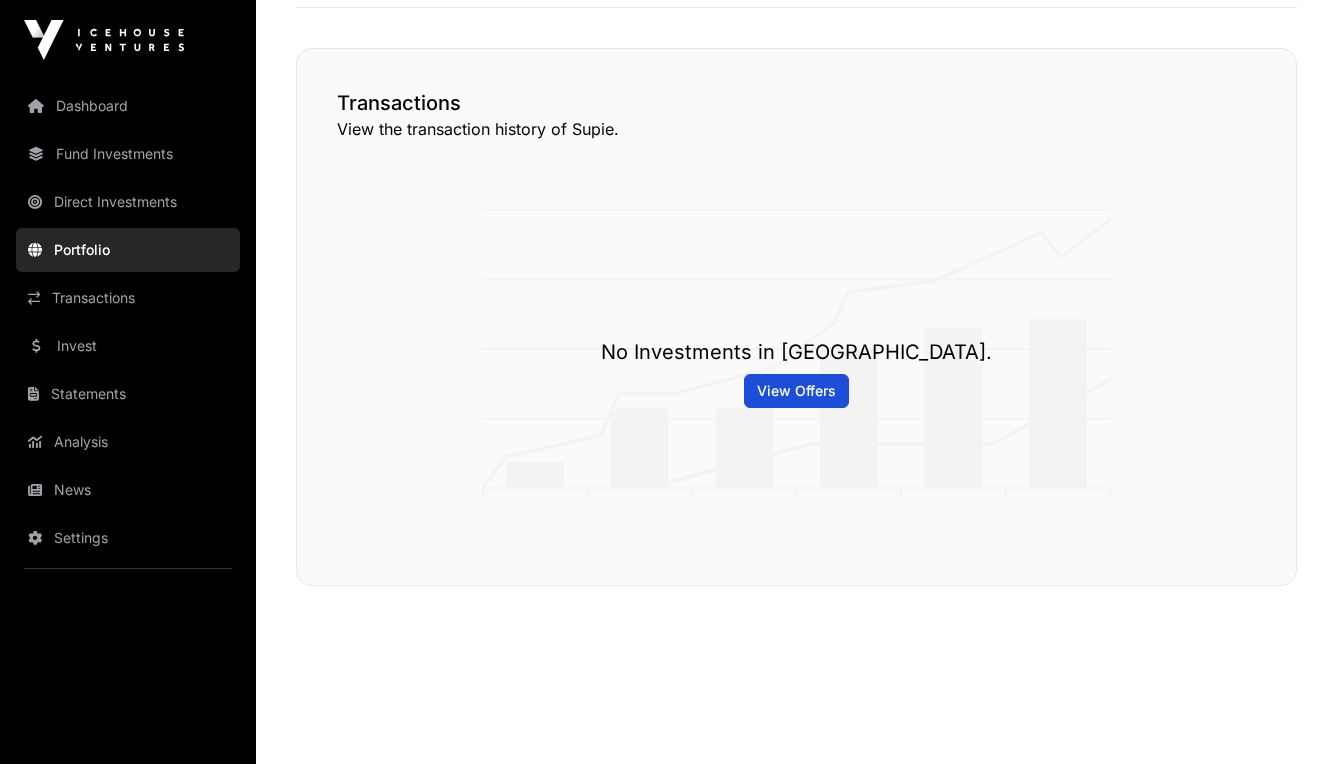 scroll, scrollTop: 0, scrollLeft: 0, axis: both 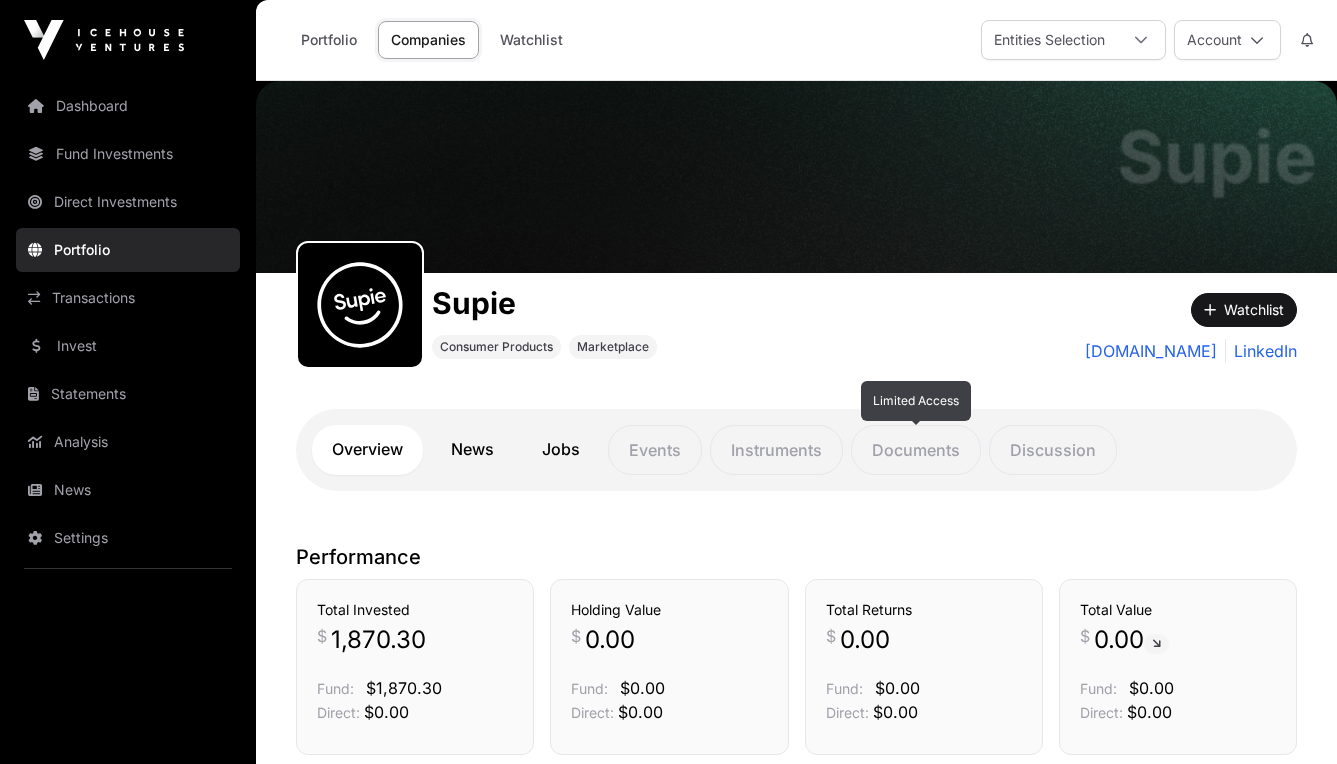 click on "Documents" 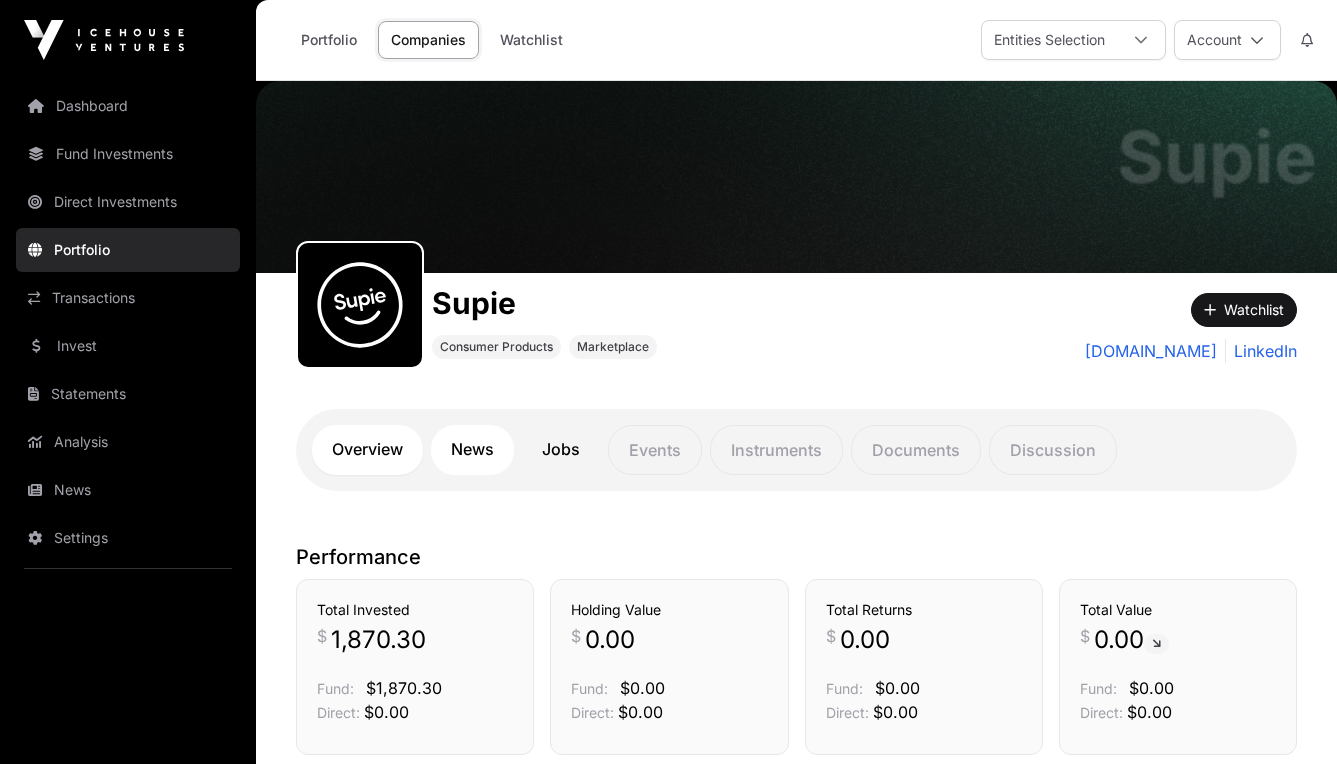 click on "News" 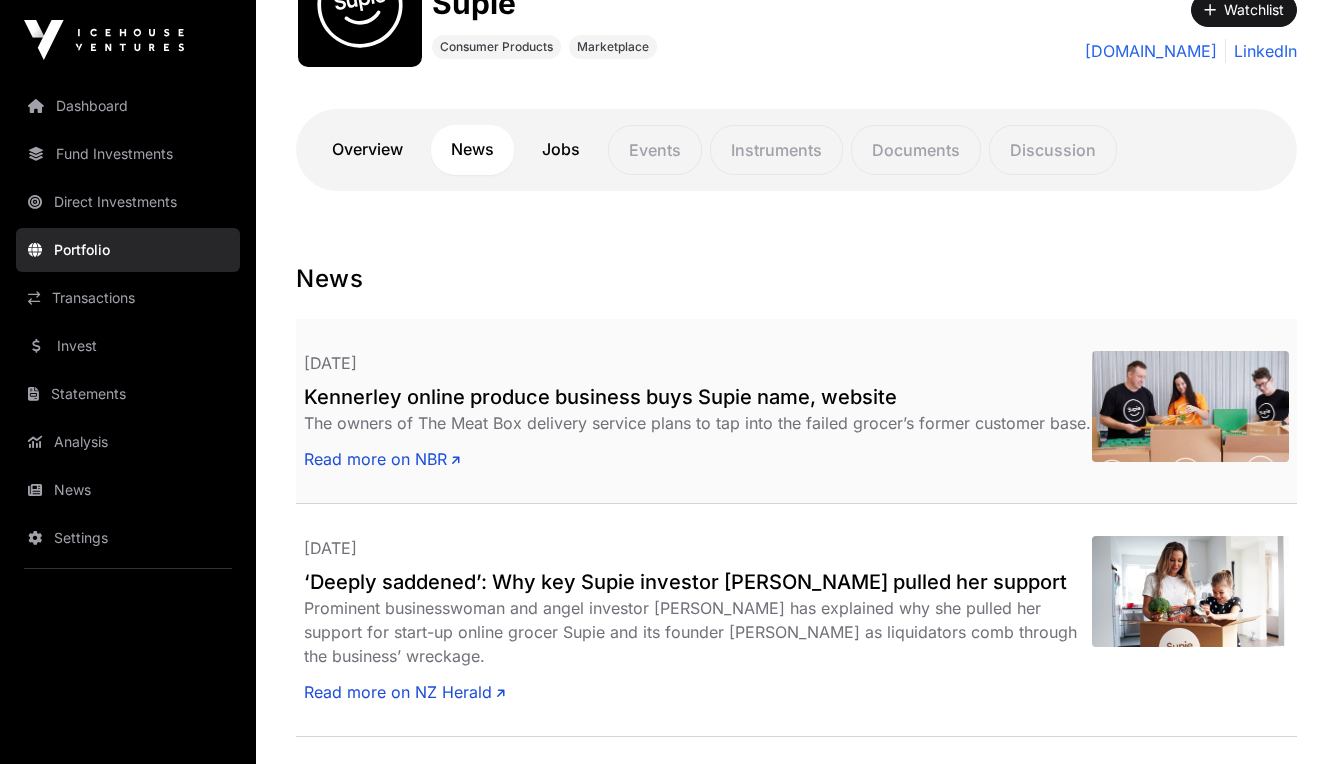 scroll, scrollTop: 305, scrollLeft: 0, axis: vertical 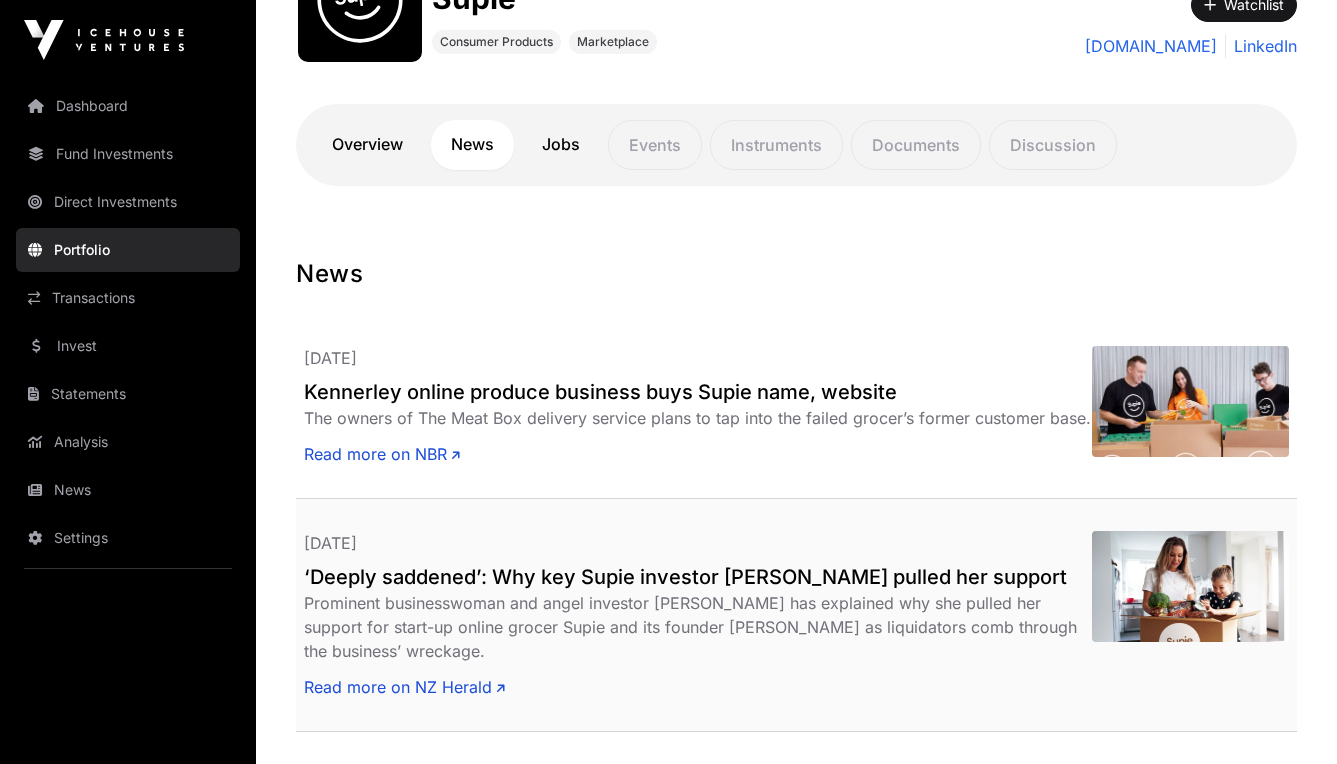 click on "‘Deeply saddened’: Why key Supie investor Kirsty Reynolds pulled her support" 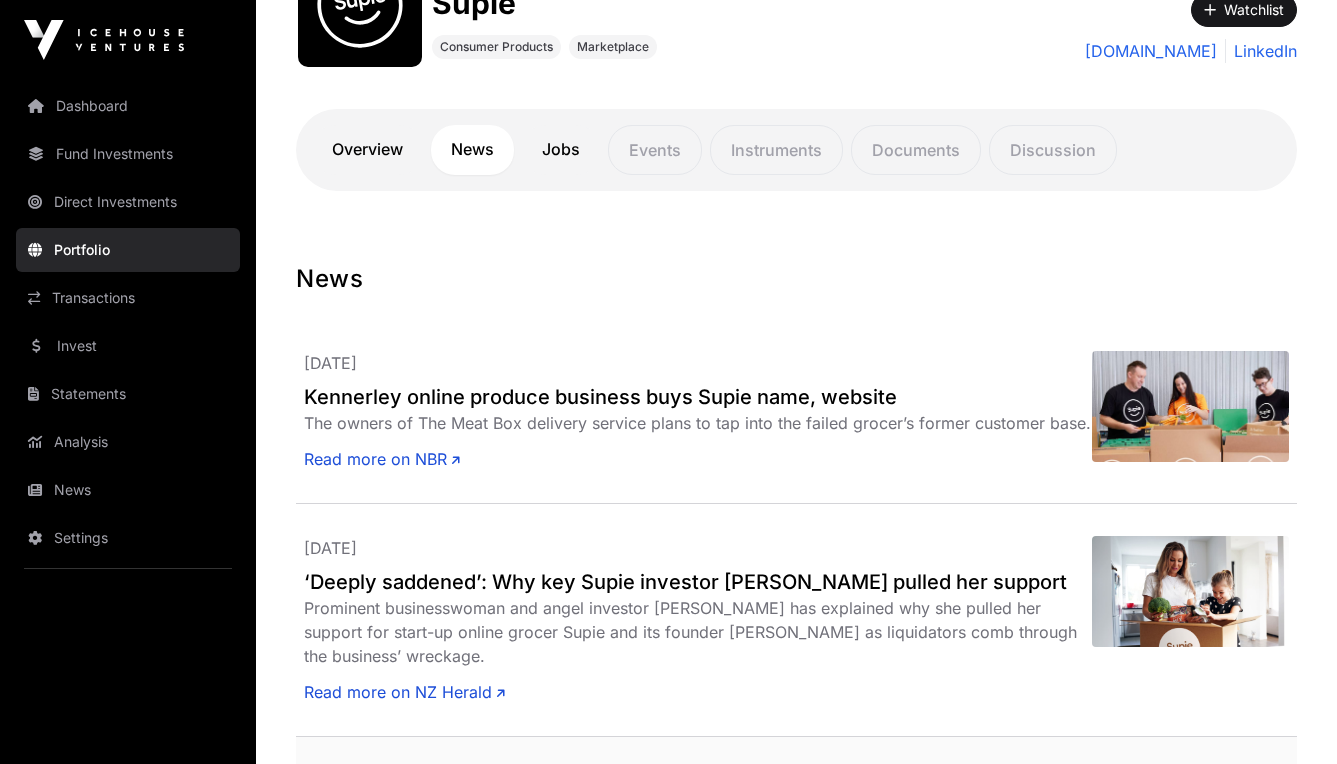 scroll, scrollTop: 249, scrollLeft: 0, axis: vertical 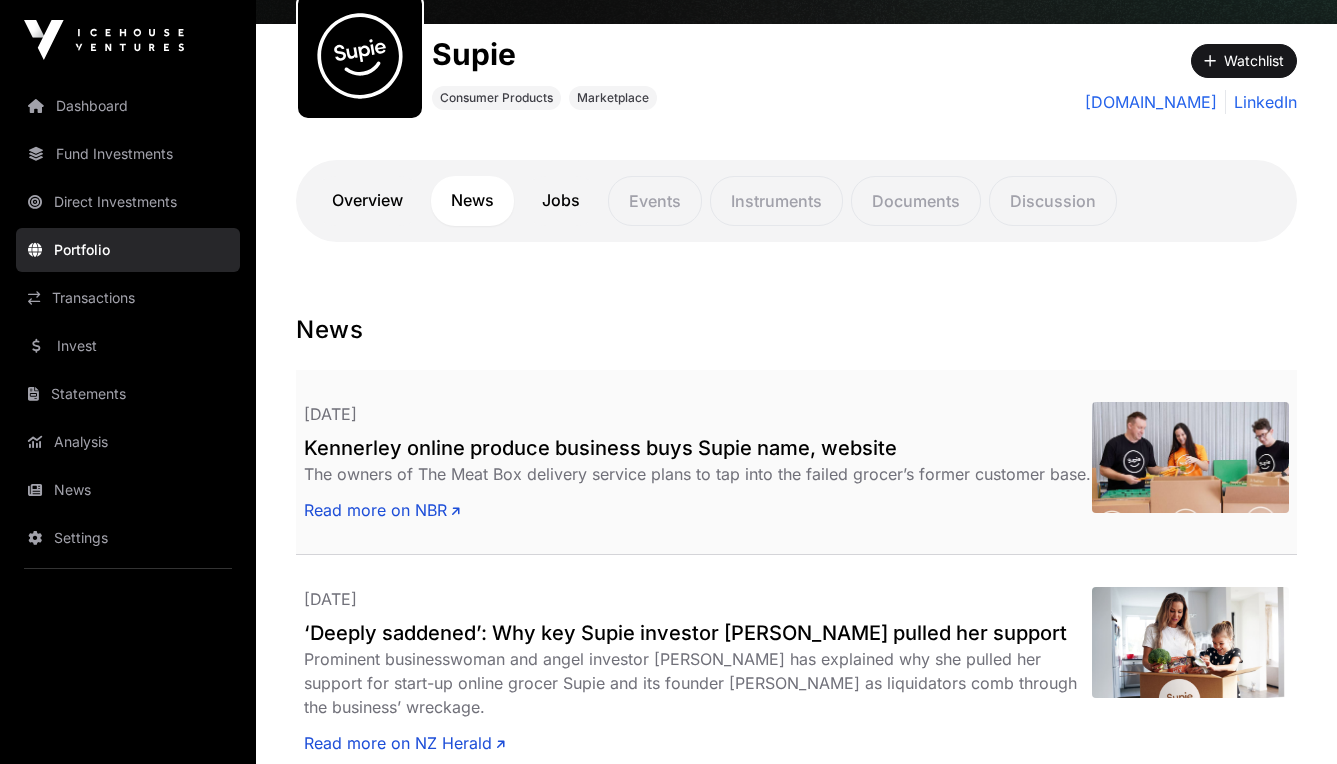 click on "Kennerley online produce business buys Supie name, website" 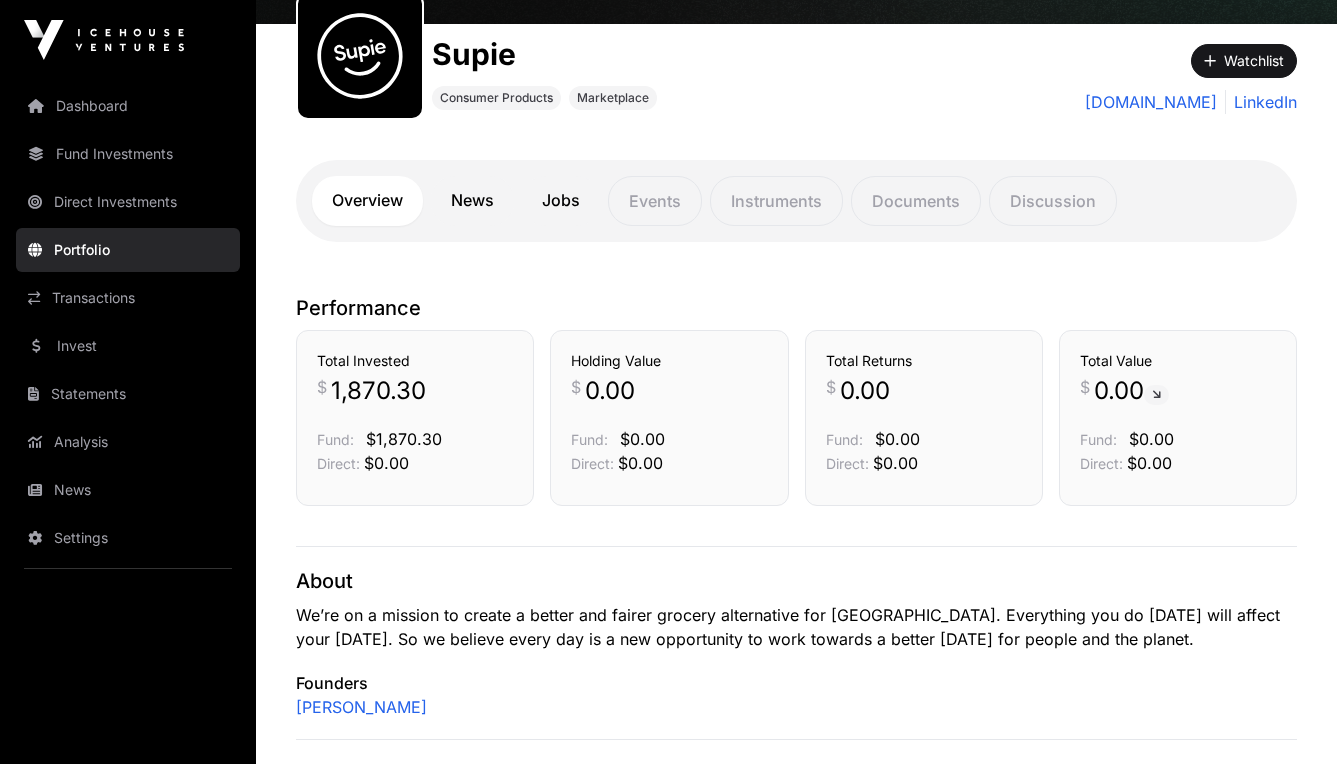 scroll, scrollTop: 0, scrollLeft: 0, axis: both 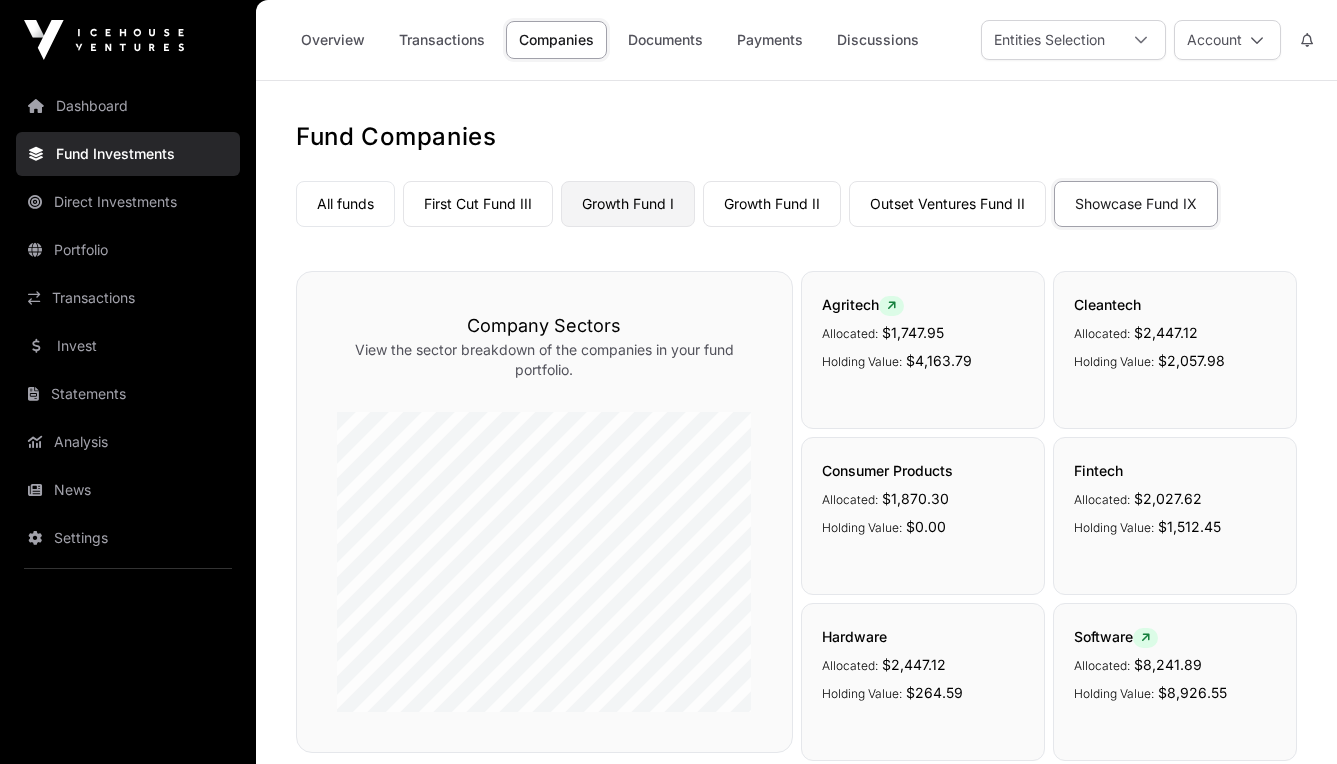 click on "Growth Fund I" 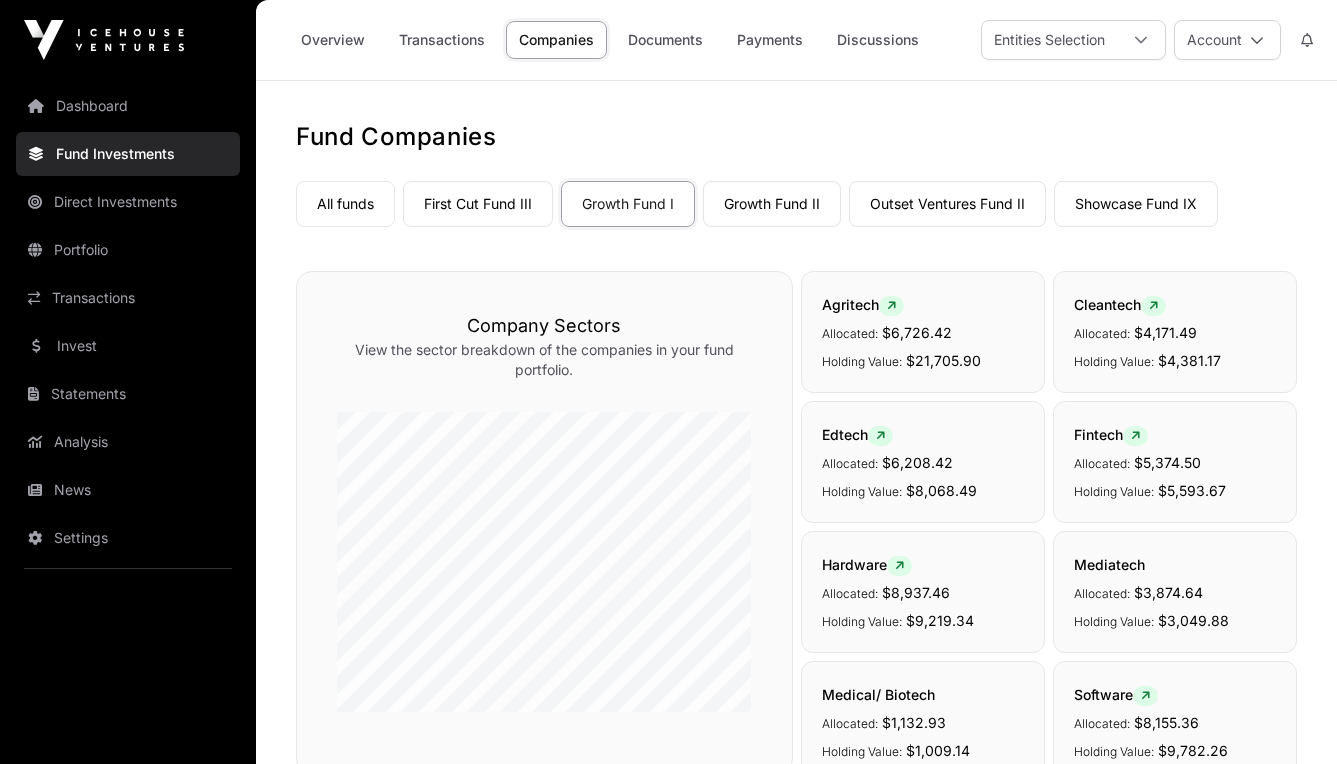 scroll, scrollTop: 0, scrollLeft: 0, axis: both 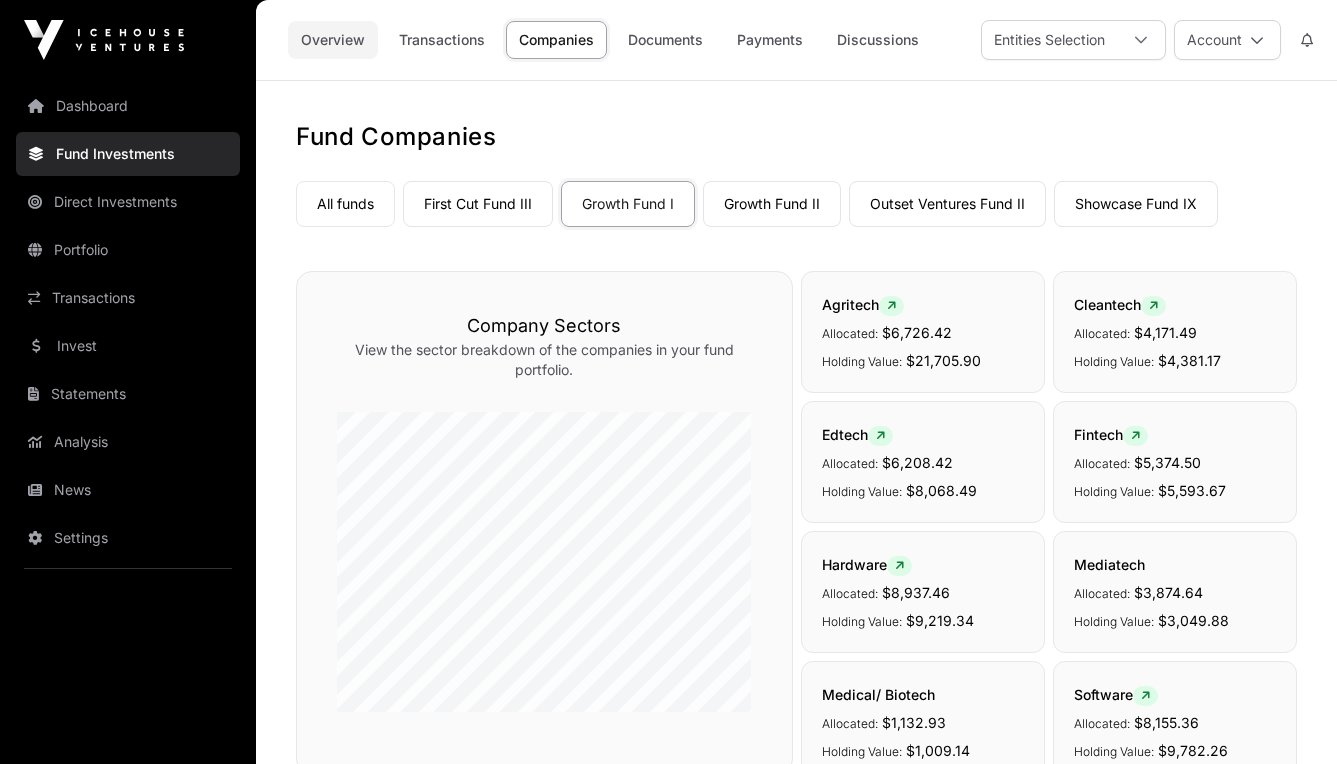 click on "Overview" 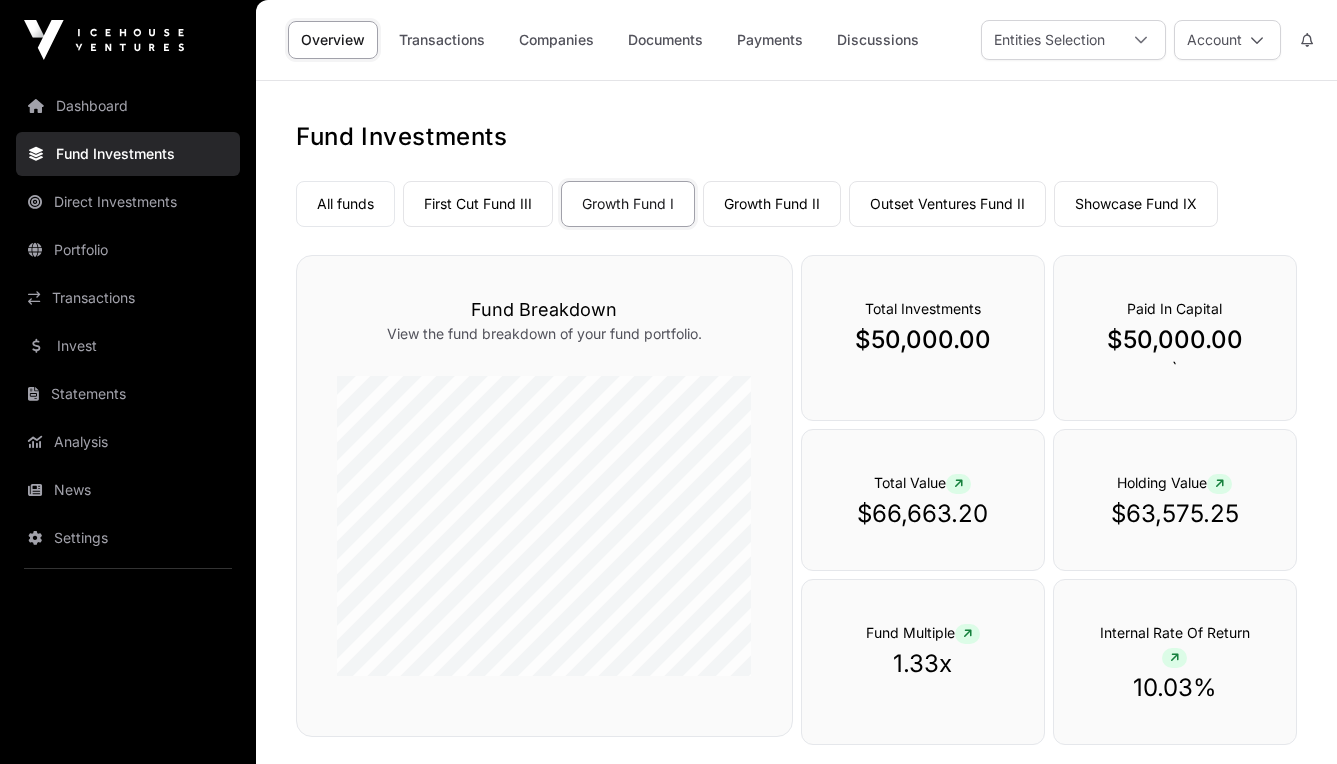 scroll, scrollTop: 0, scrollLeft: 0, axis: both 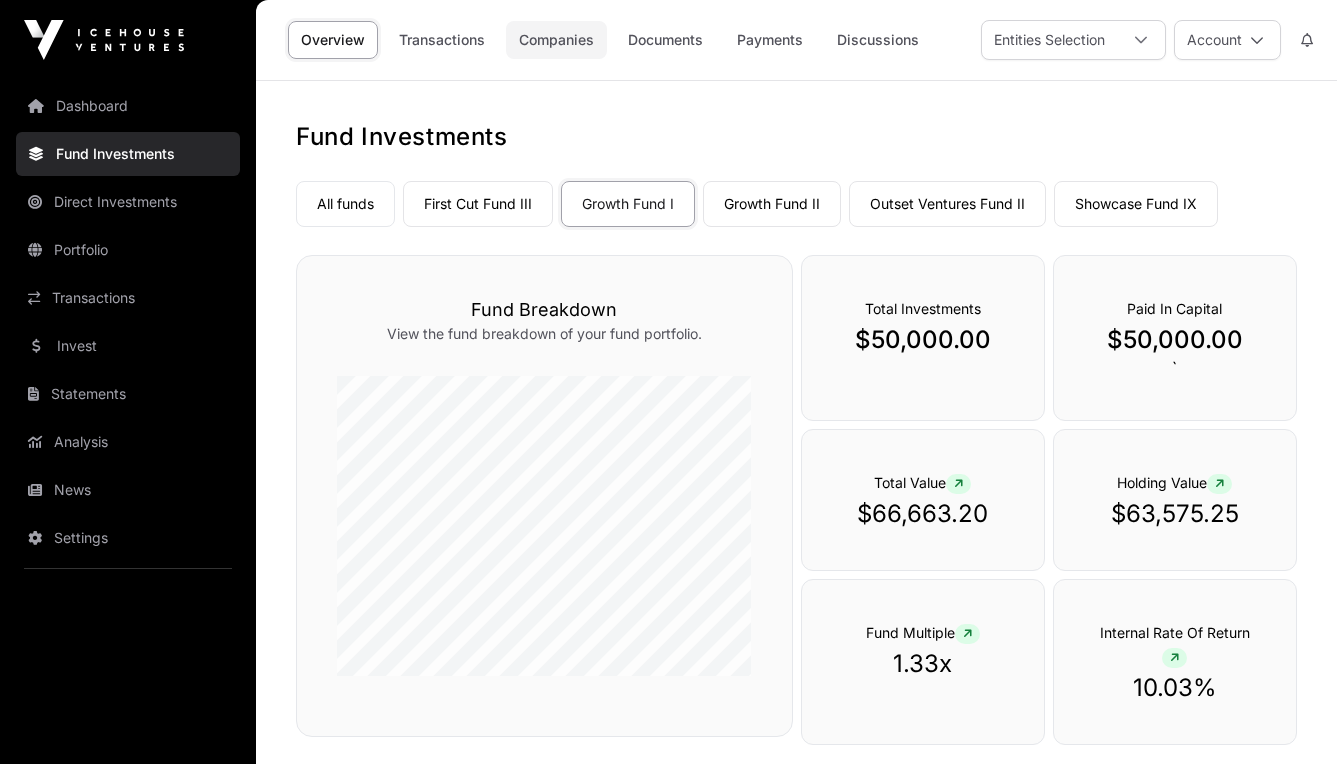 click on "Companies" 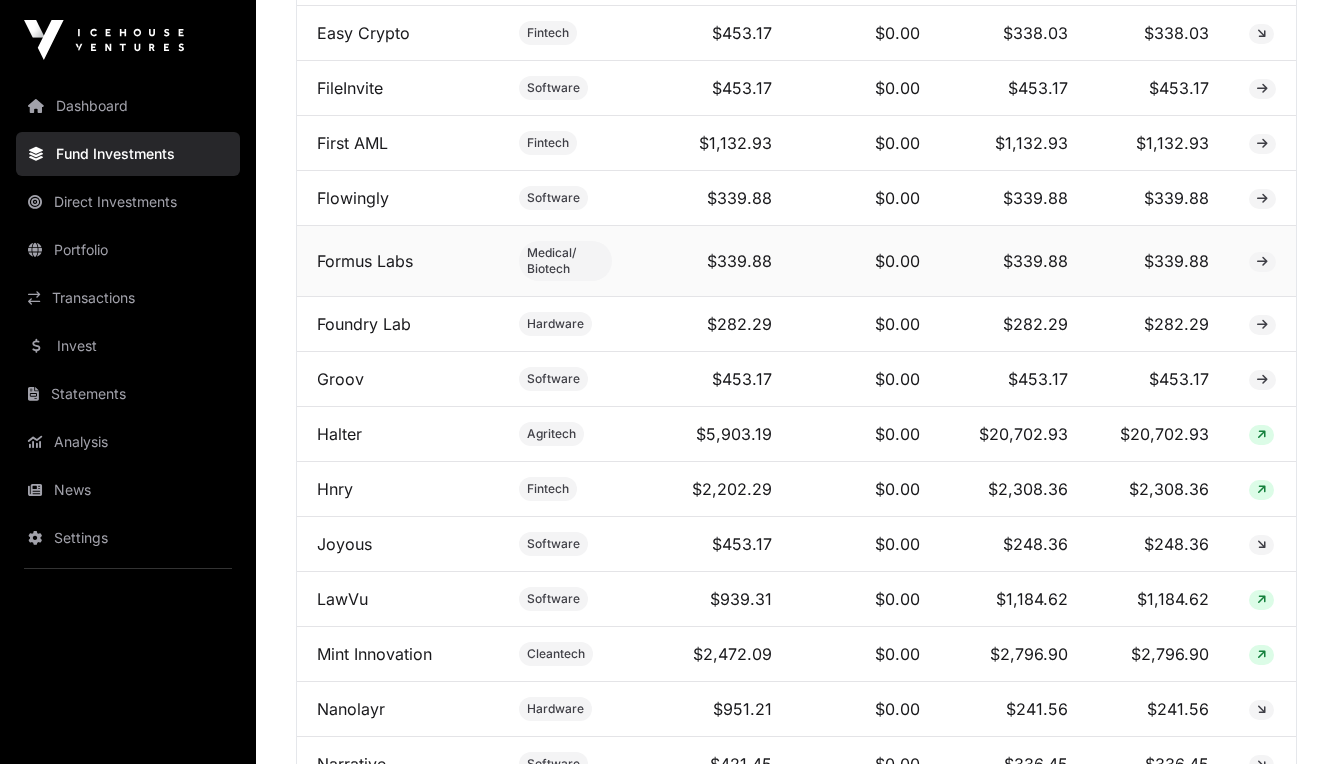 scroll, scrollTop: 1310, scrollLeft: 0, axis: vertical 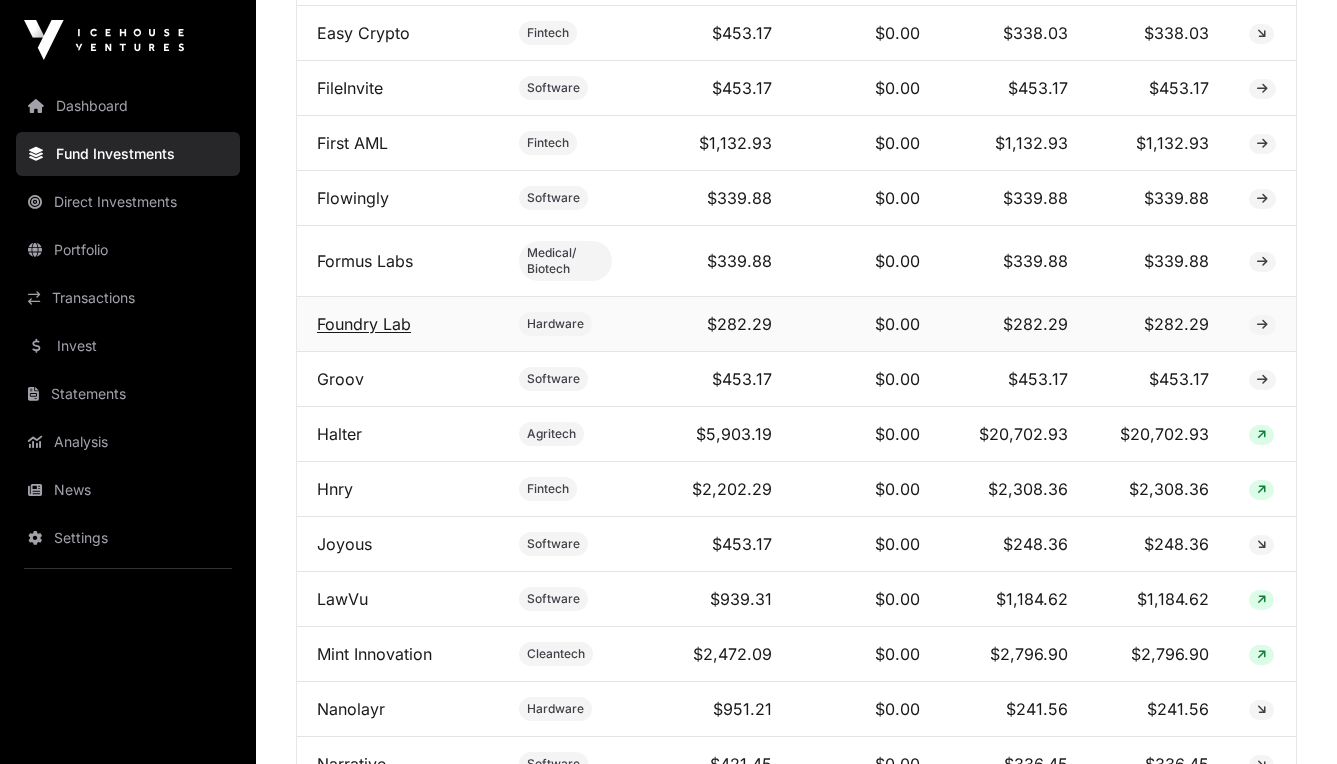 click on "Foundry Lab" 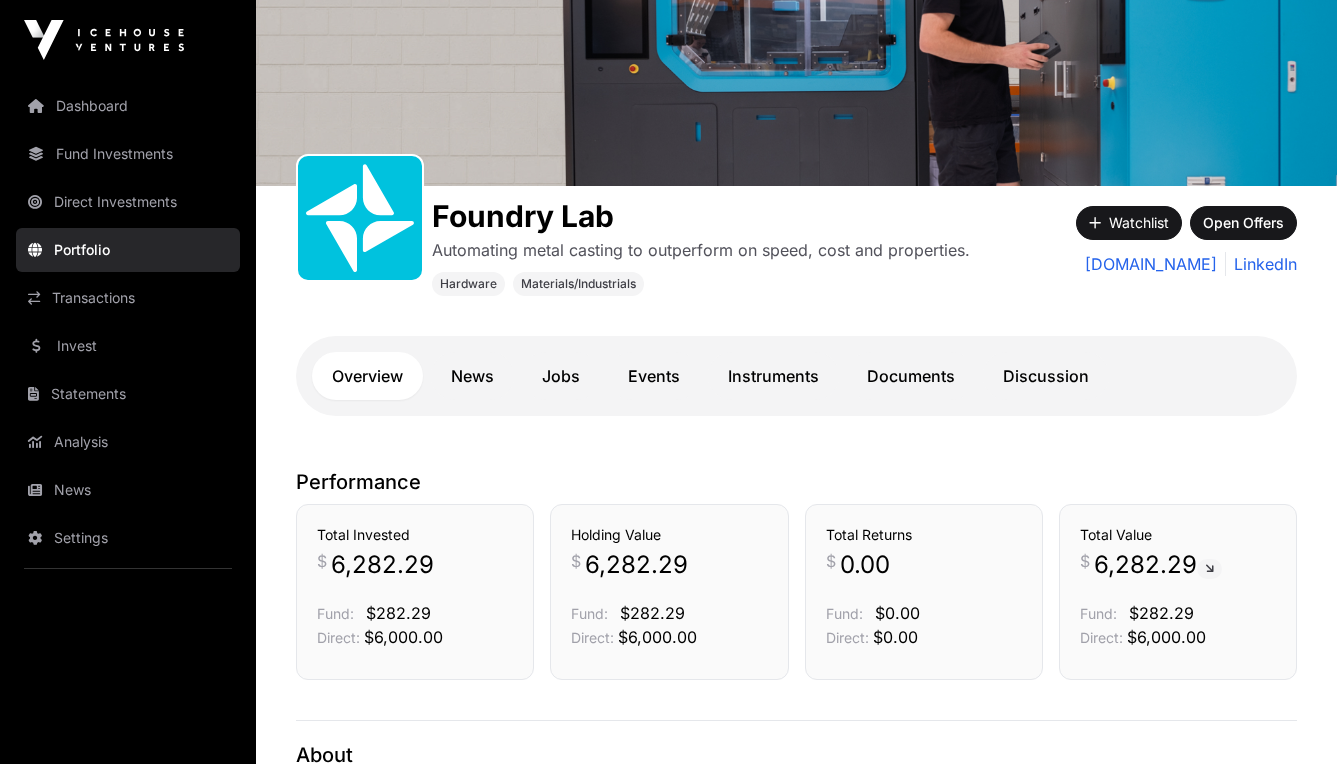 scroll, scrollTop: 152, scrollLeft: 0, axis: vertical 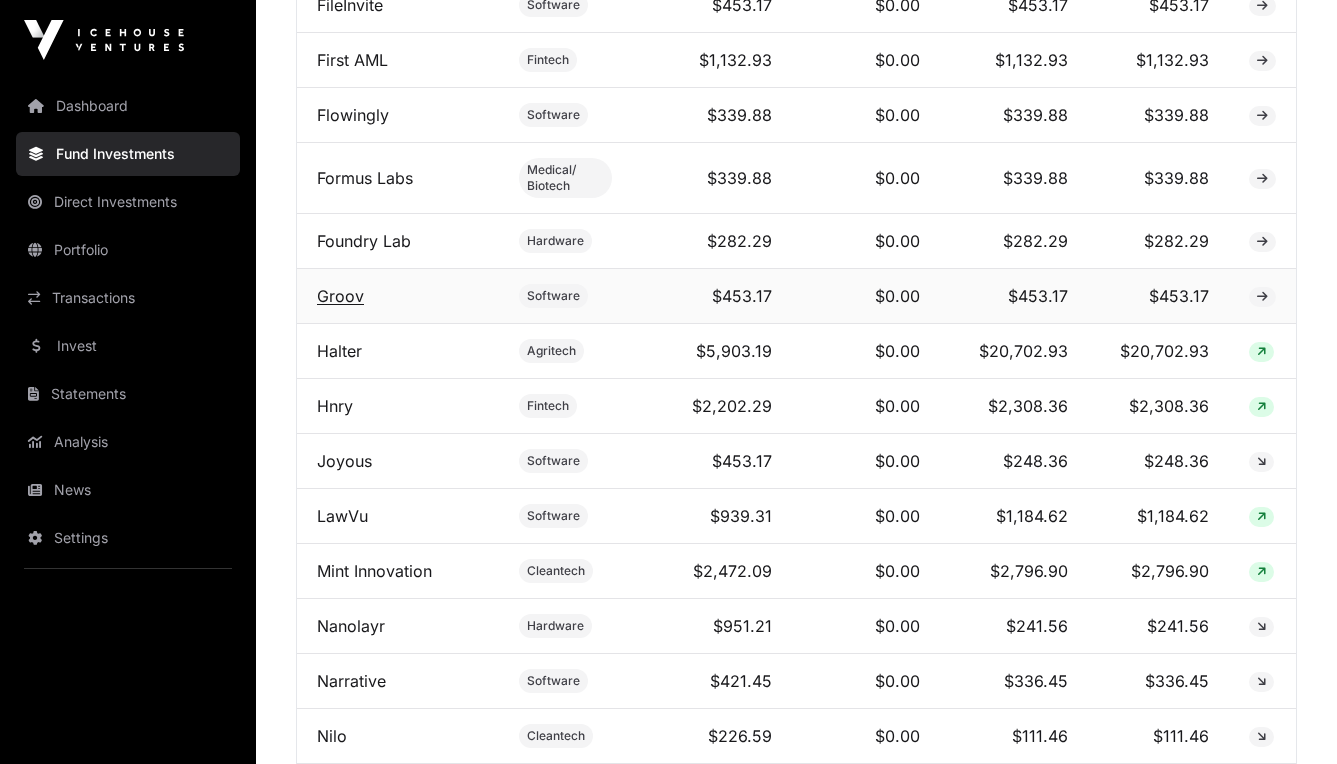 click on "Groov" 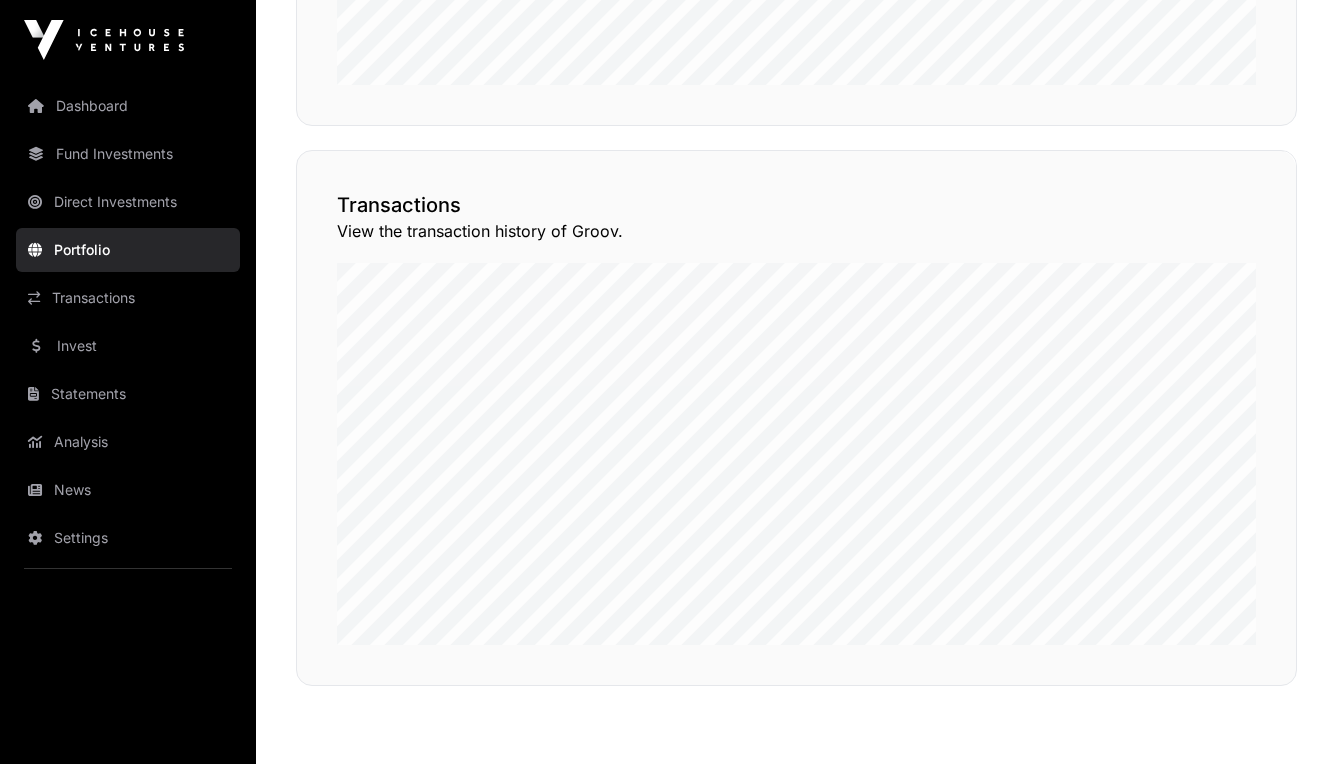 scroll, scrollTop: 0, scrollLeft: 0, axis: both 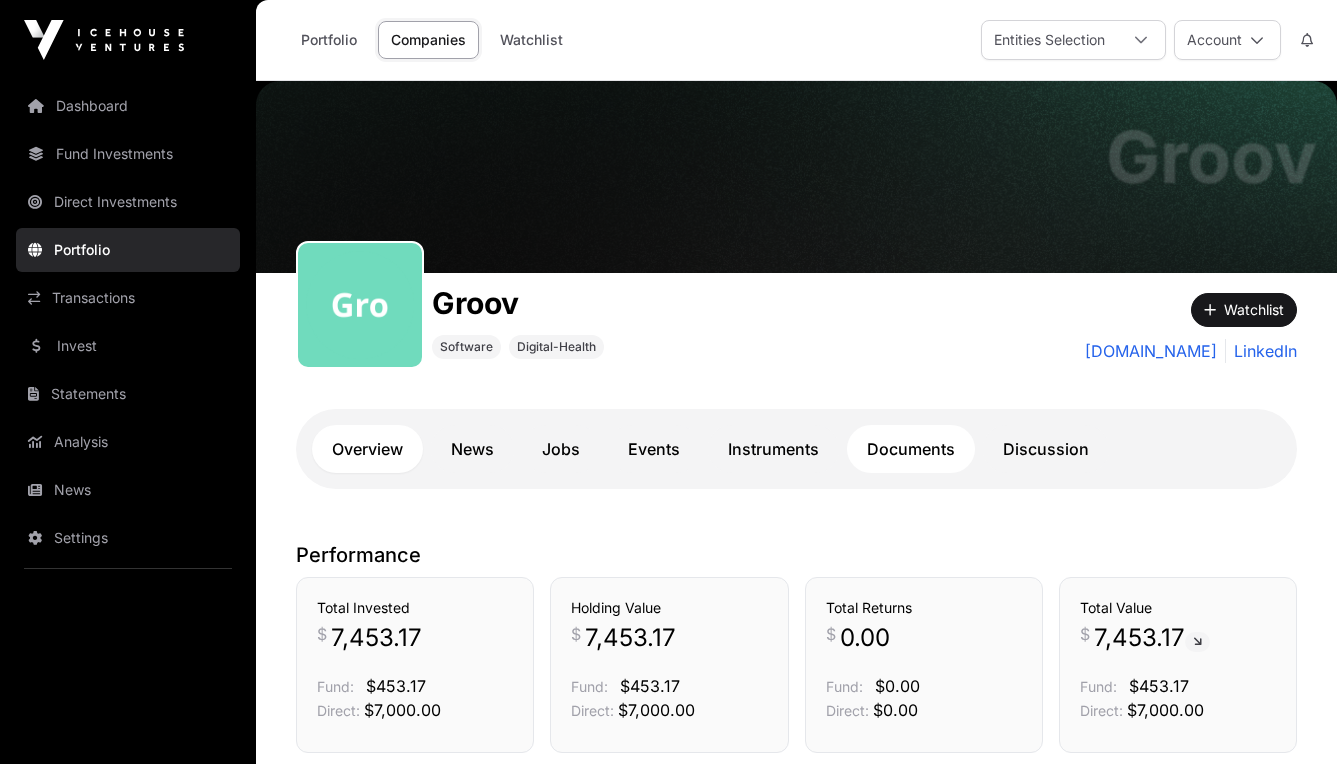 click on "Documents" 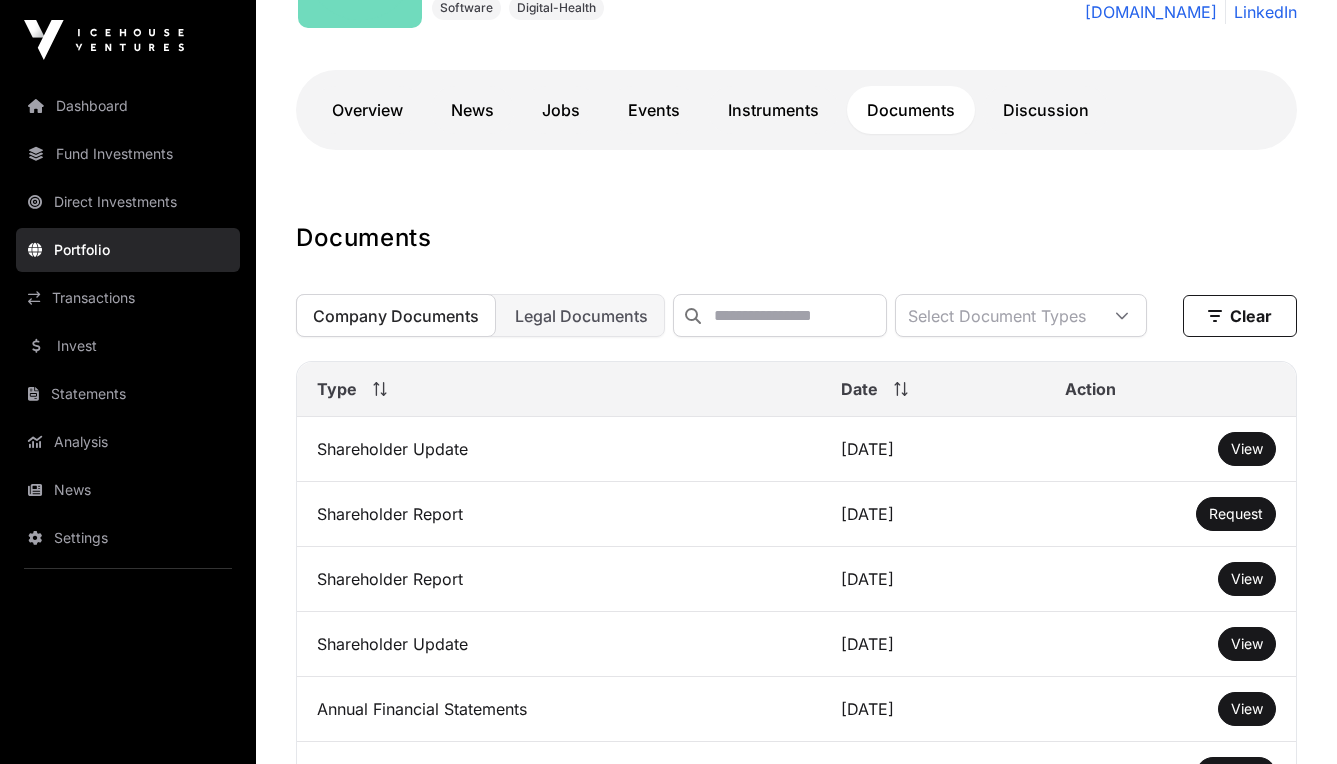 scroll, scrollTop: 340, scrollLeft: 0, axis: vertical 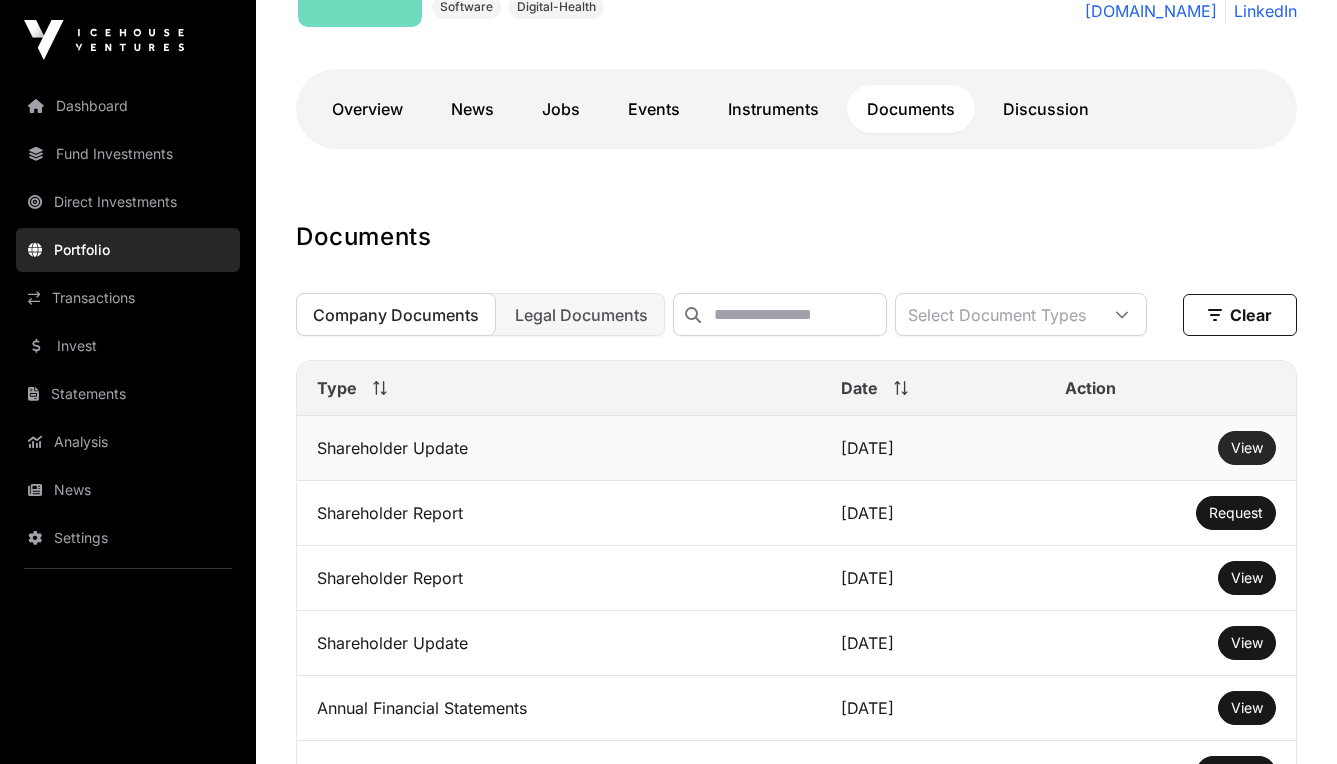 click on "View" 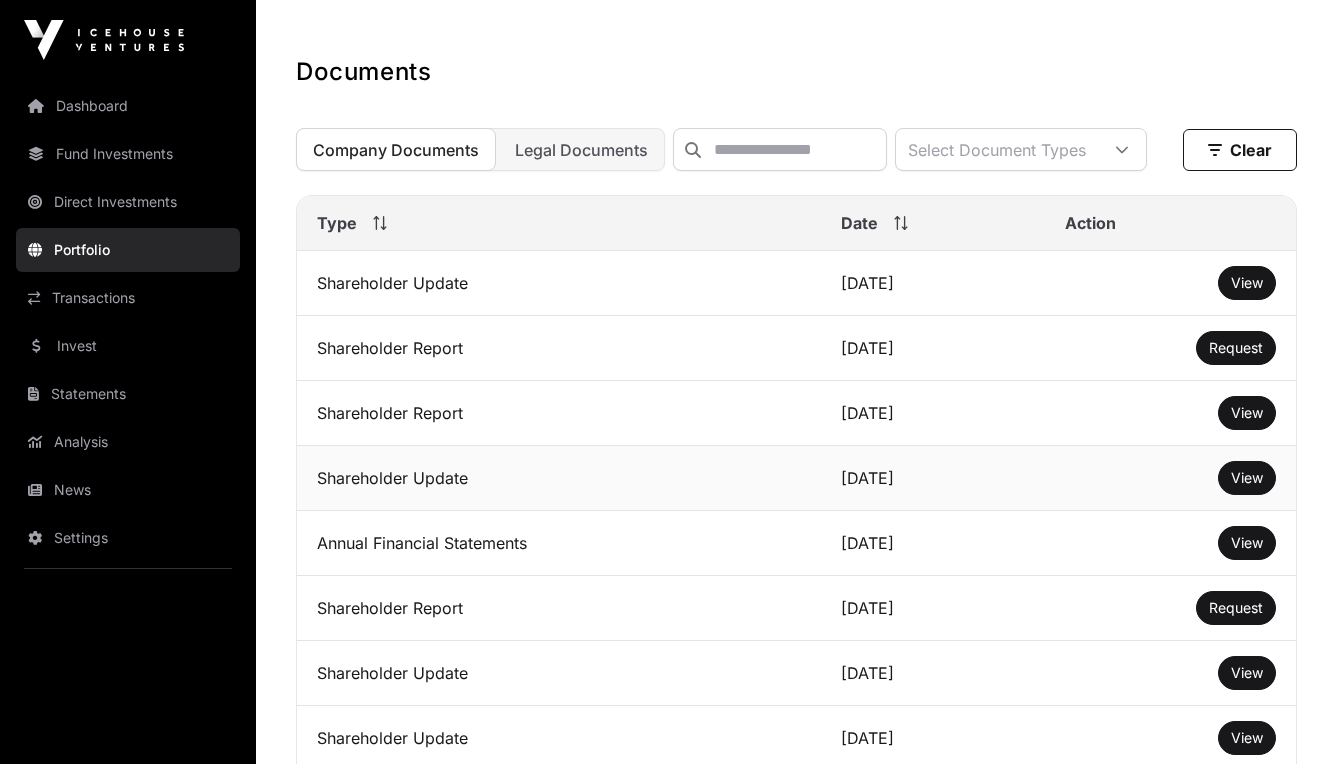 scroll, scrollTop: 503, scrollLeft: 0, axis: vertical 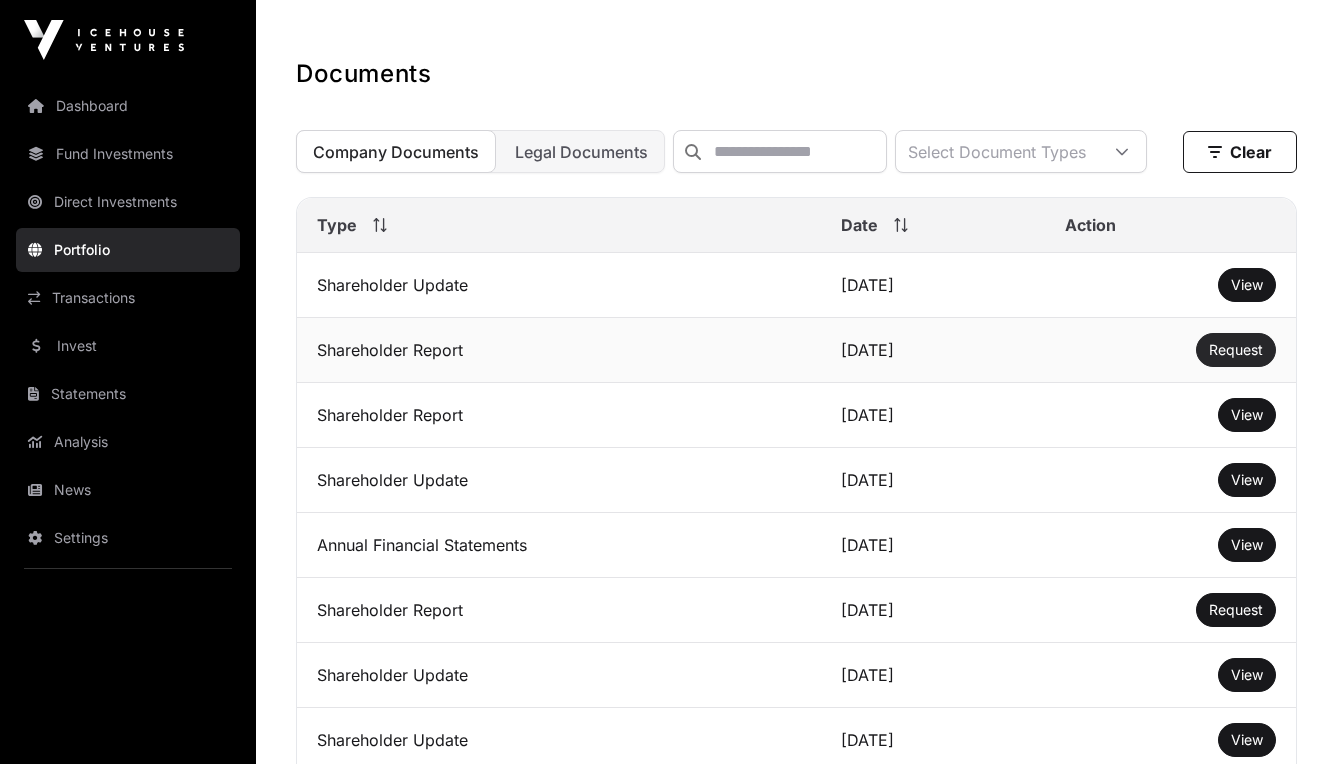 click on "Request" 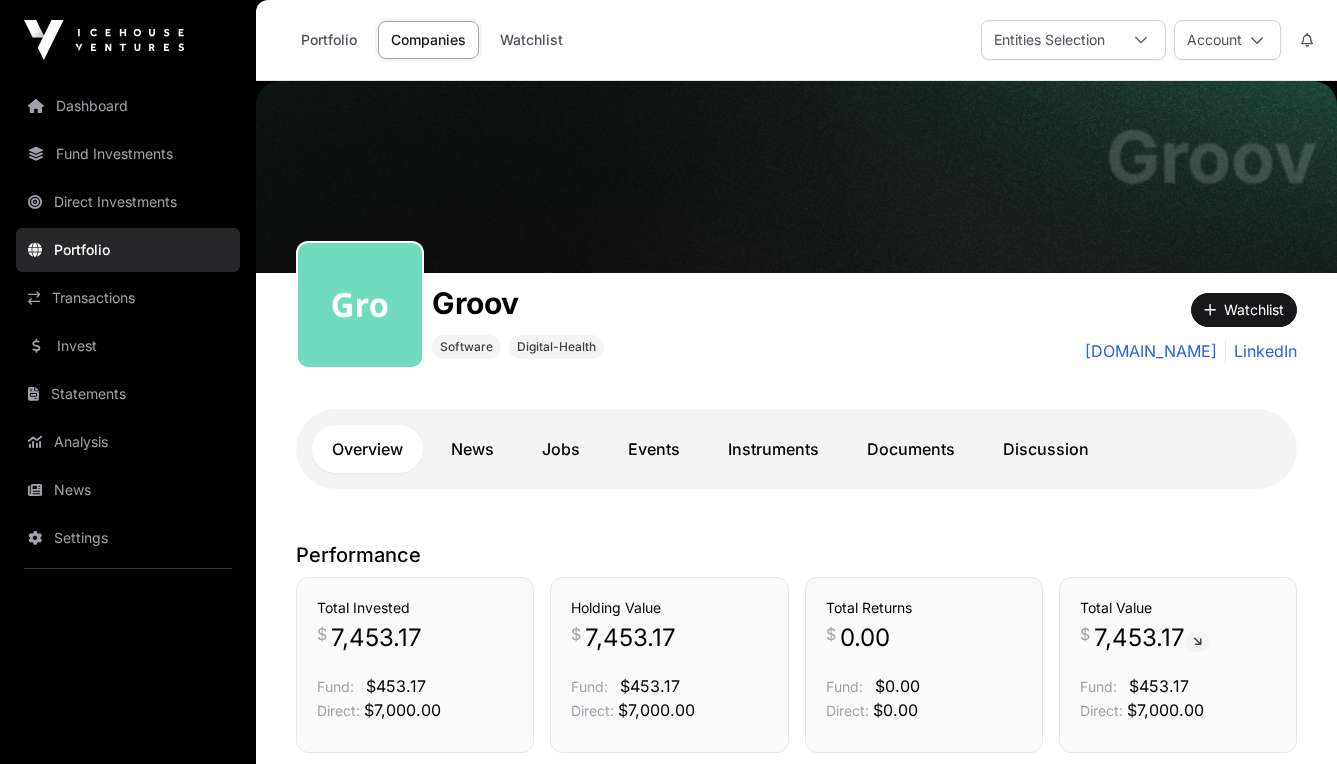 scroll, scrollTop: 0, scrollLeft: 0, axis: both 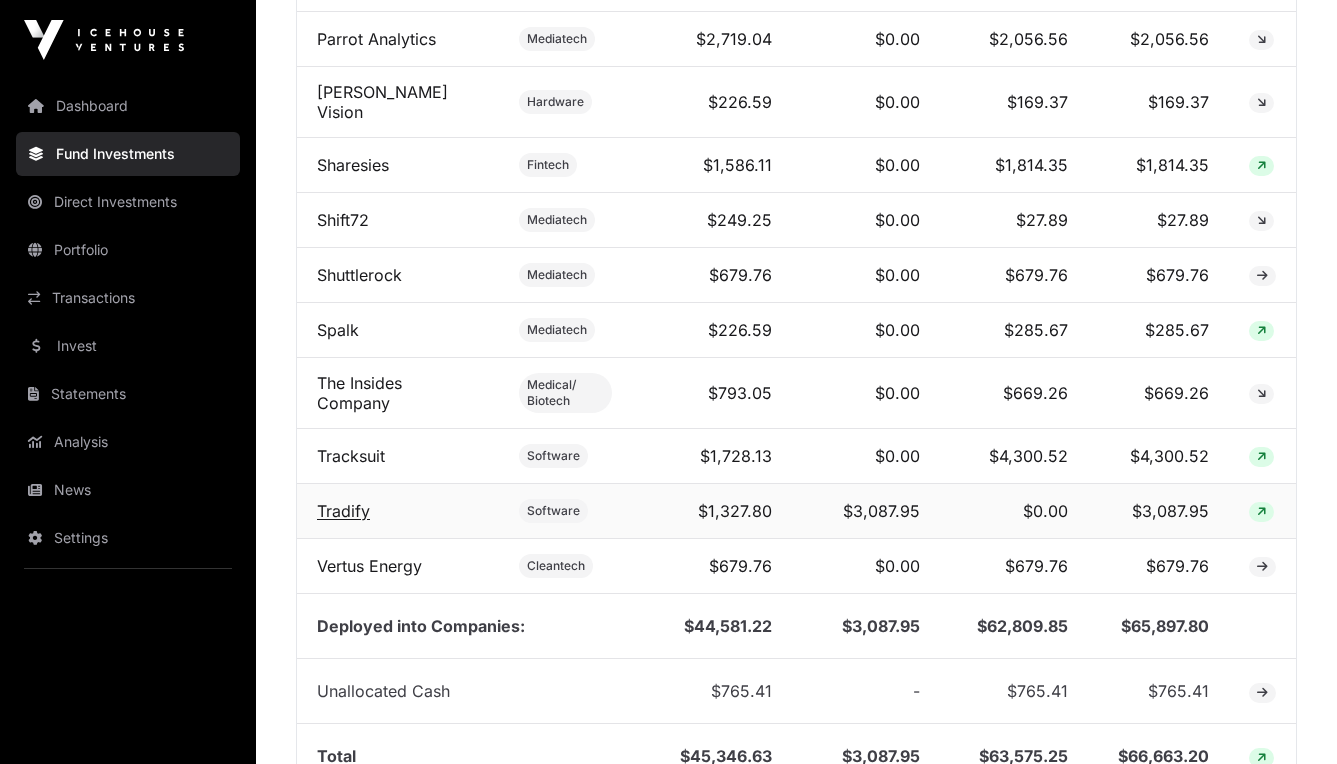click on "Tradify" 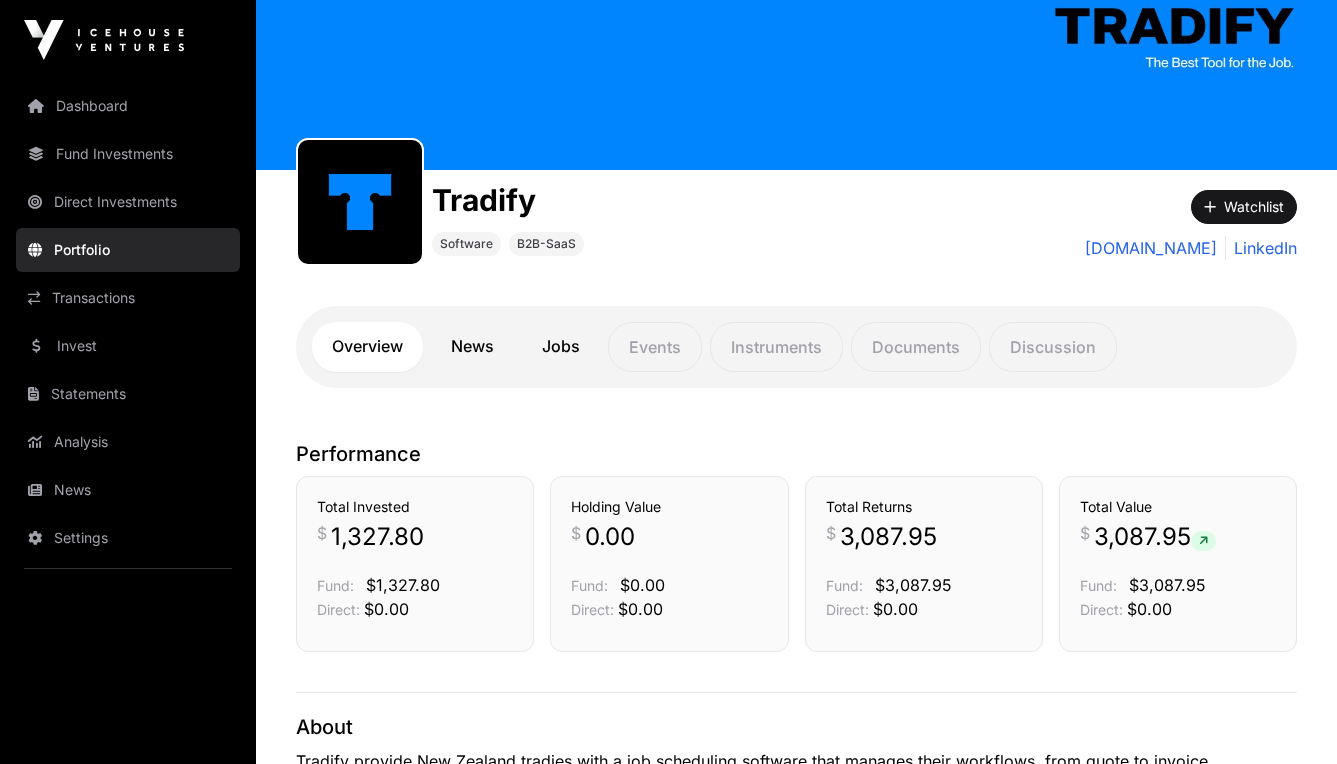 scroll, scrollTop: 175, scrollLeft: 0, axis: vertical 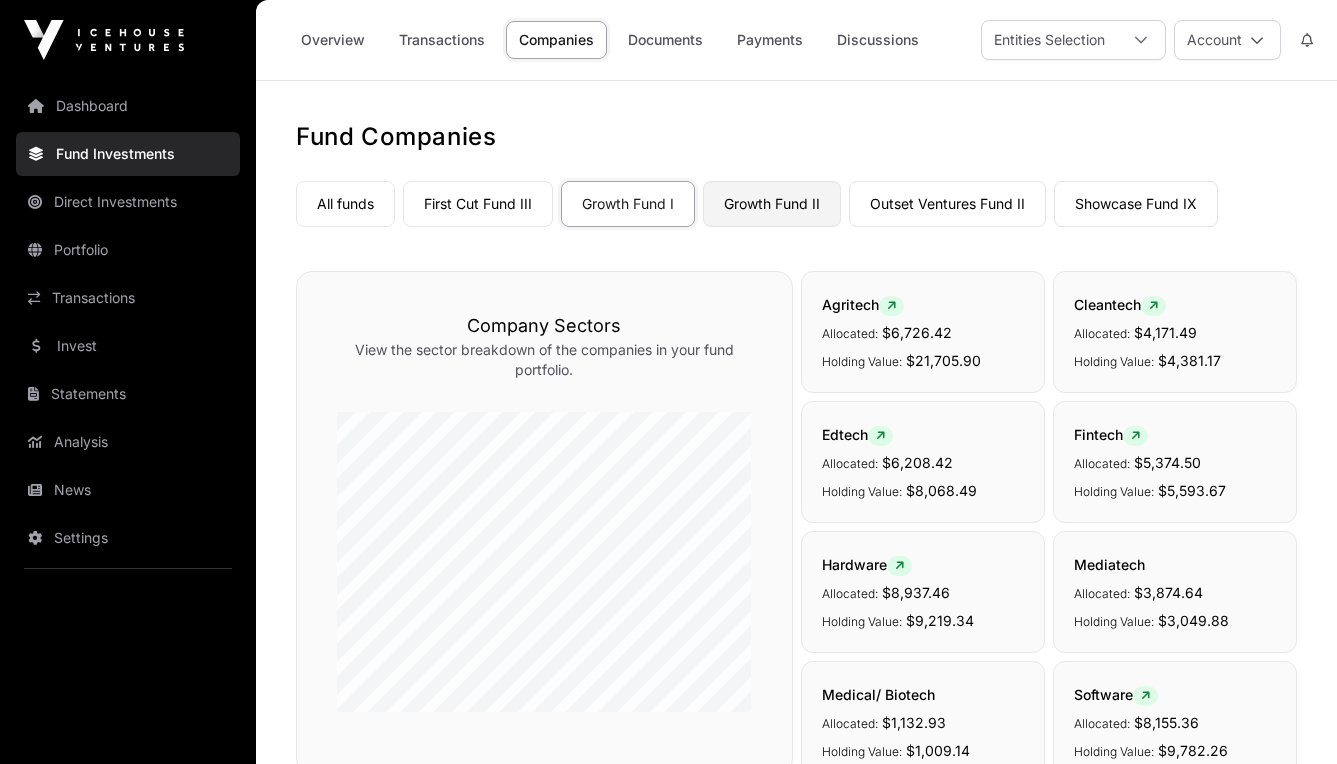 click on "Growth Fund II" 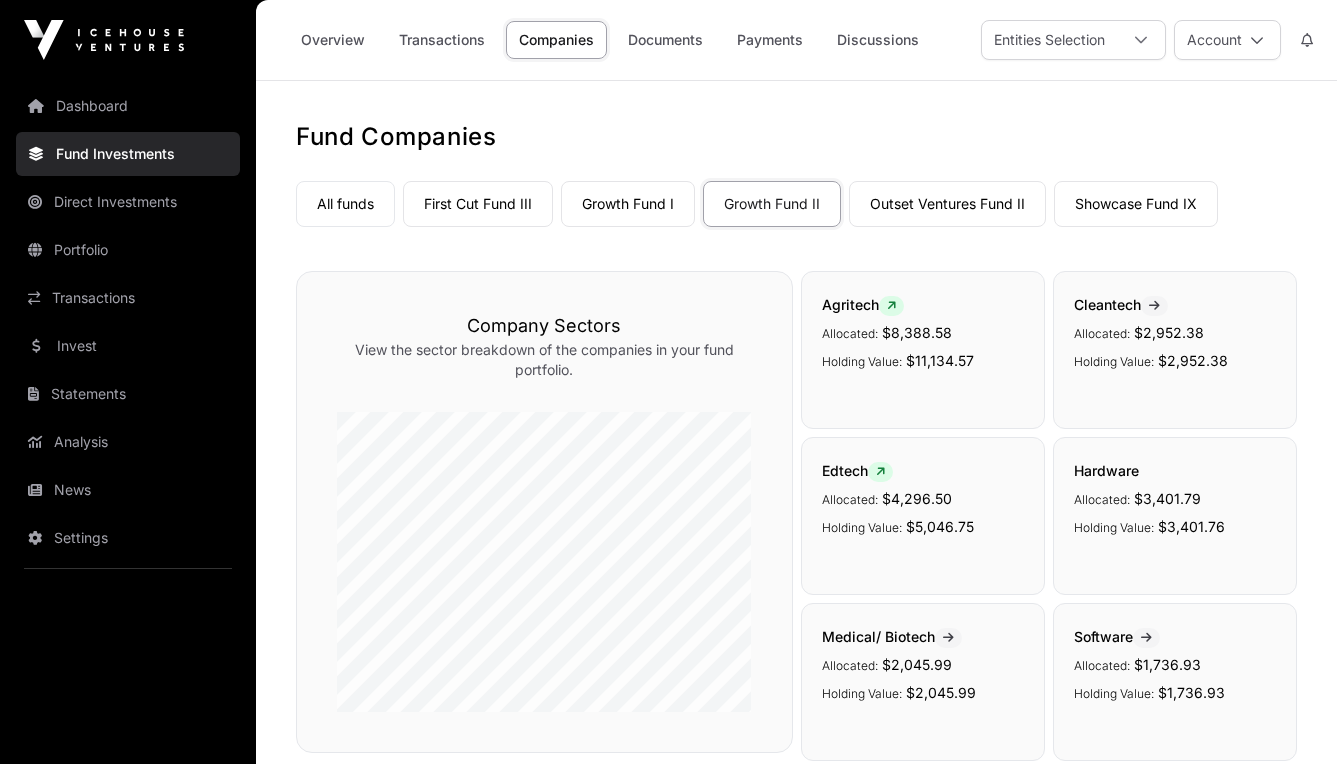 scroll, scrollTop: 0, scrollLeft: 0, axis: both 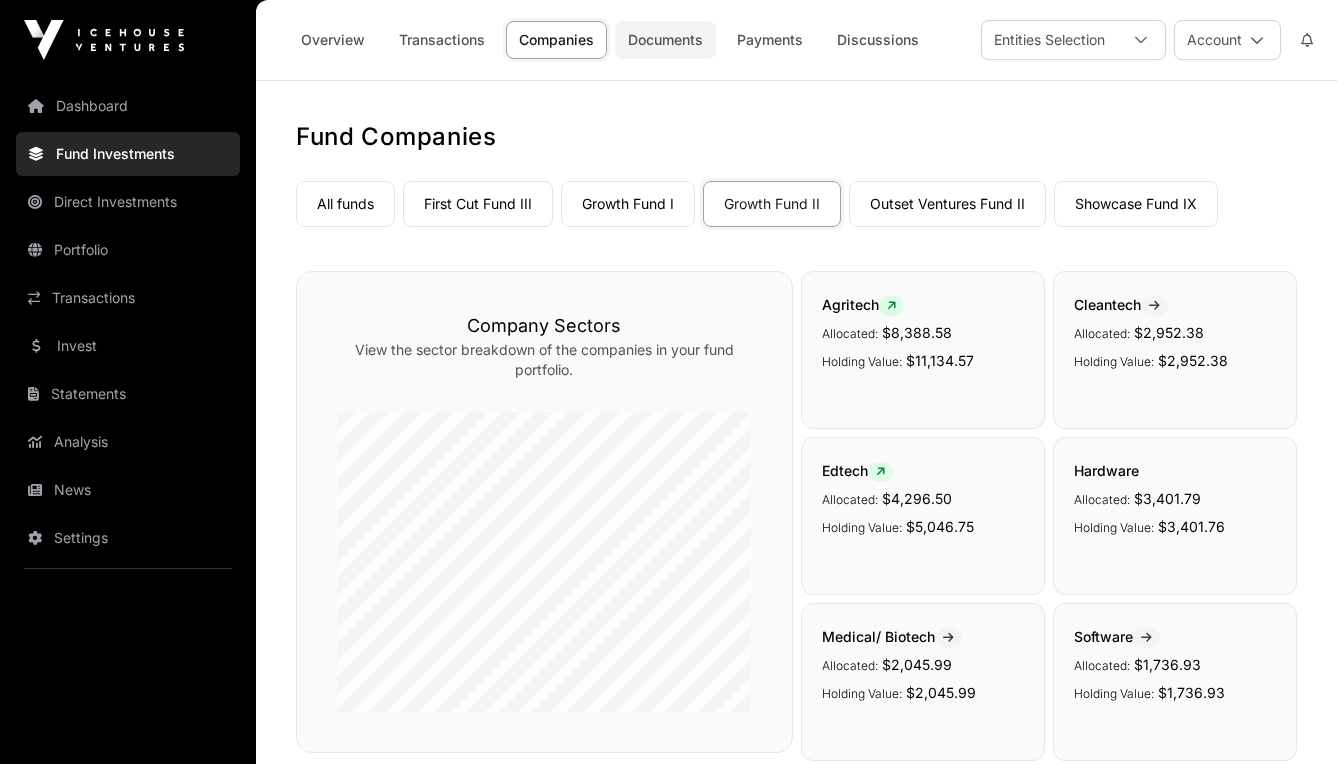 click on "Documents" 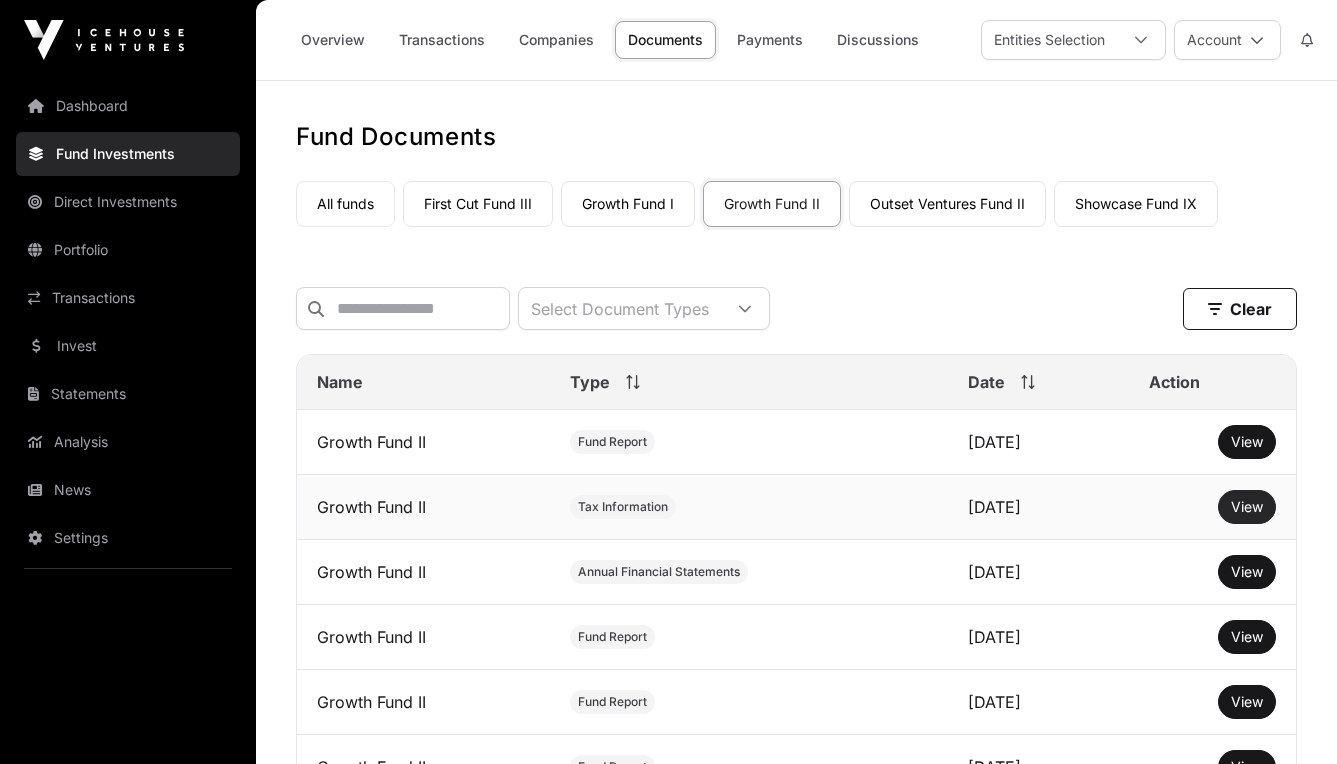 click on "View" 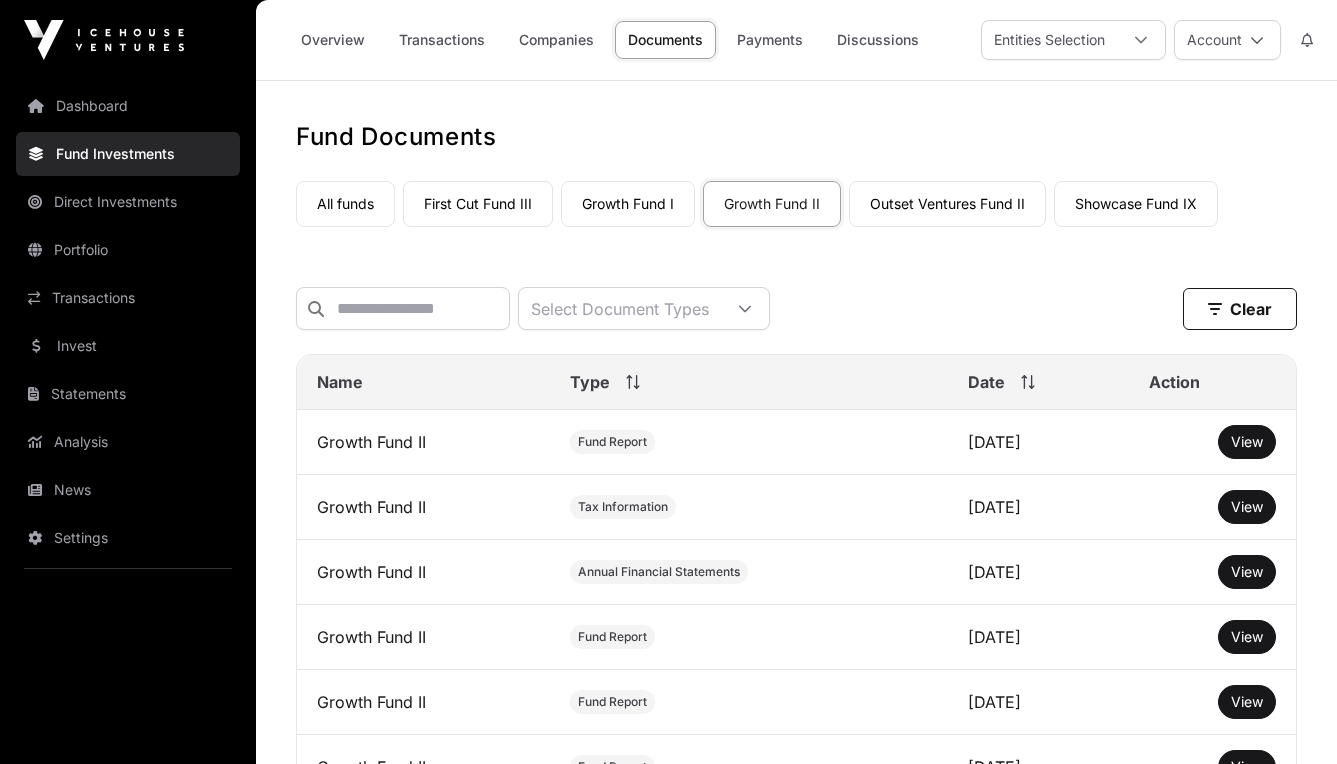 scroll, scrollTop: 0, scrollLeft: 0, axis: both 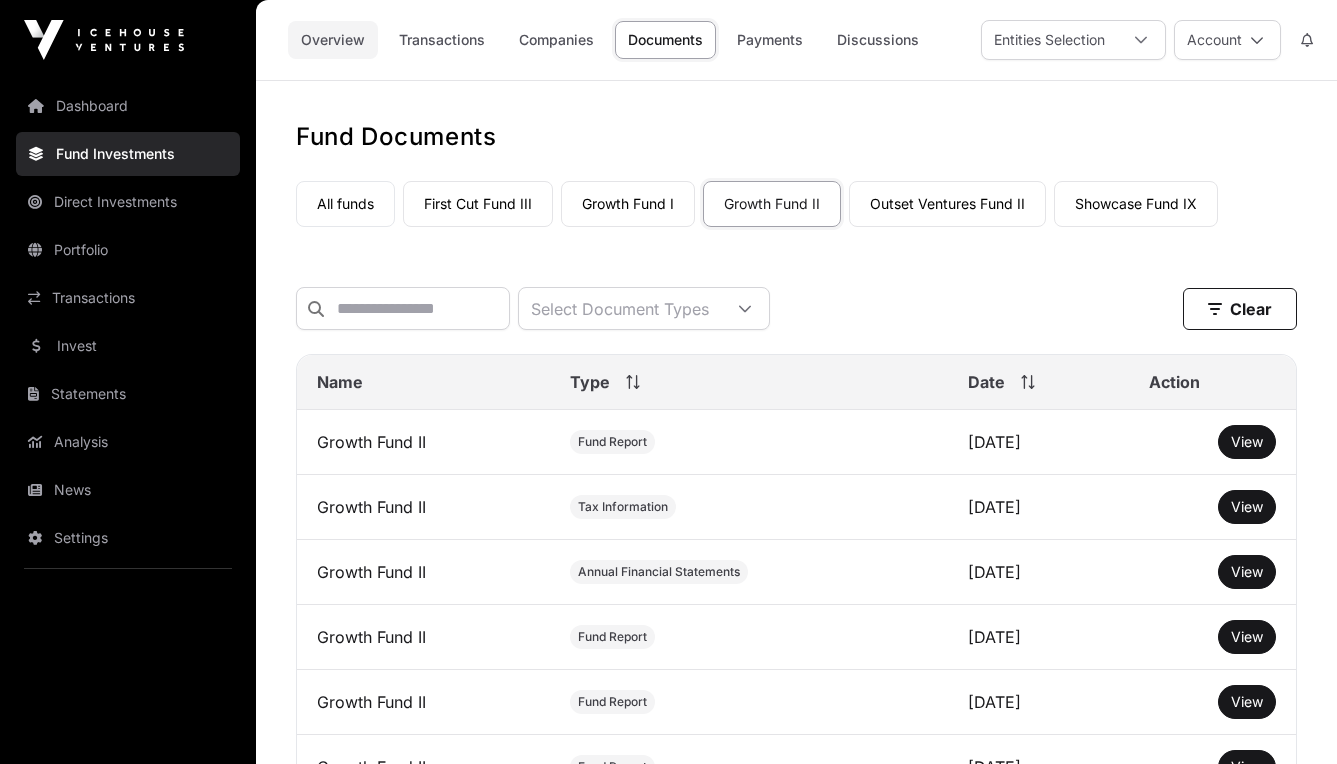 click on "Overview" 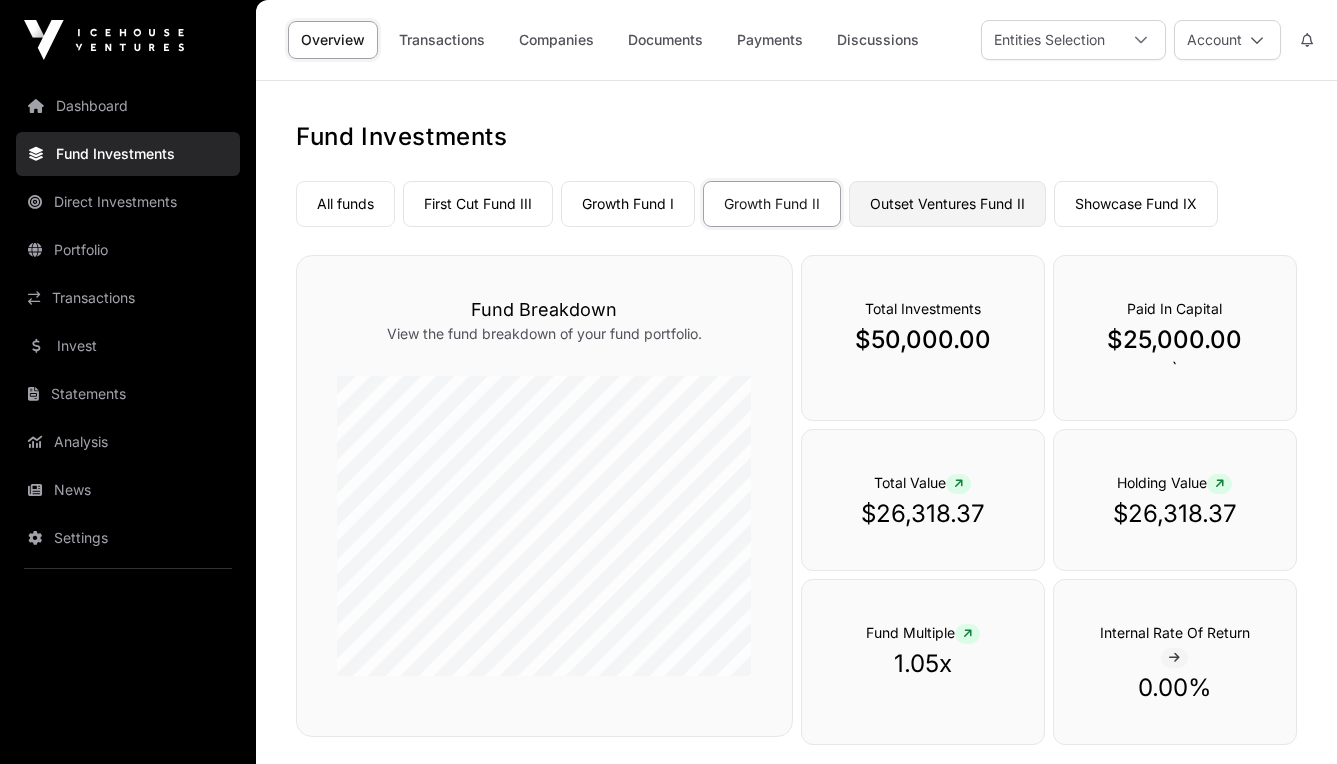 click on "Outset Ventures Fund II" 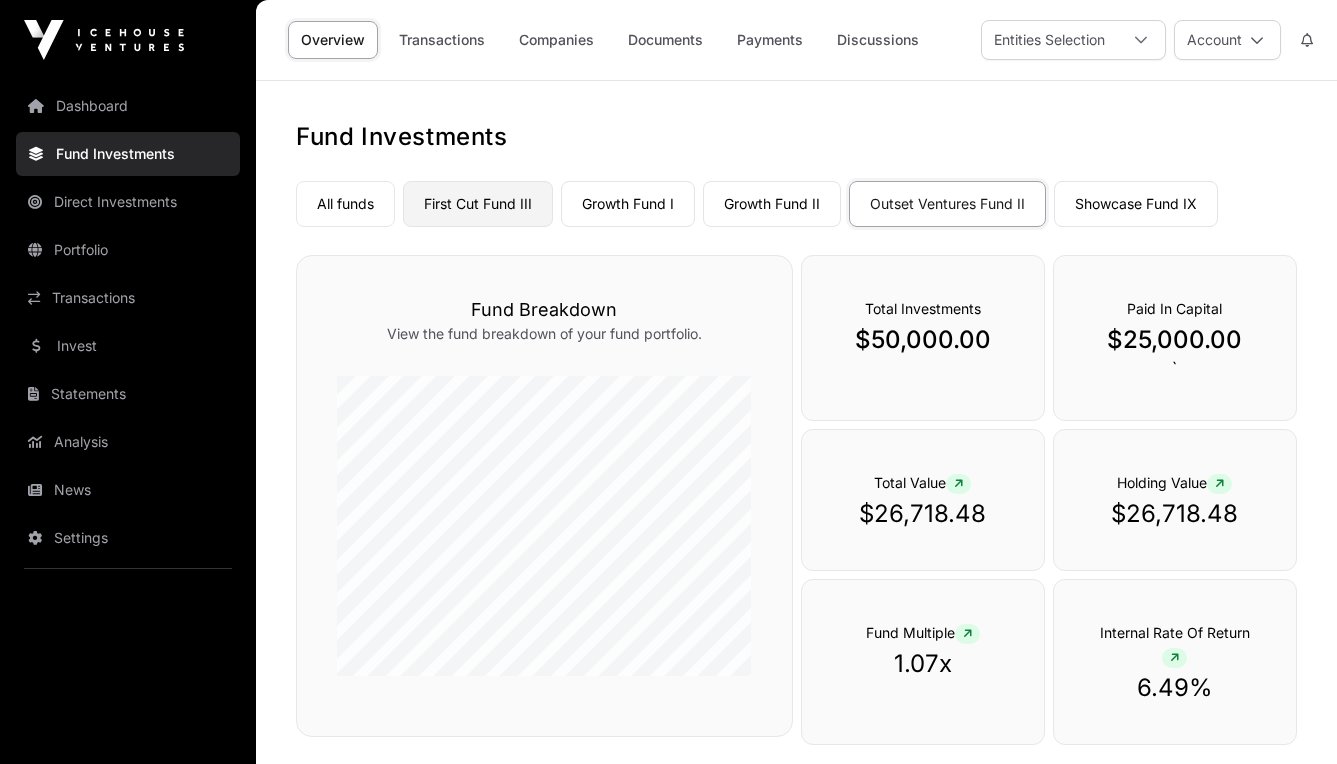 scroll, scrollTop: 0, scrollLeft: 0, axis: both 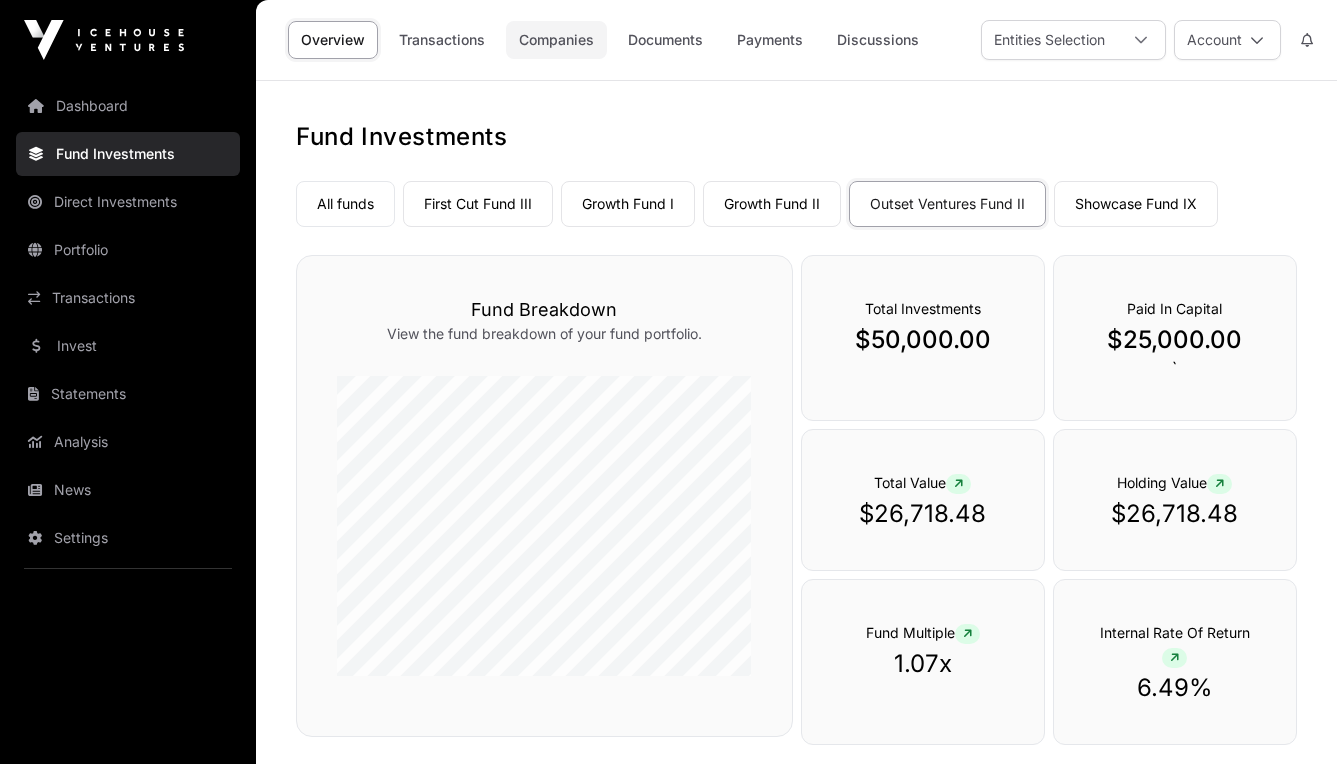 click on "Companies" 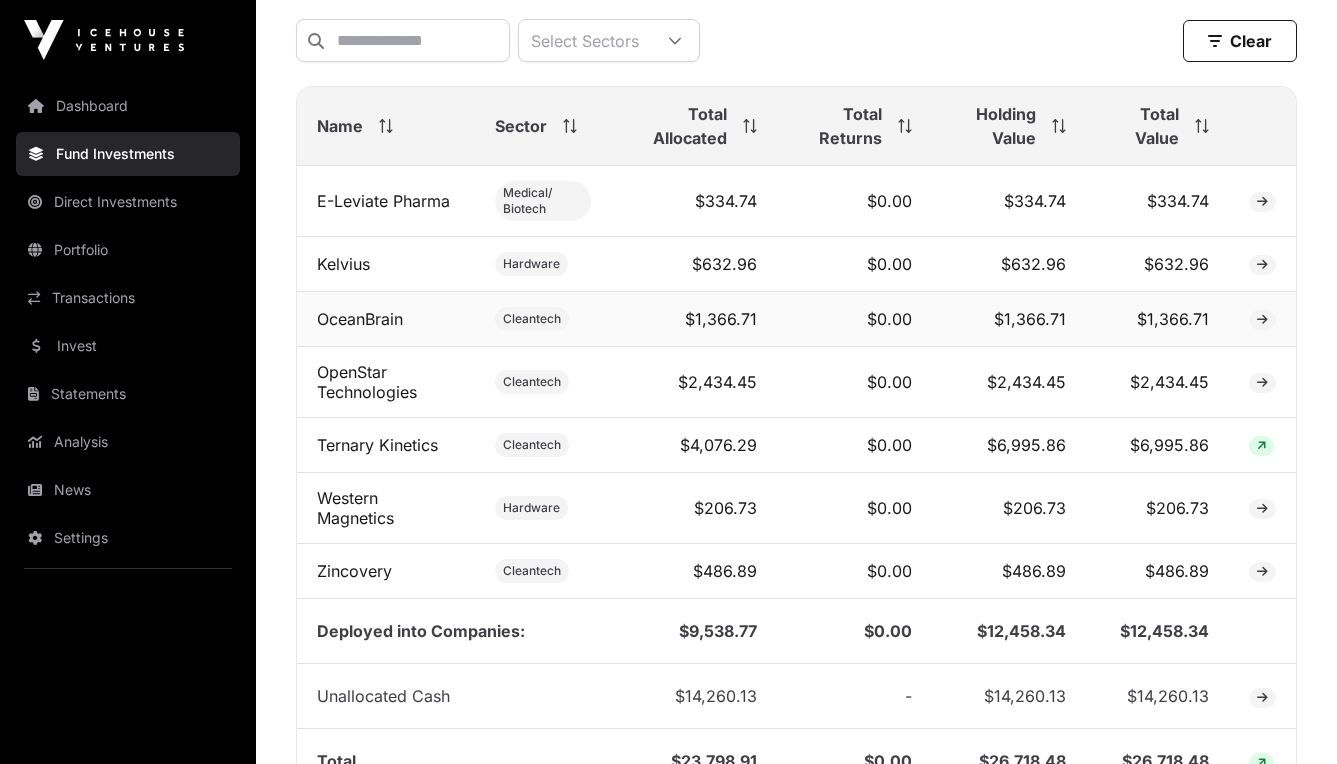 scroll, scrollTop: 782, scrollLeft: 0, axis: vertical 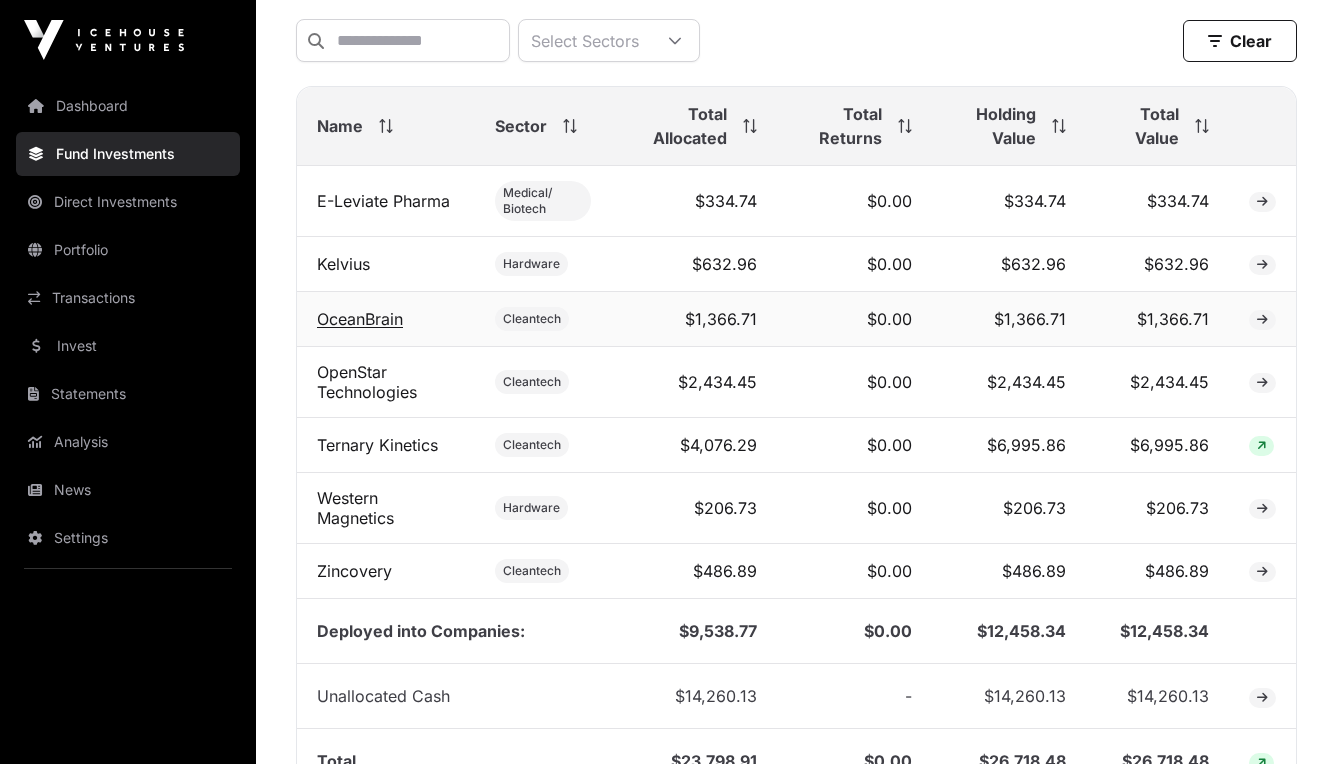click on "OceanBrain" 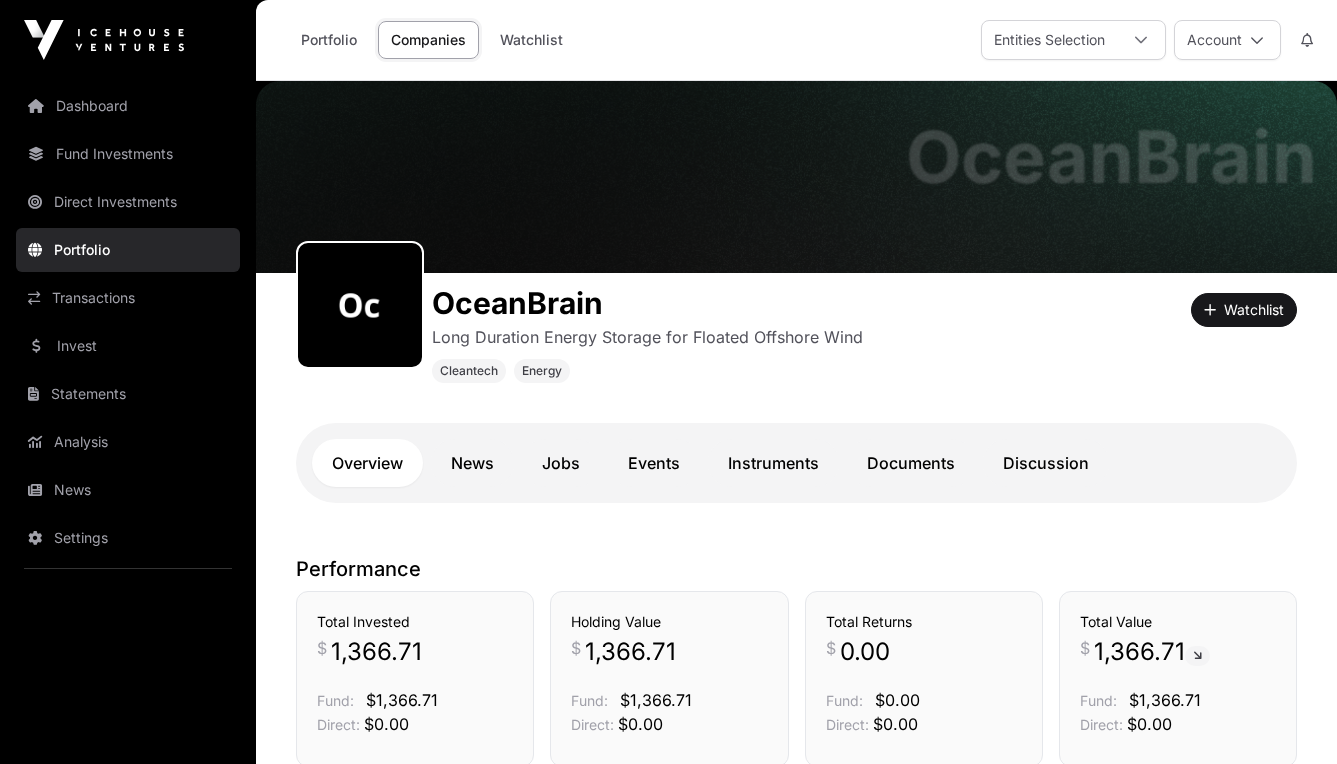 scroll, scrollTop: 7, scrollLeft: 0, axis: vertical 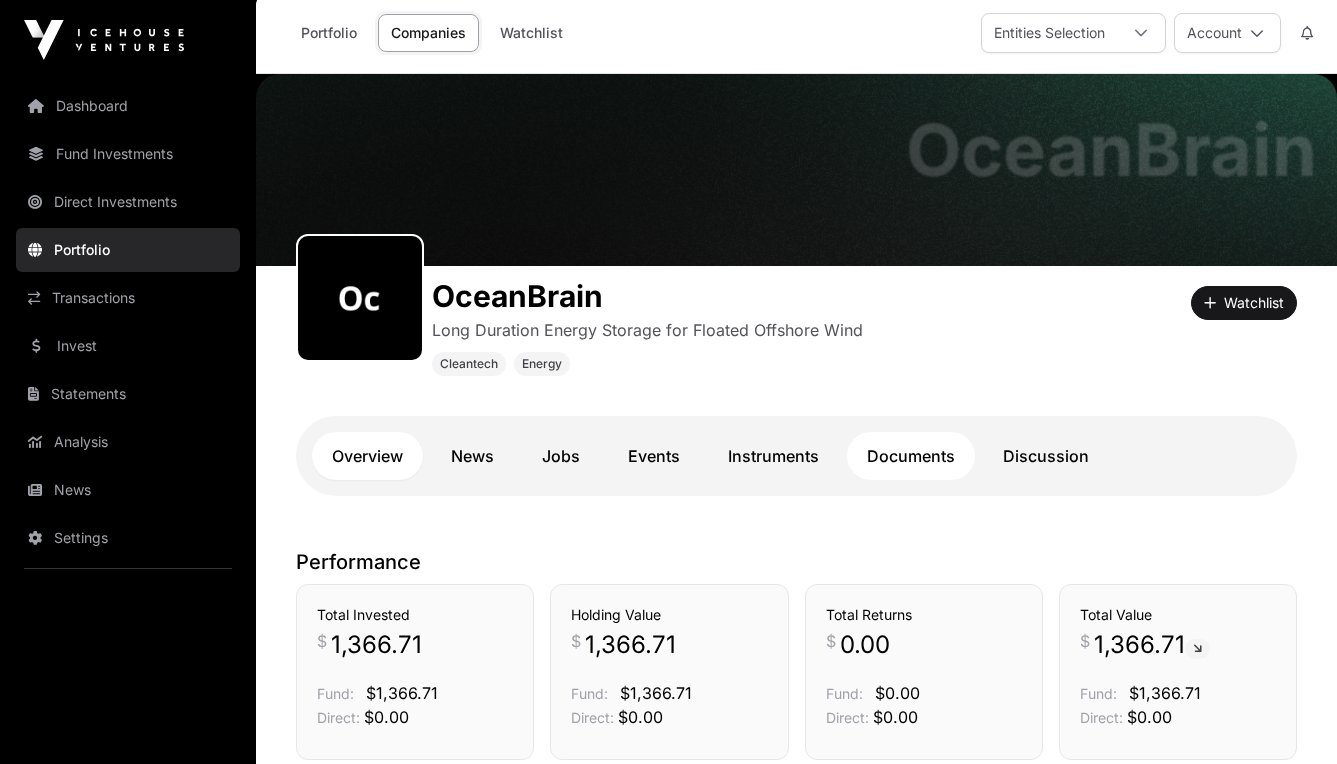 click on "Documents" 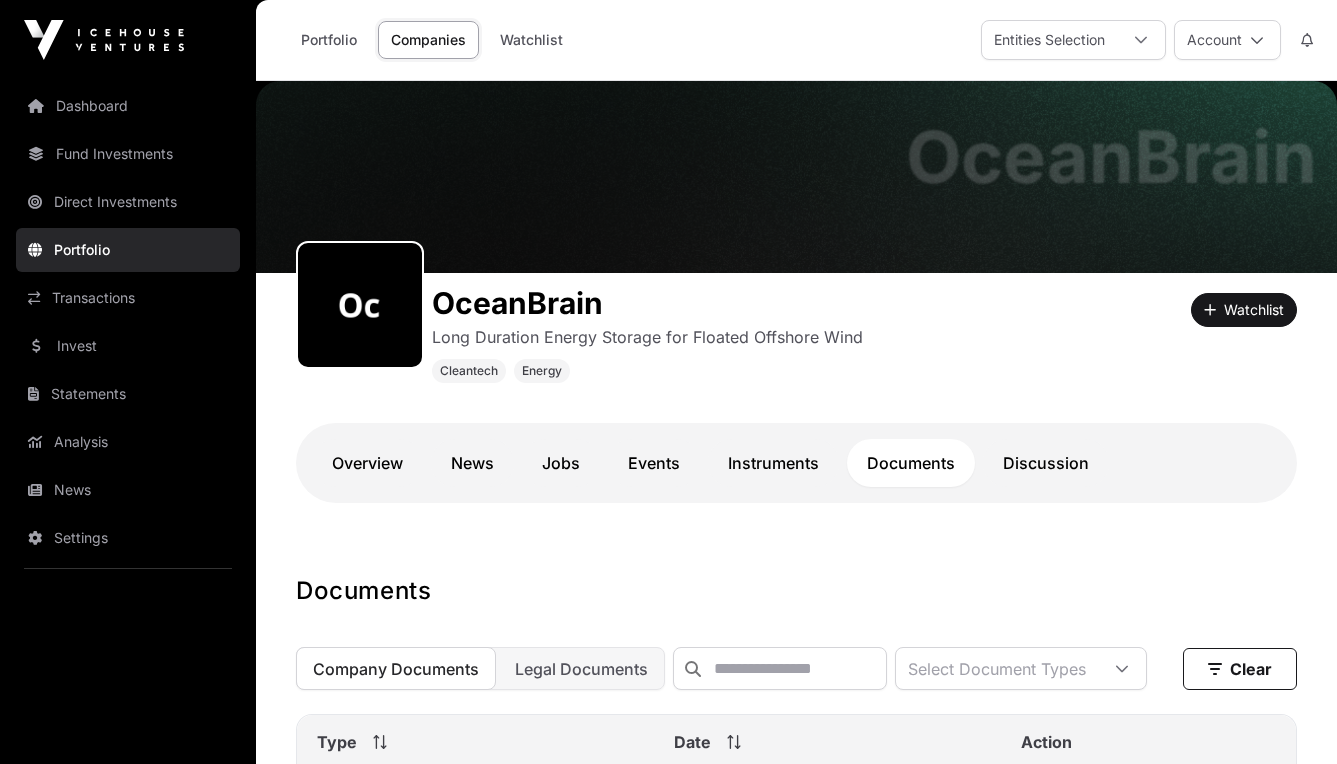 scroll, scrollTop: 0, scrollLeft: 0, axis: both 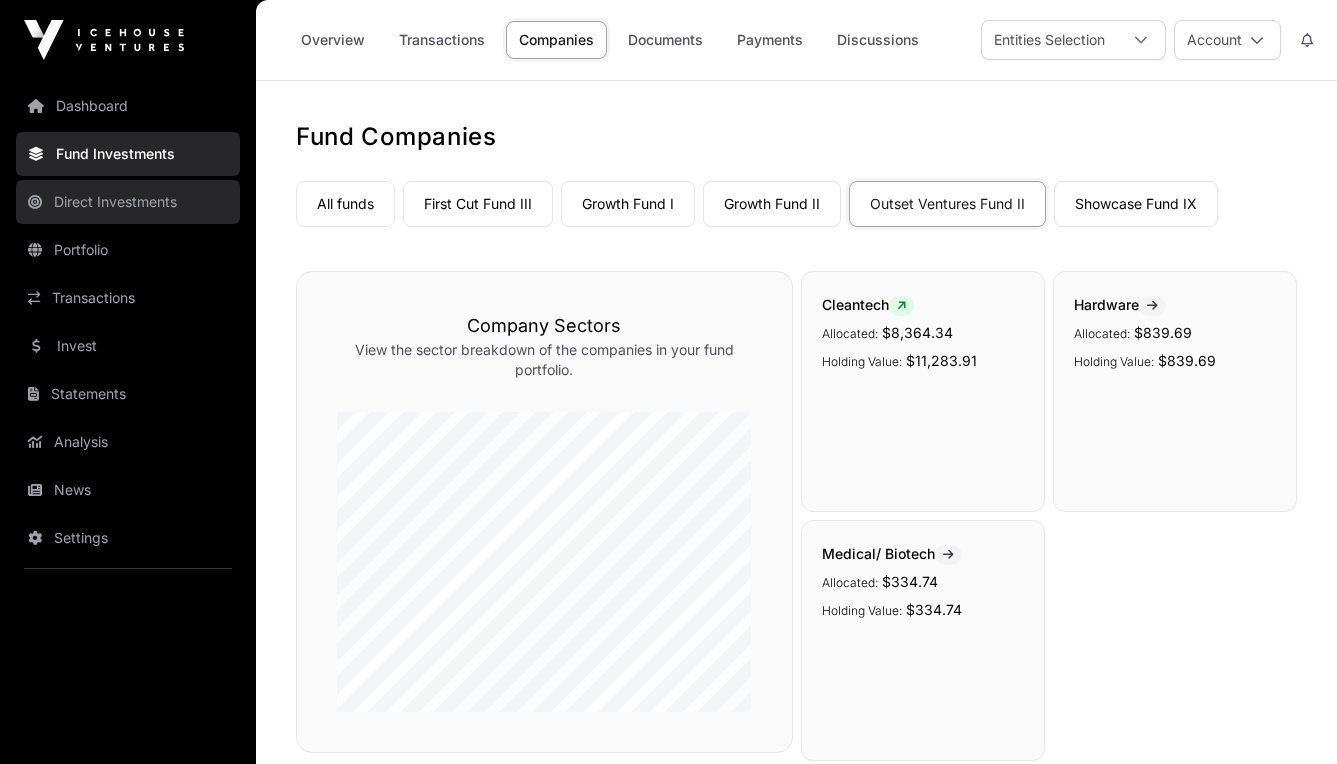 click on "Direct Investments" 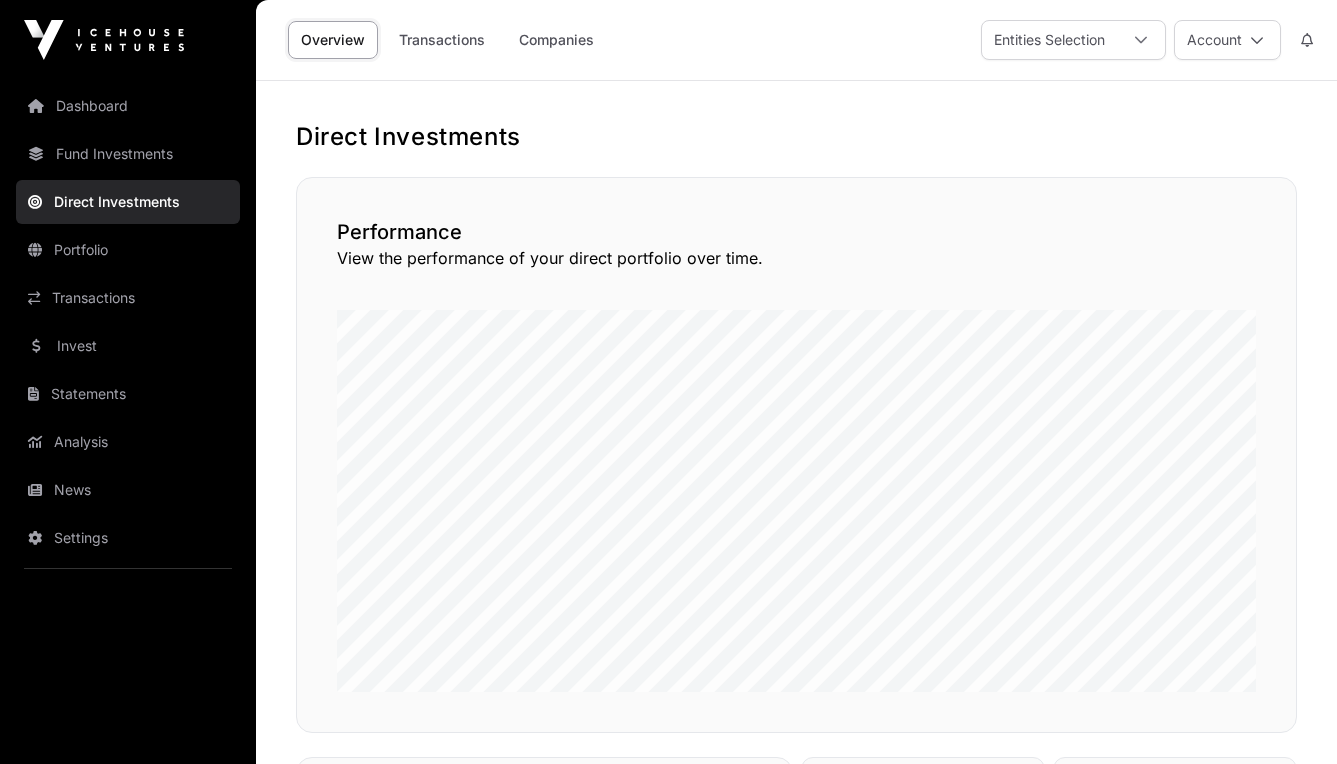 scroll, scrollTop: 0, scrollLeft: 0, axis: both 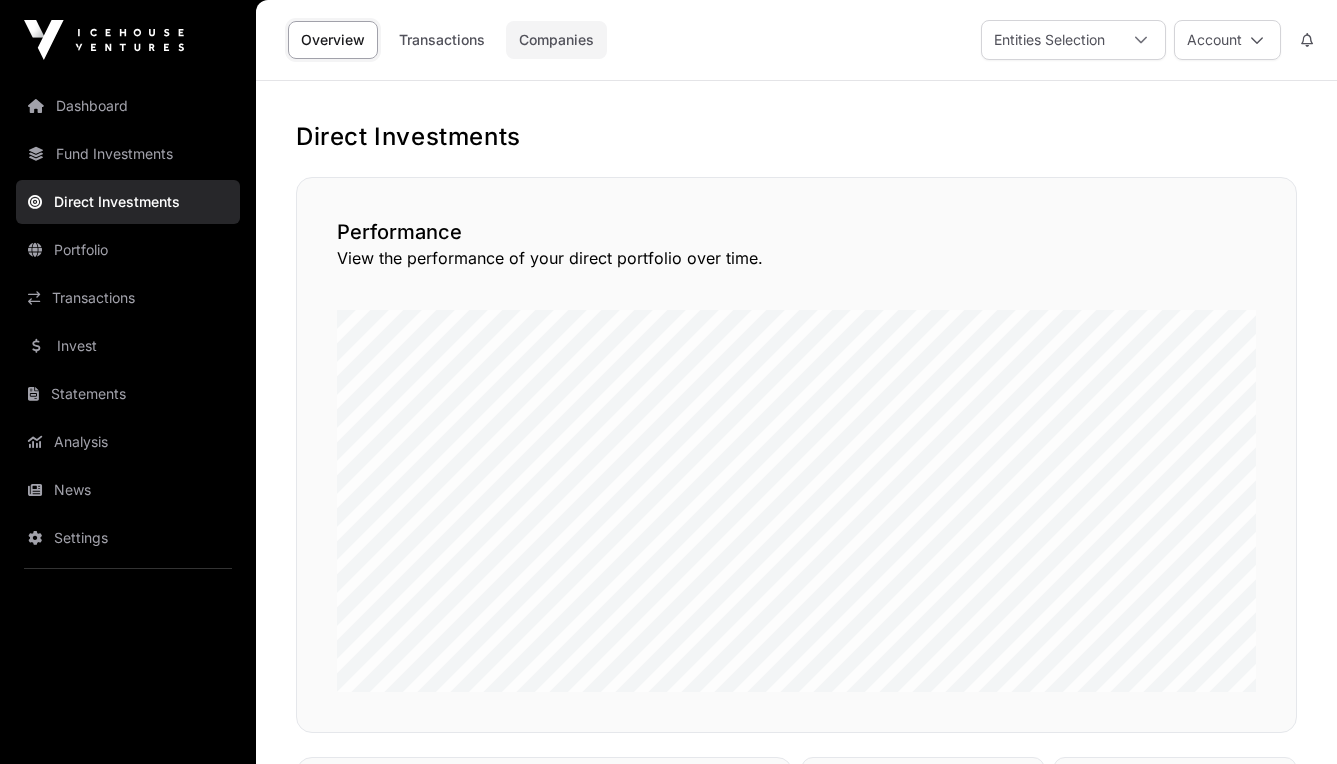 click on "Companies" 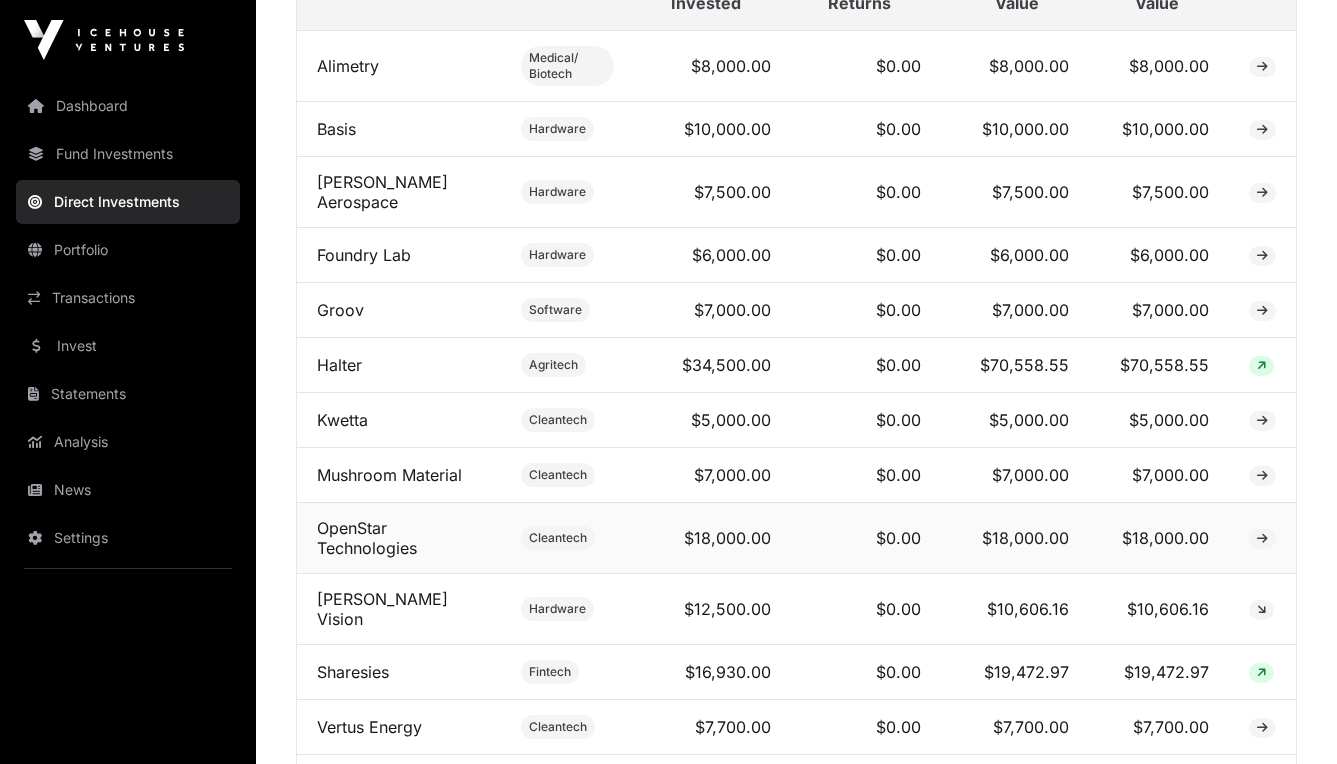 scroll, scrollTop: 815, scrollLeft: 0, axis: vertical 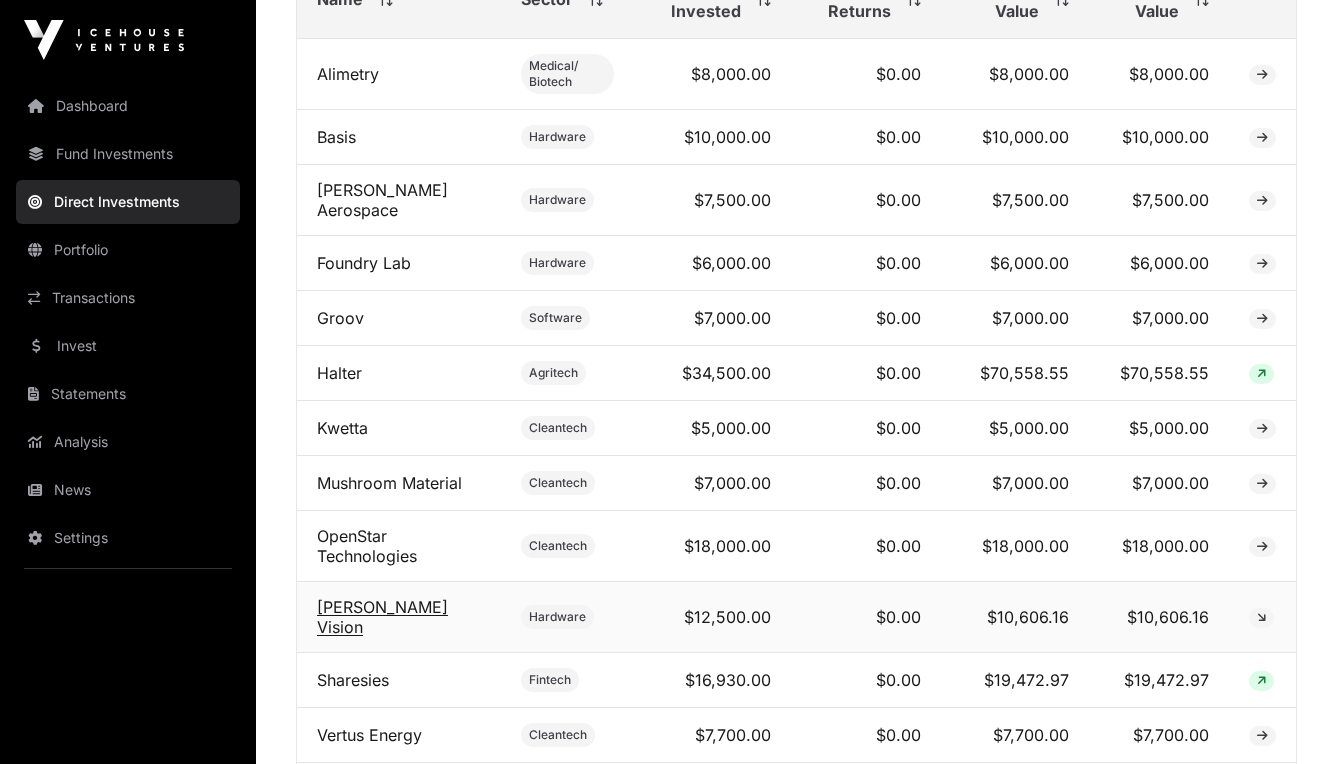 click on "Pyper Vision" 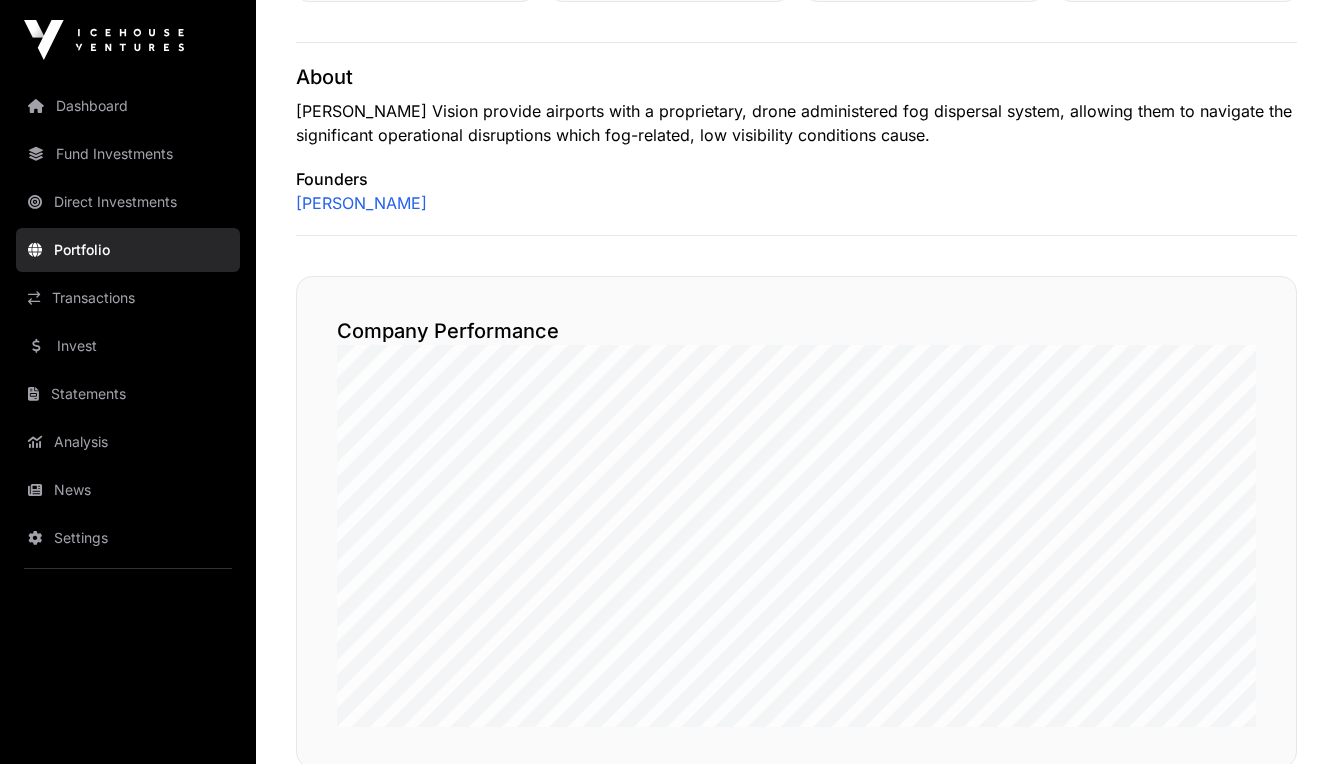 scroll, scrollTop: 0, scrollLeft: 0, axis: both 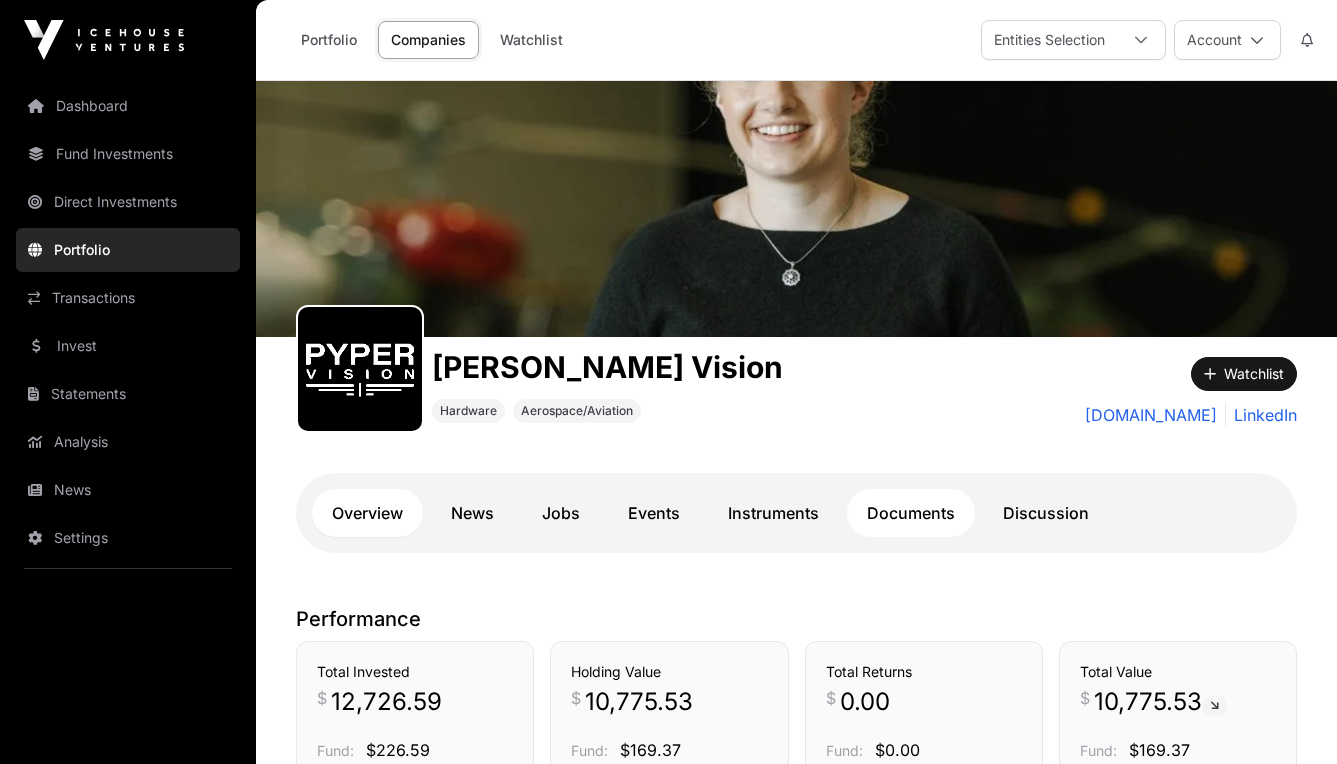 click on "Documents" 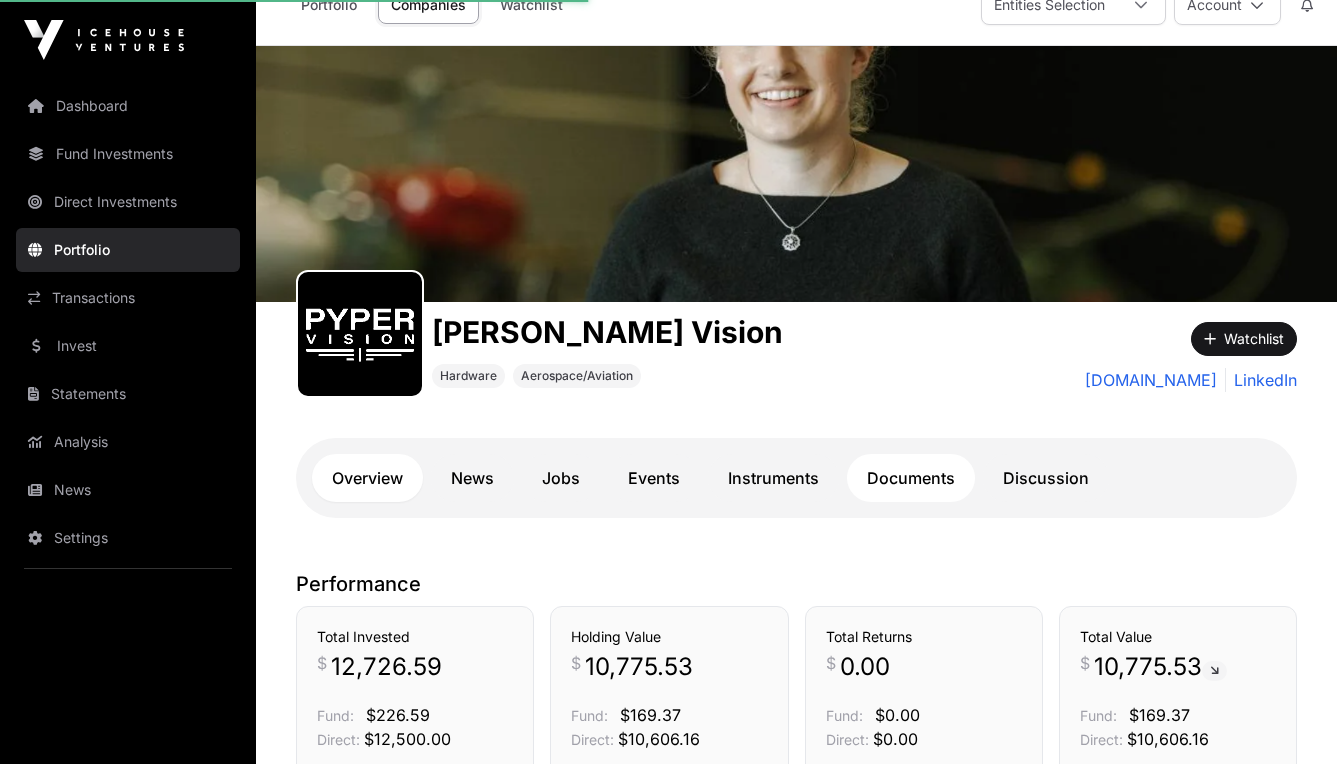 scroll, scrollTop: 52, scrollLeft: 0, axis: vertical 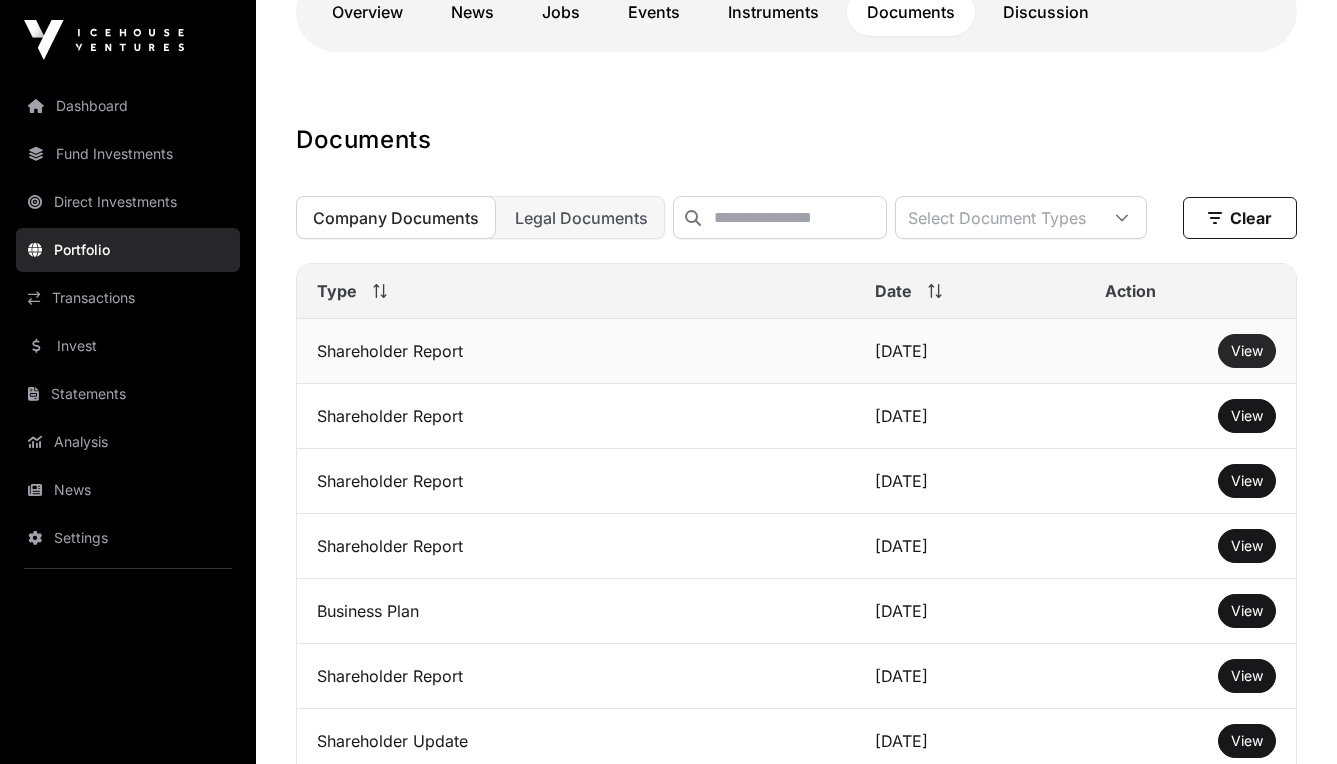 click on "View" 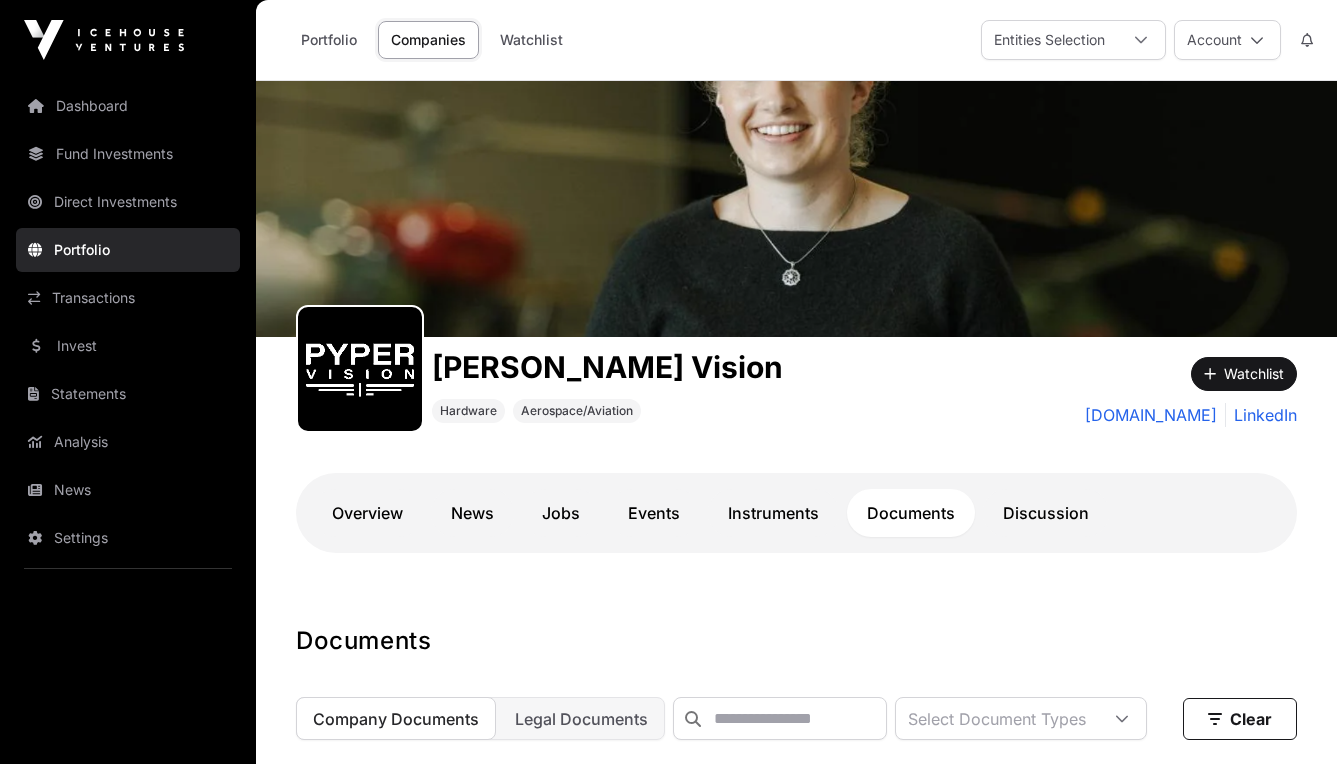 scroll, scrollTop: 0, scrollLeft: 0, axis: both 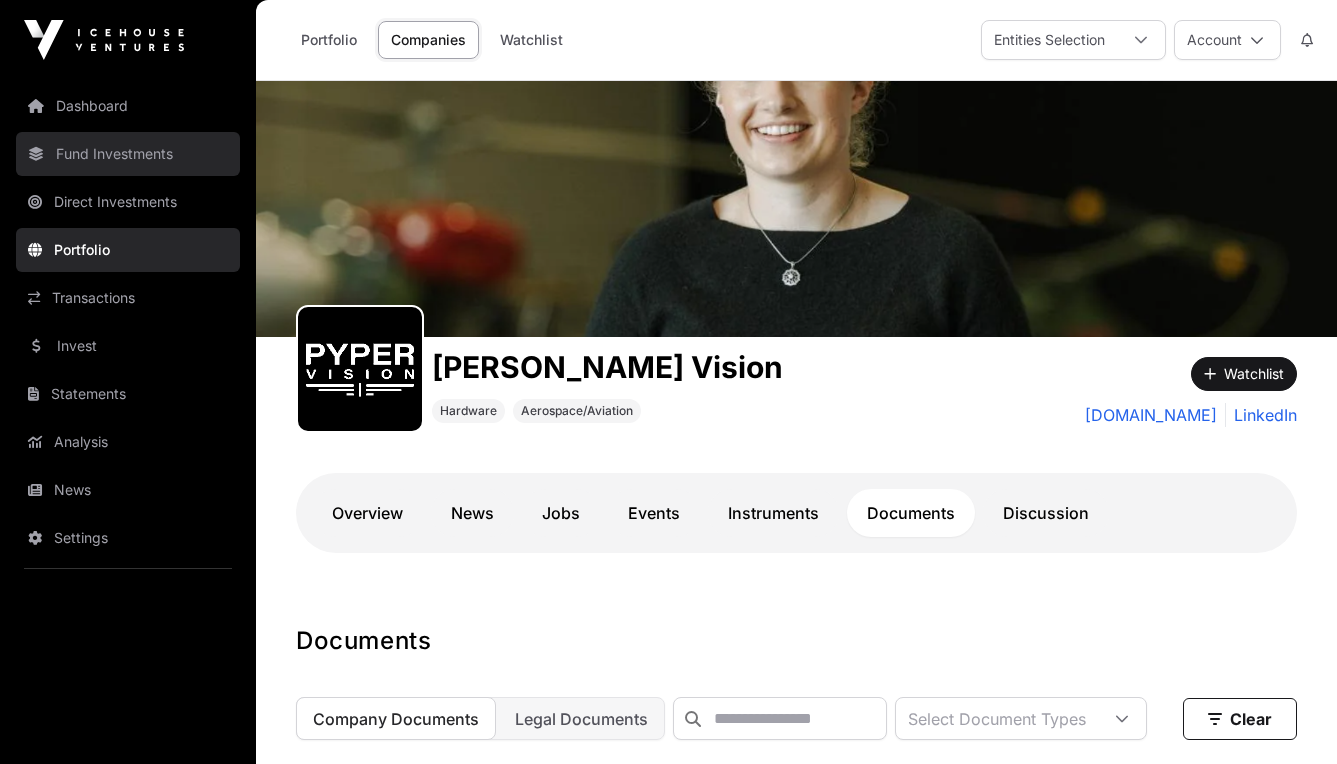 click on "Fund Investments" 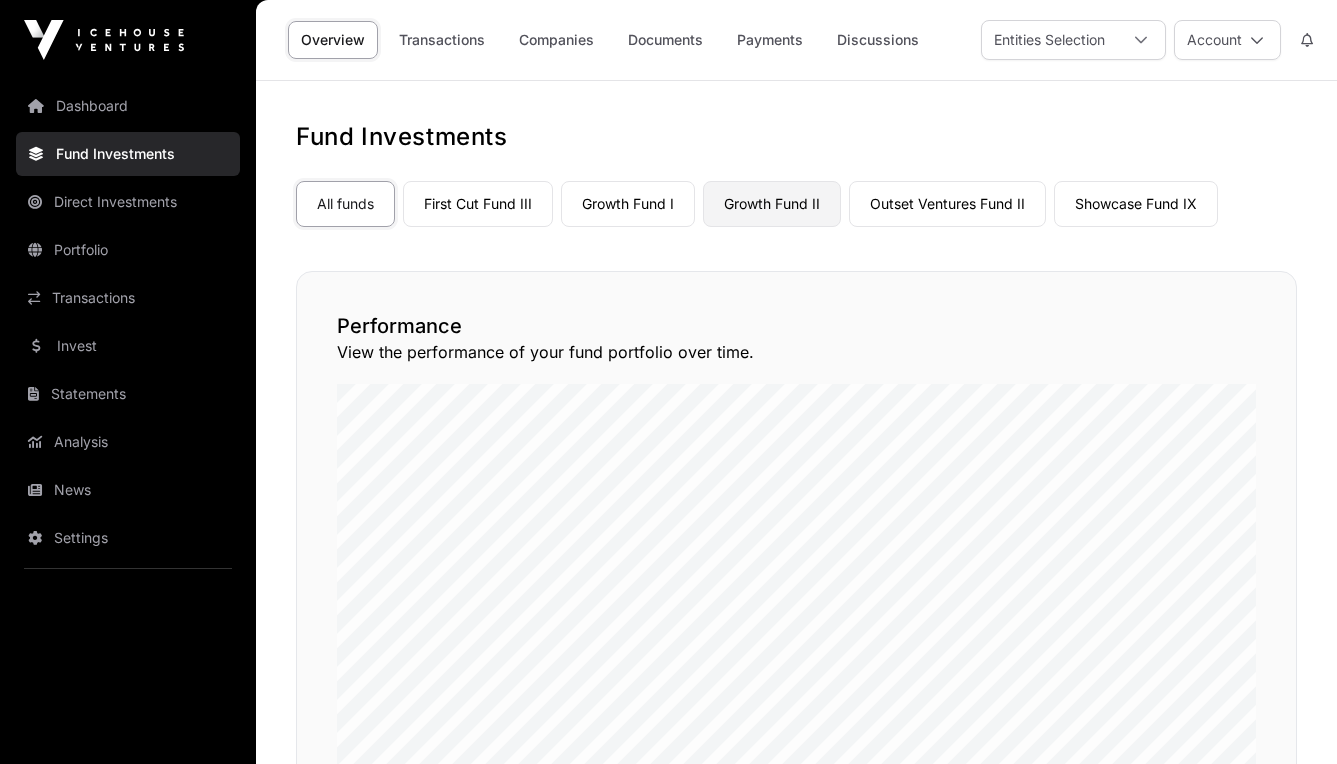 click on "Growth Fund II" 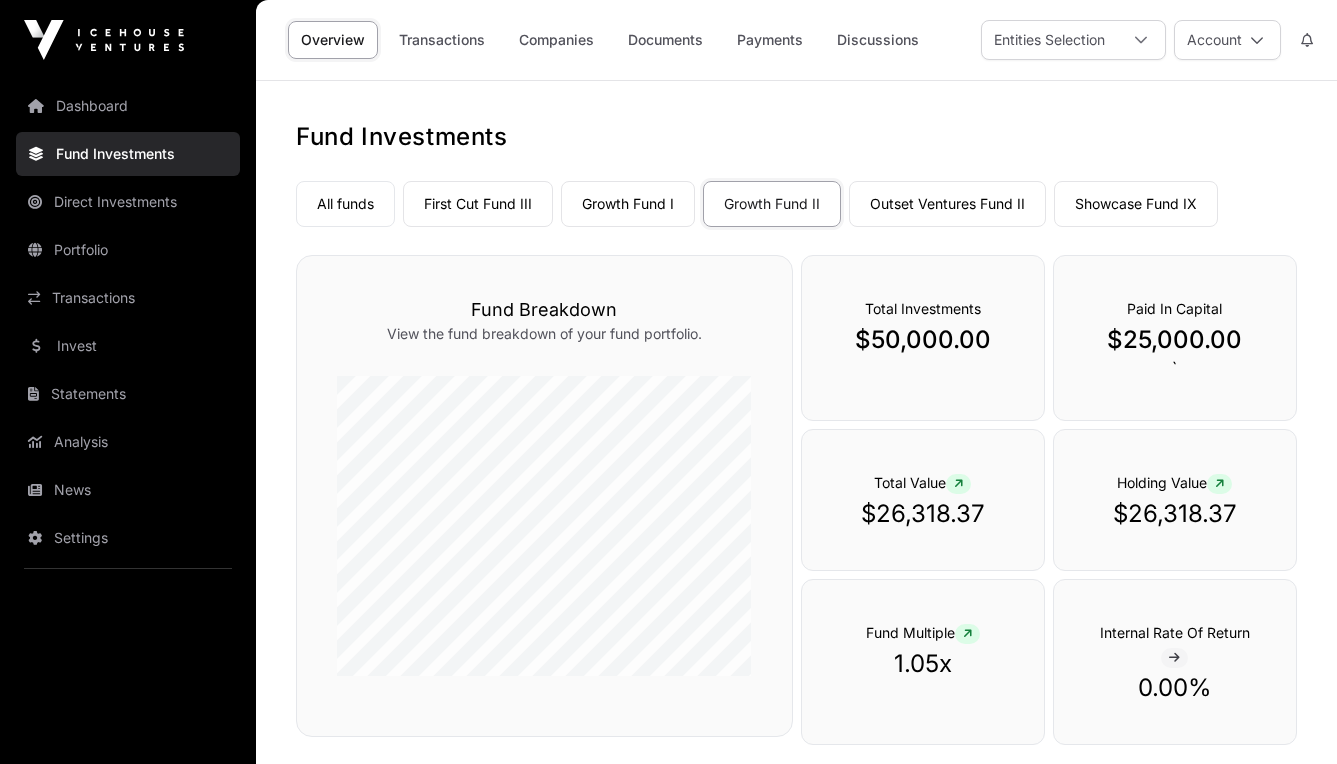 scroll, scrollTop: 0, scrollLeft: 0, axis: both 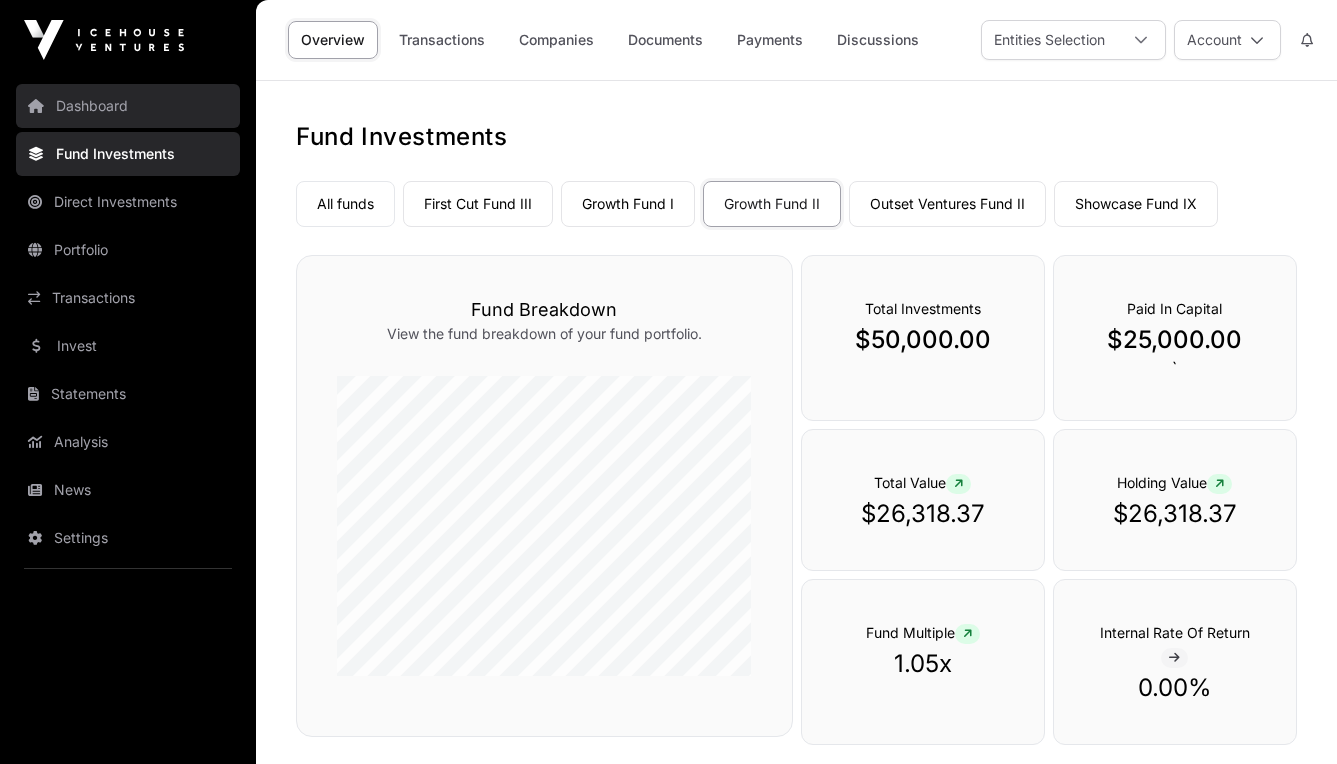 click on "Dashboard" 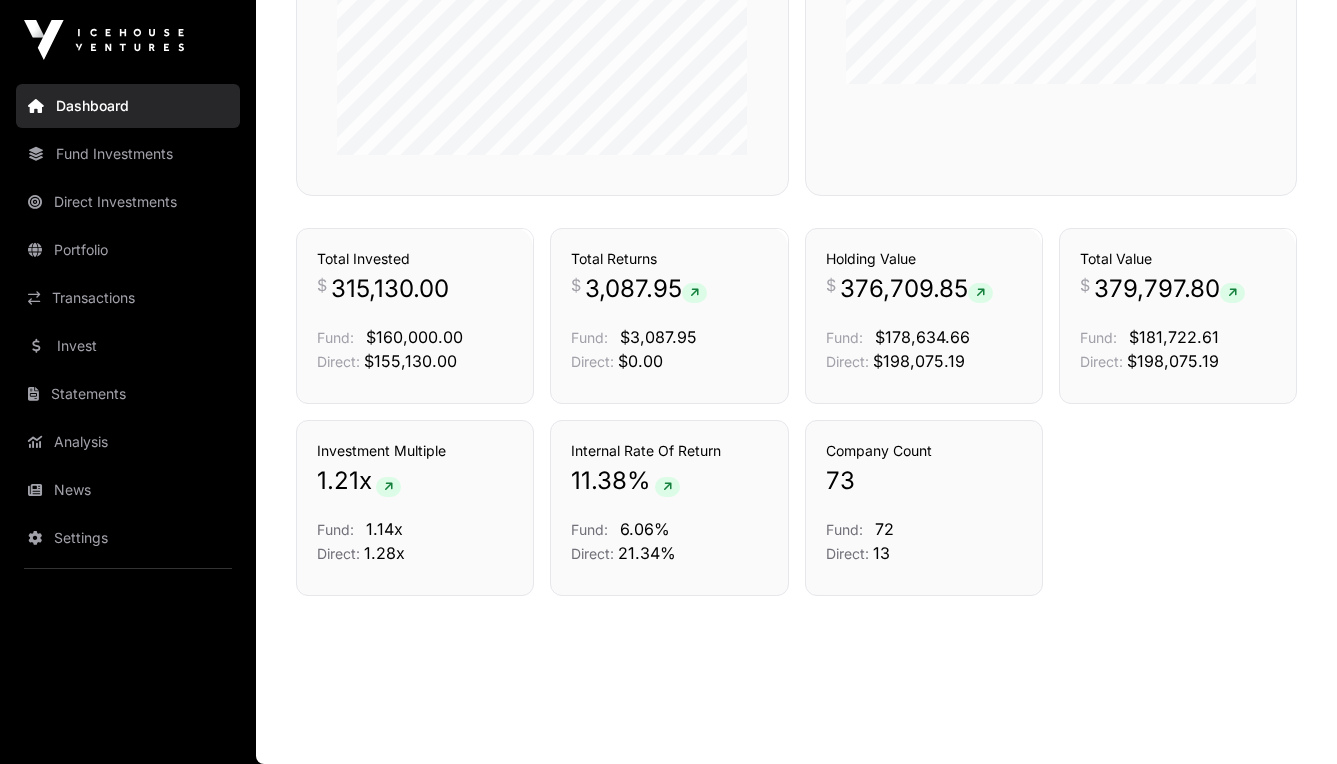 scroll, scrollTop: 1335, scrollLeft: 0, axis: vertical 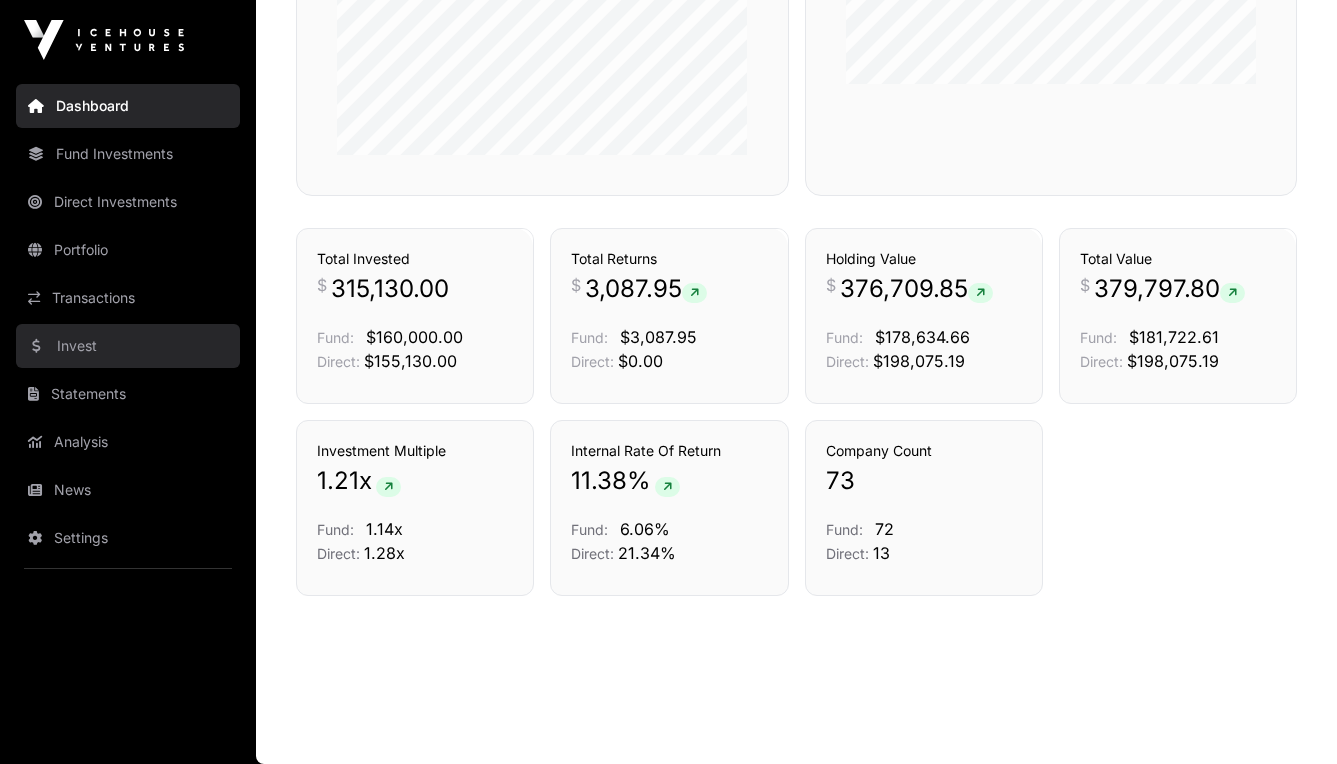 click on "Invest" 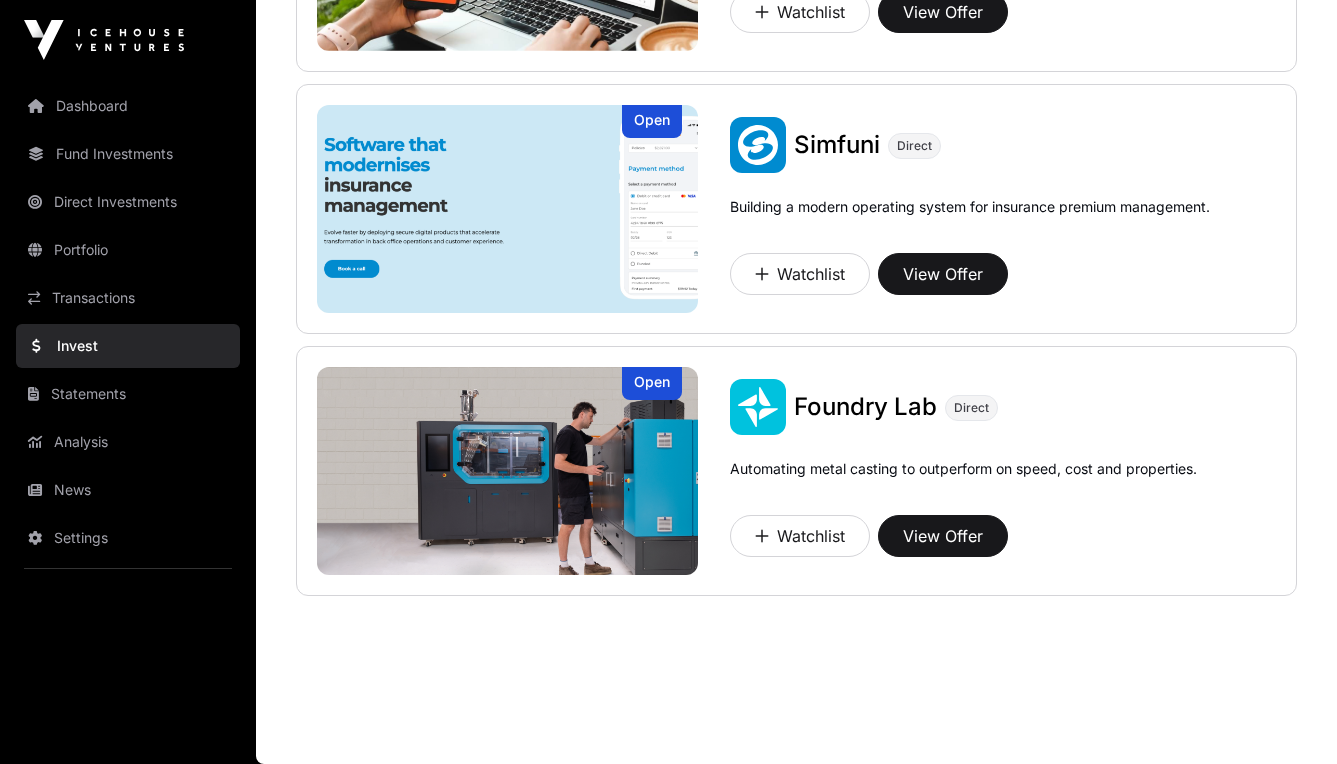 scroll, scrollTop: 3055, scrollLeft: 0, axis: vertical 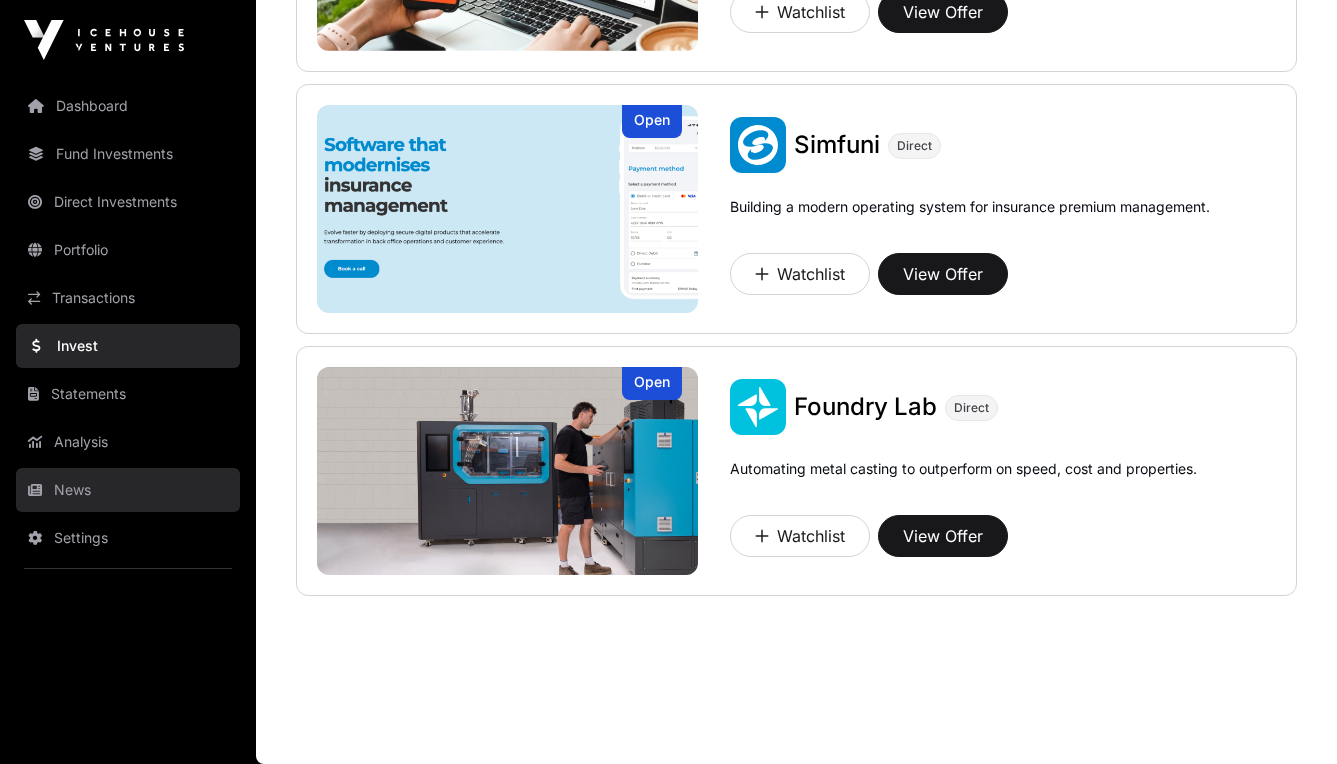 click on "News" 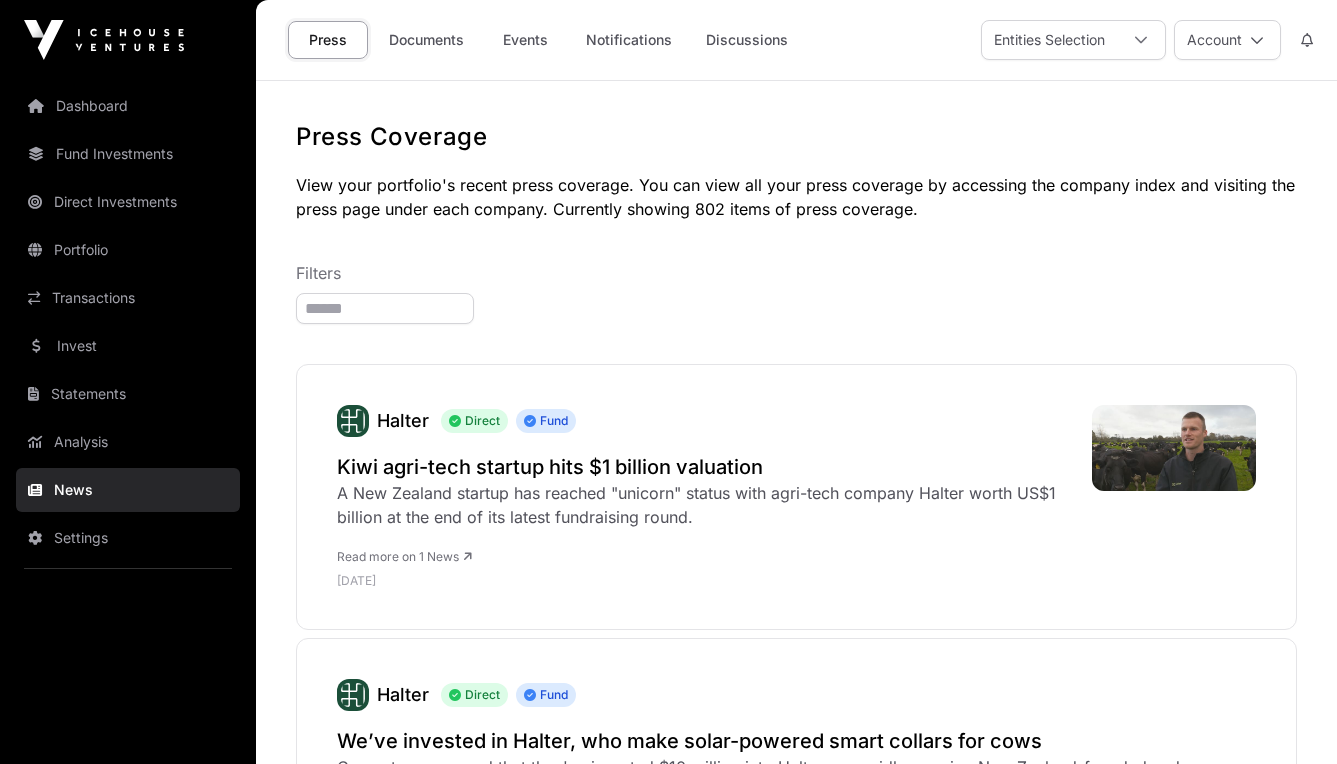 scroll, scrollTop: 0, scrollLeft: 0, axis: both 